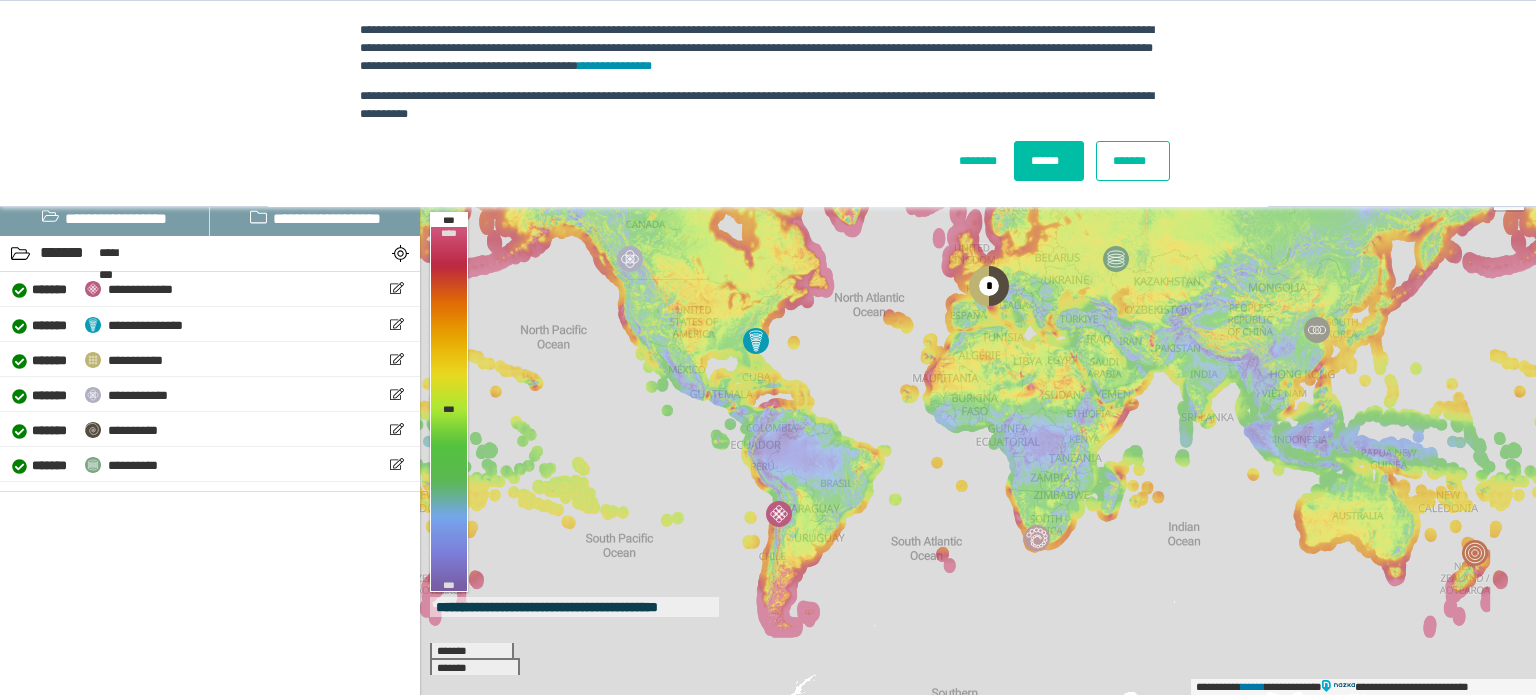 scroll, scrollTop: 0, scrollLeft: 0, axis: both 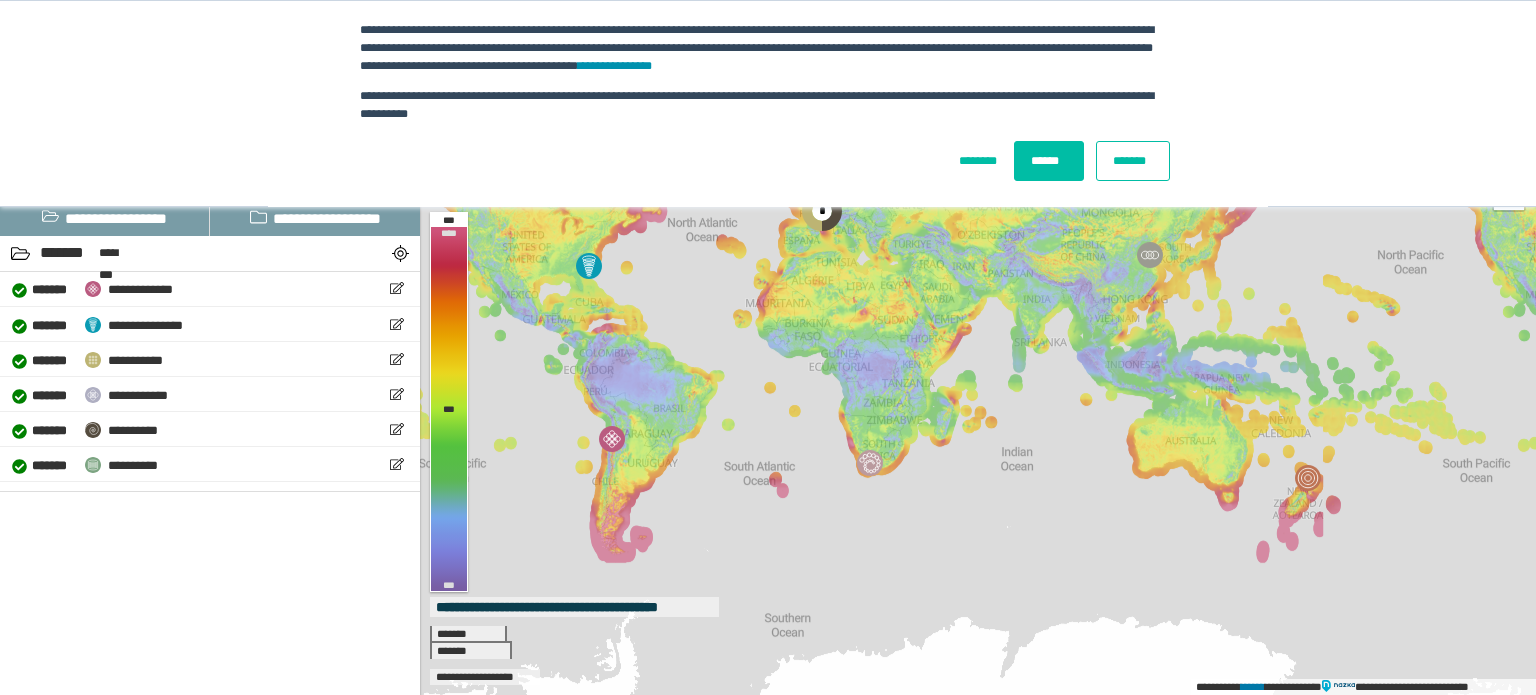 drag, startPoint x: 878, startPoint y: 435, endPoint x: 733, endPoint y: 354, distance: 166.09033 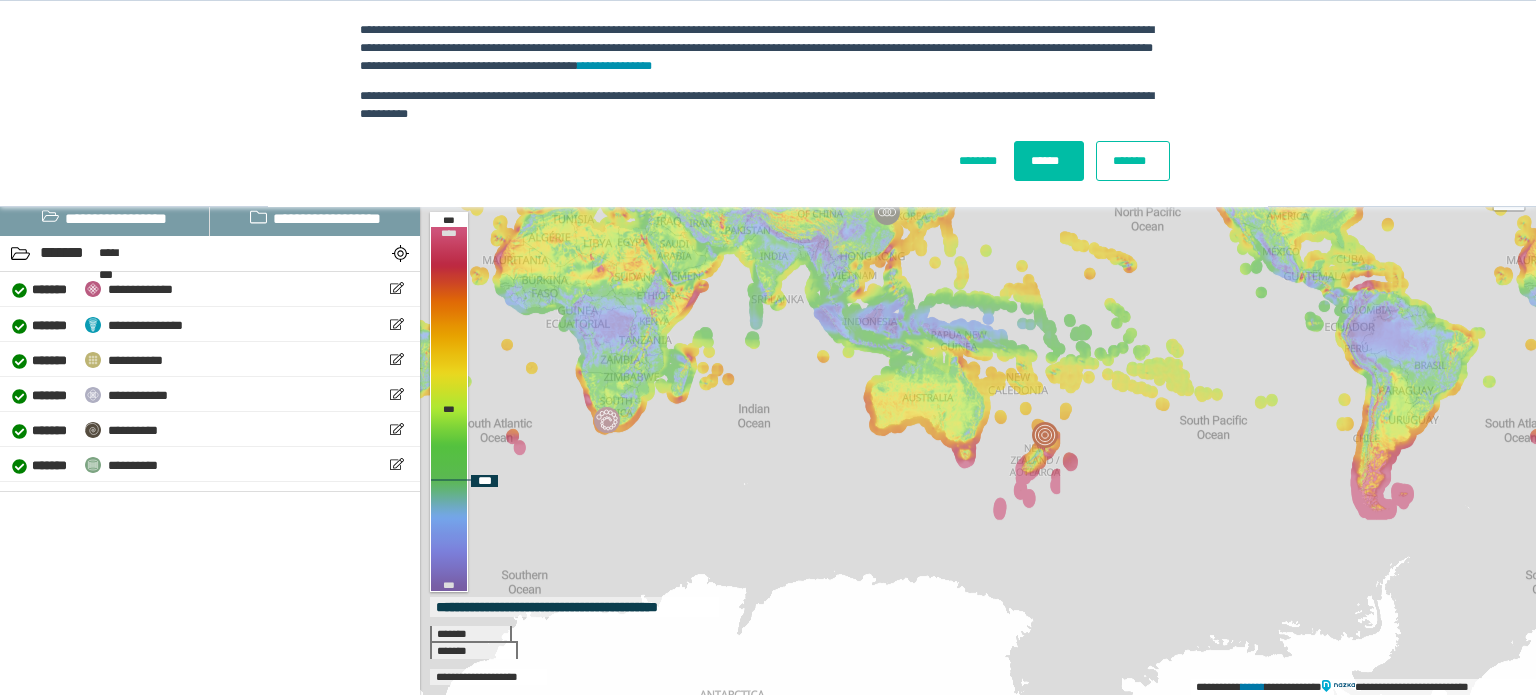 drag, startPoint x: 922, startPoint y: 399, endPoint x: 646, endPoint y: 357, distance: 279.17737 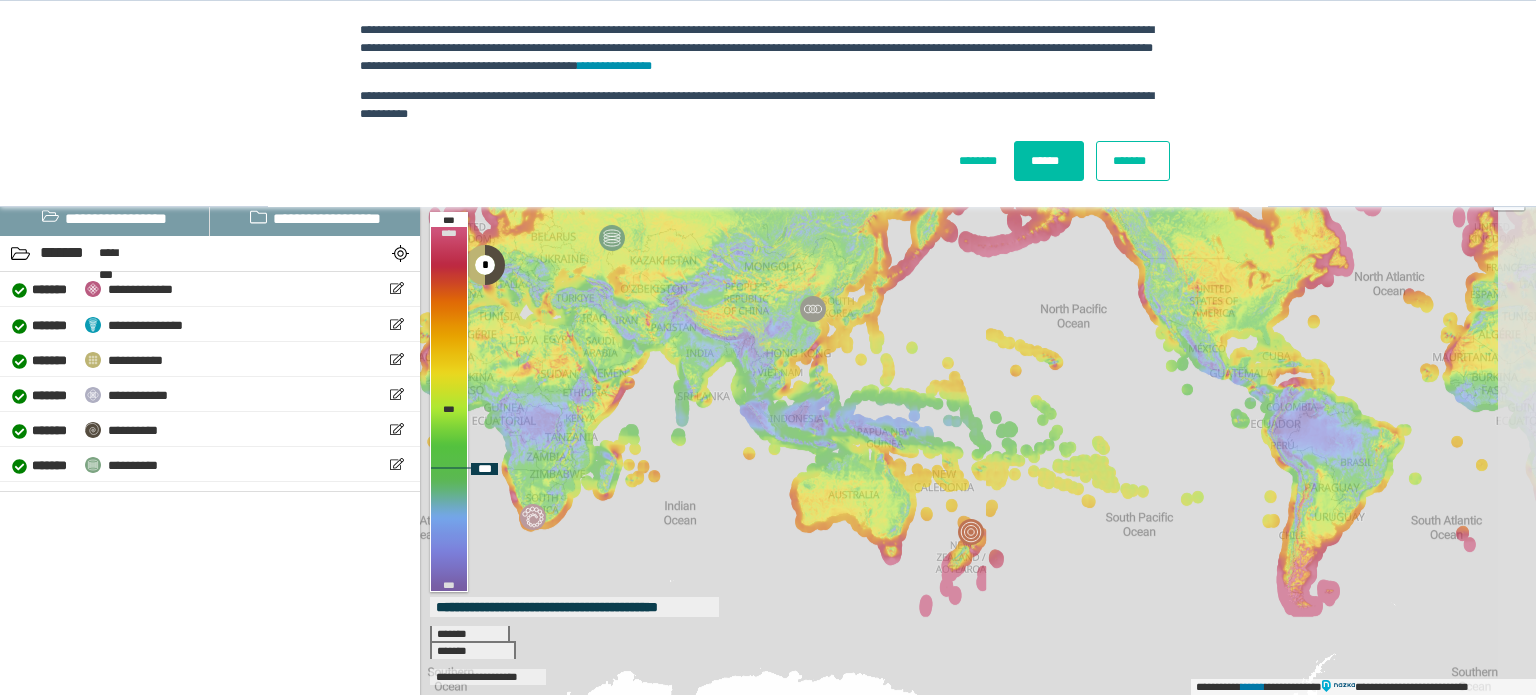 drag, startPoint x: 864, startPoint y: 332, endPoint x: 803, endPoint y: 438, distance: 122.29881 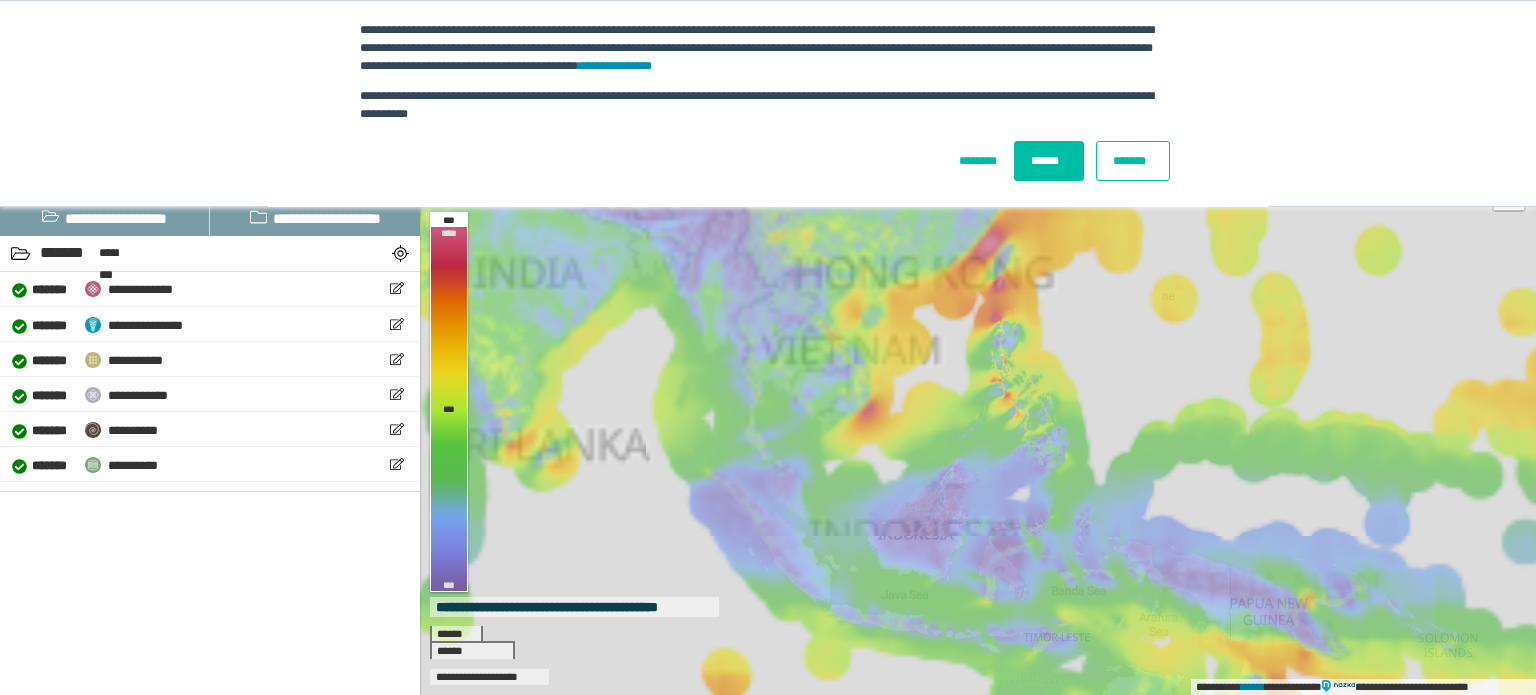 drag, startPoint x: 731, startPoint y: 419, endPoint x: 857, endPoint y: 349, distance: 144.13882 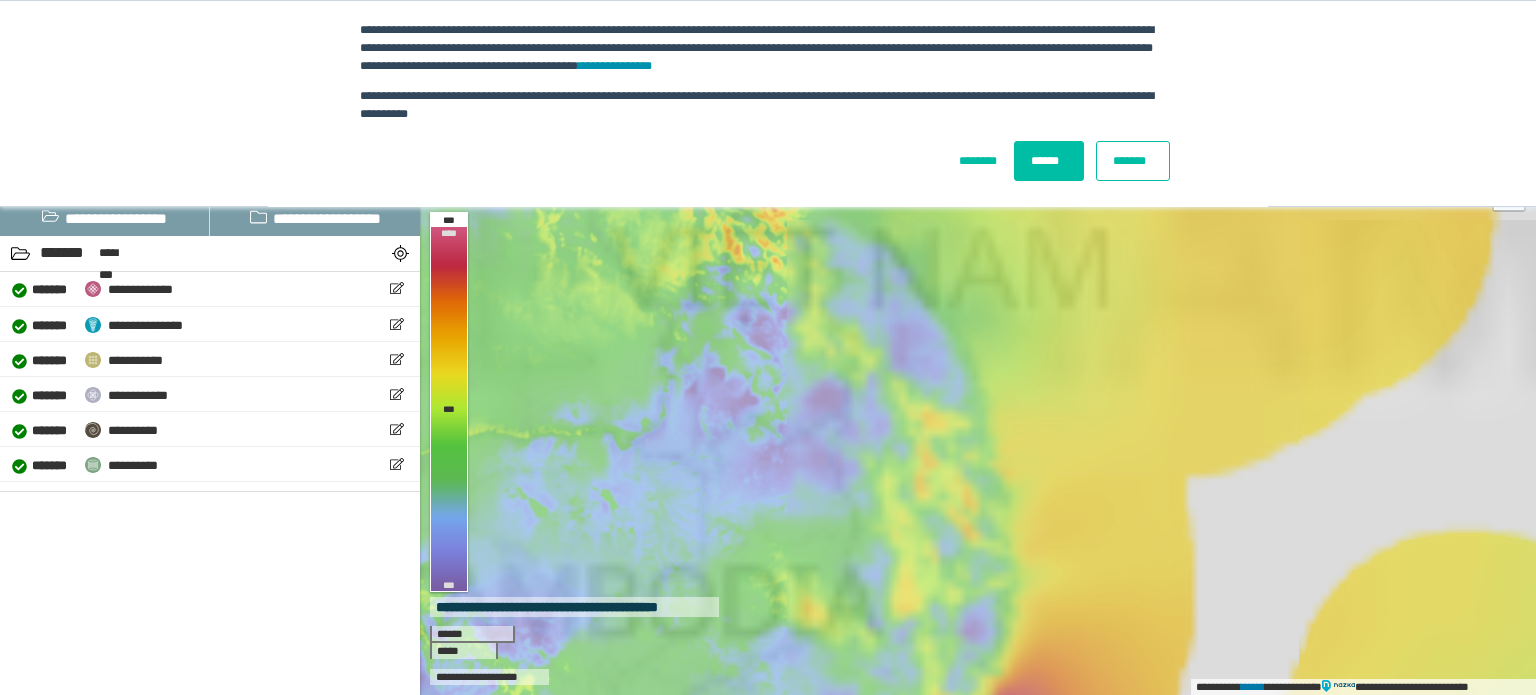 drag, startPoint x: 910, startPoint y: 337, endPoint x: 908, endPoint y: 400, distance: 63.03174 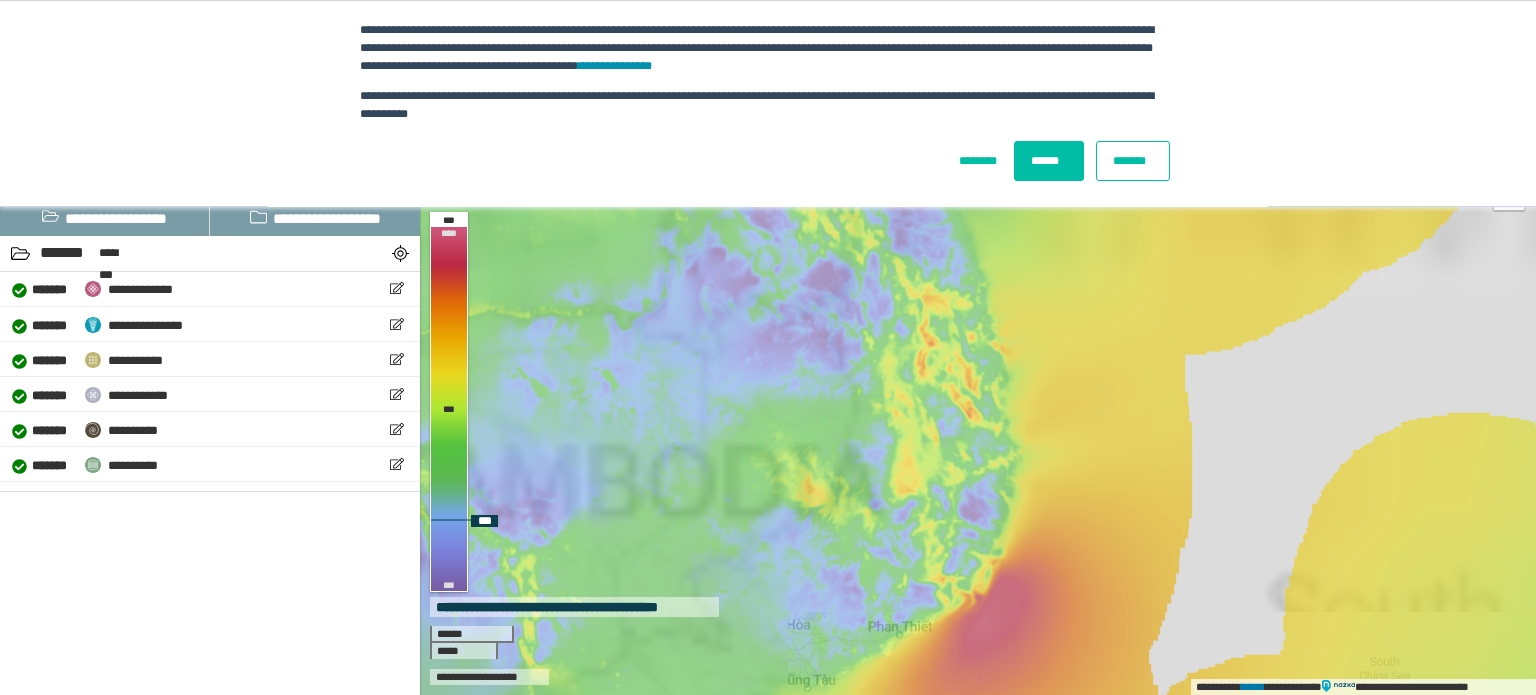 drag, startPoint x: 903, startPoint y: 445, endPoint x: 901, endPoint y: 310, distance: 135.01482 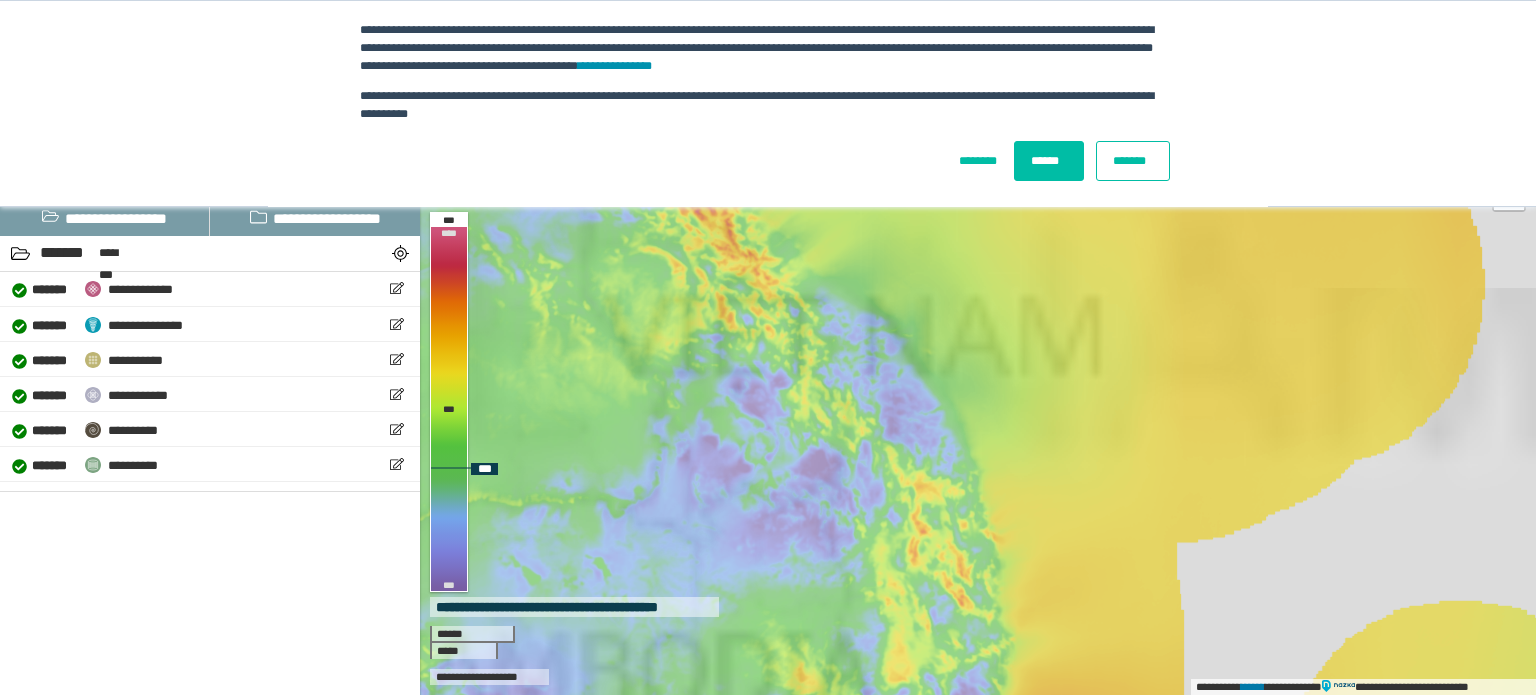 drag, startPoint x: 902, startPoint y: 301, endPoint x: 896, endPoint y: 509, distance: 208.08652 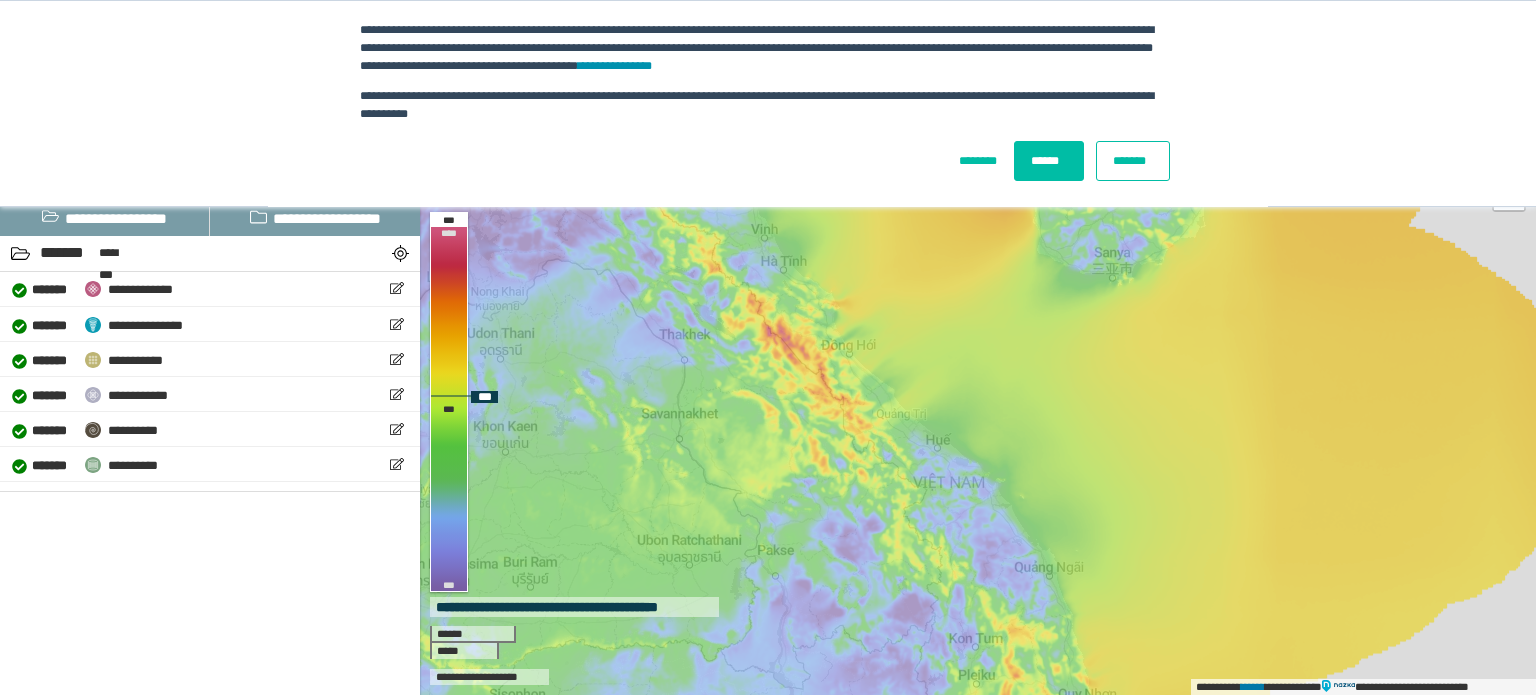drag, startPoint x: 811, startPoint y: 338, endPoint x: 858, endPoint y: 441, distance: 113.216606 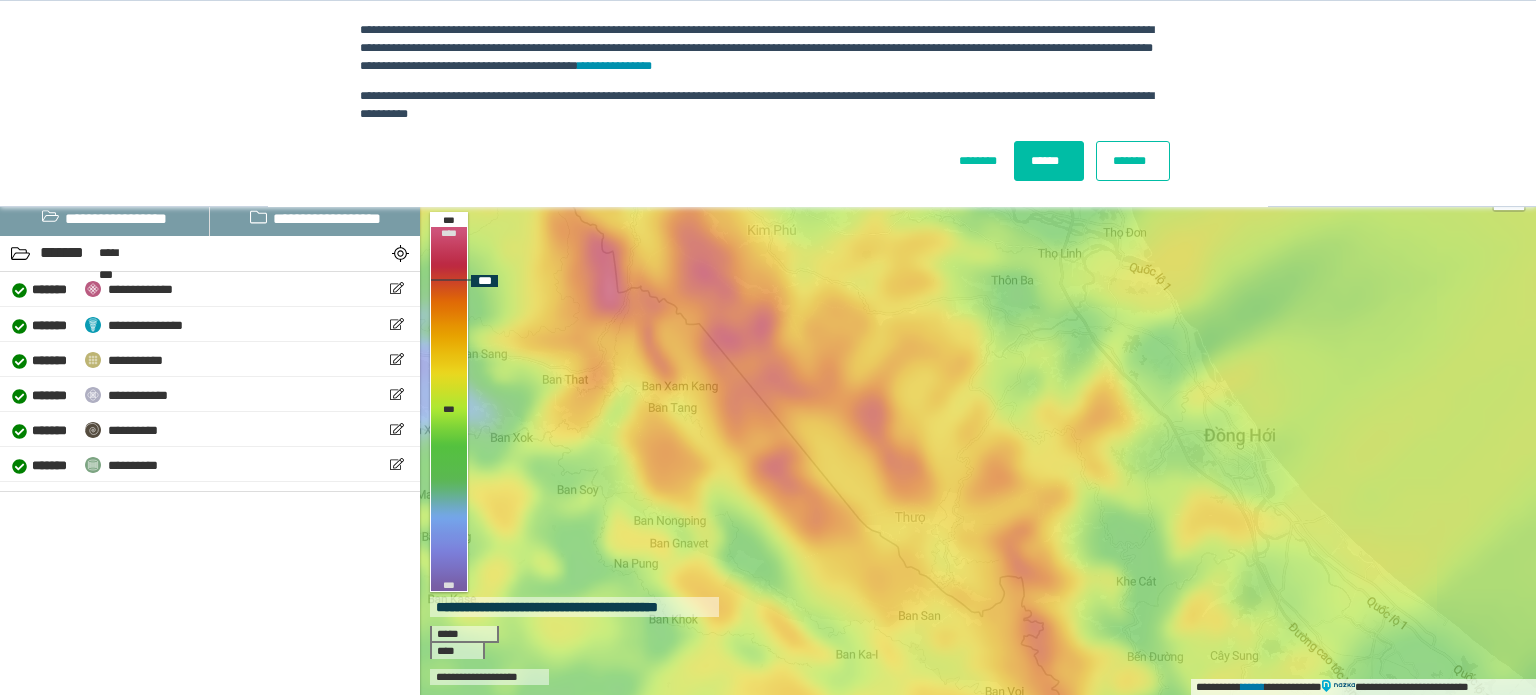 click on "**********" at bounding box center [978, 372] 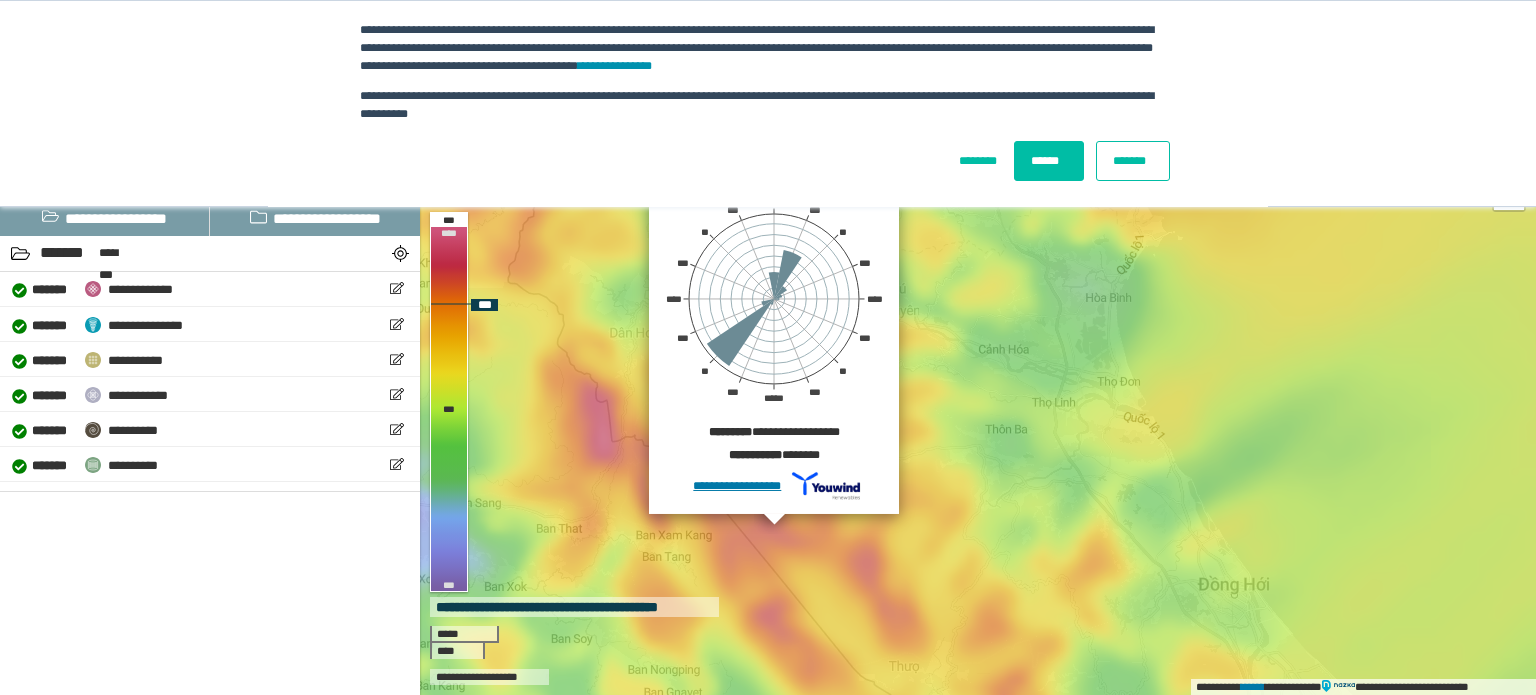 drag, startPoint x: 840, startPoint y: 437, endPoint x: 834, endPoint y: 556, distance: 119.15116 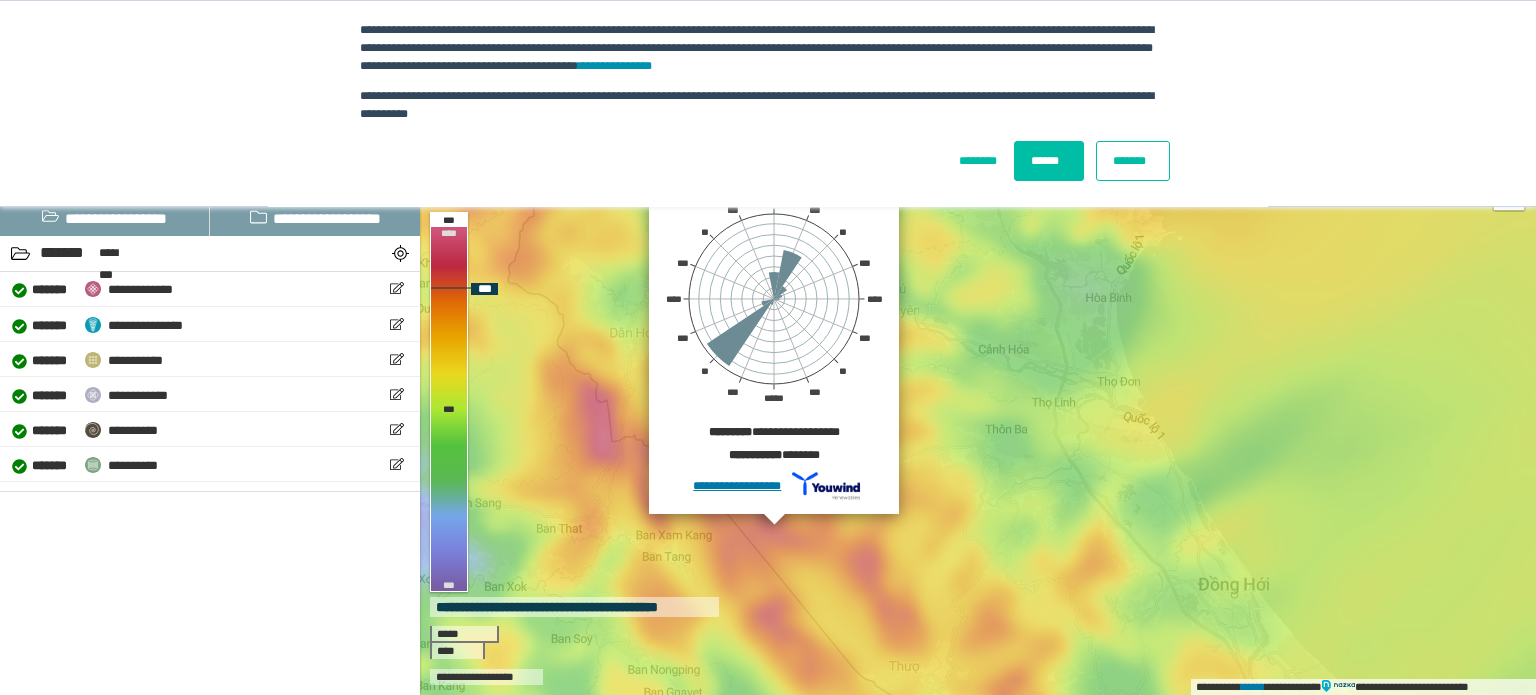 click on "**********" at bounding box center (978, 372) 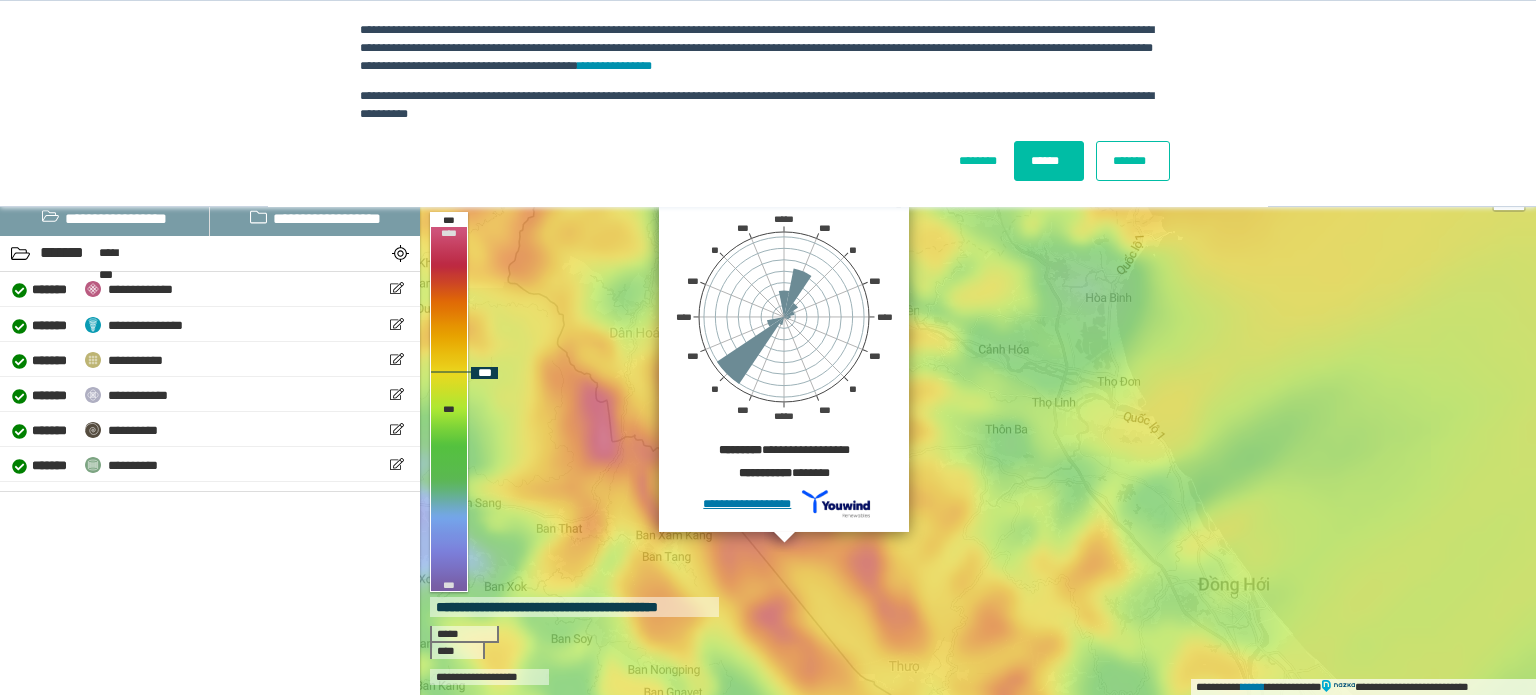 click on "**********" at bounding box center (978, 372) 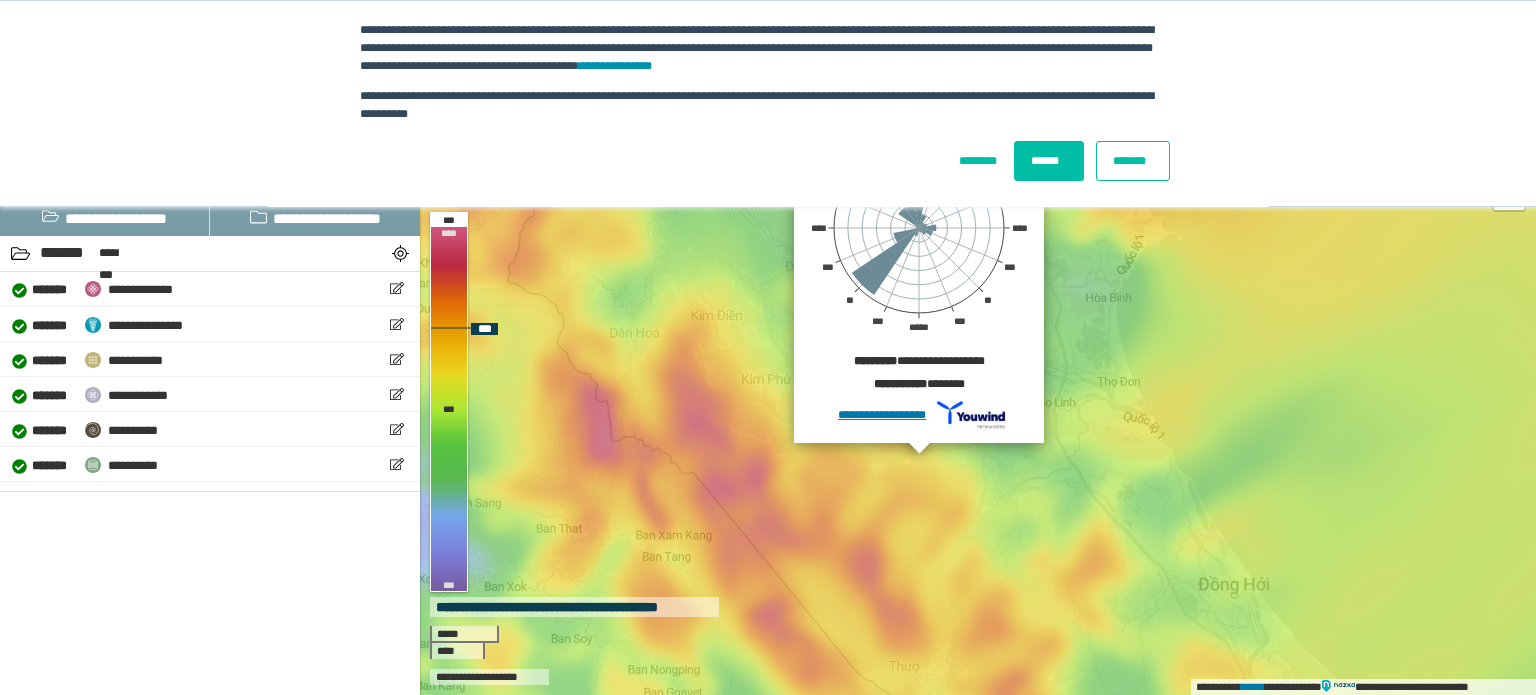 click on "**********" at bounding box center [978, 372] 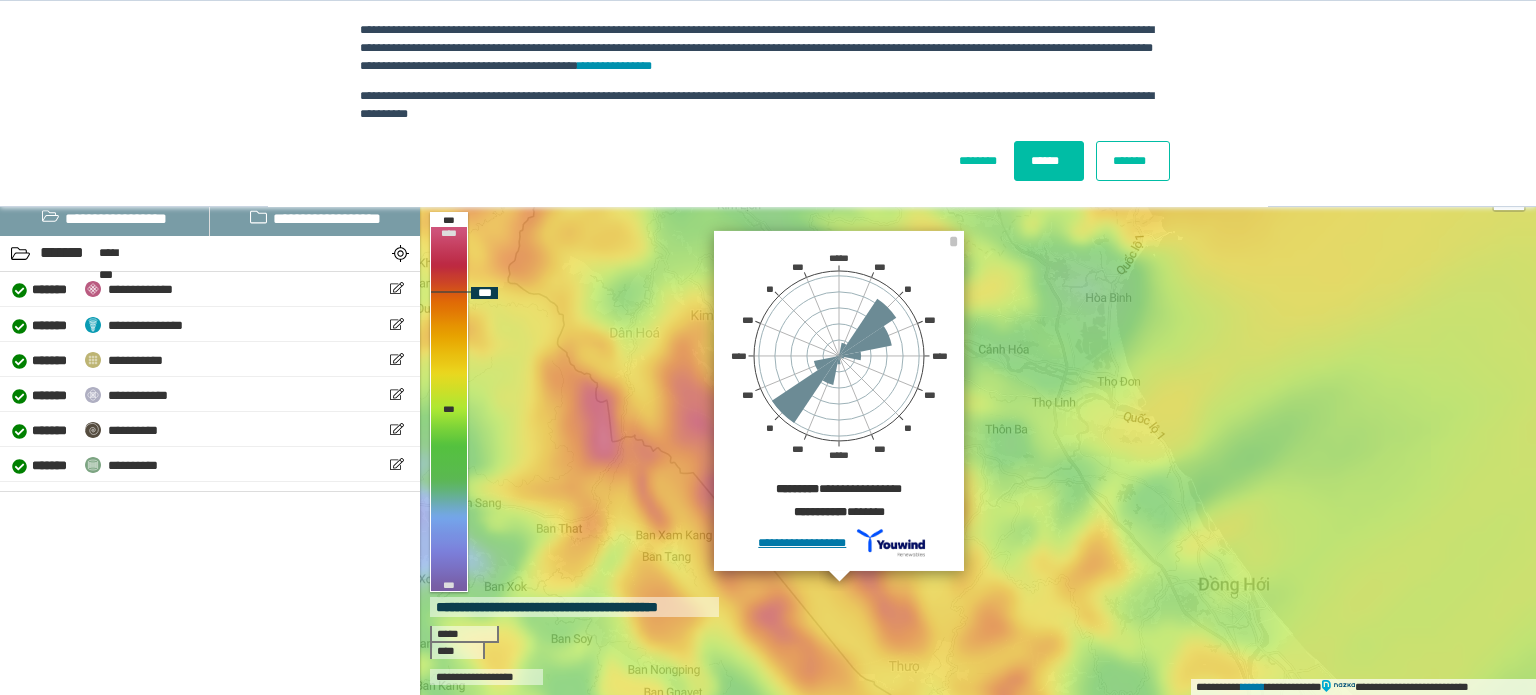 drag, startPoint x: 904, startPoint y: 611, endPoint x: 893, endPoint y: 603, distance: 13.601471 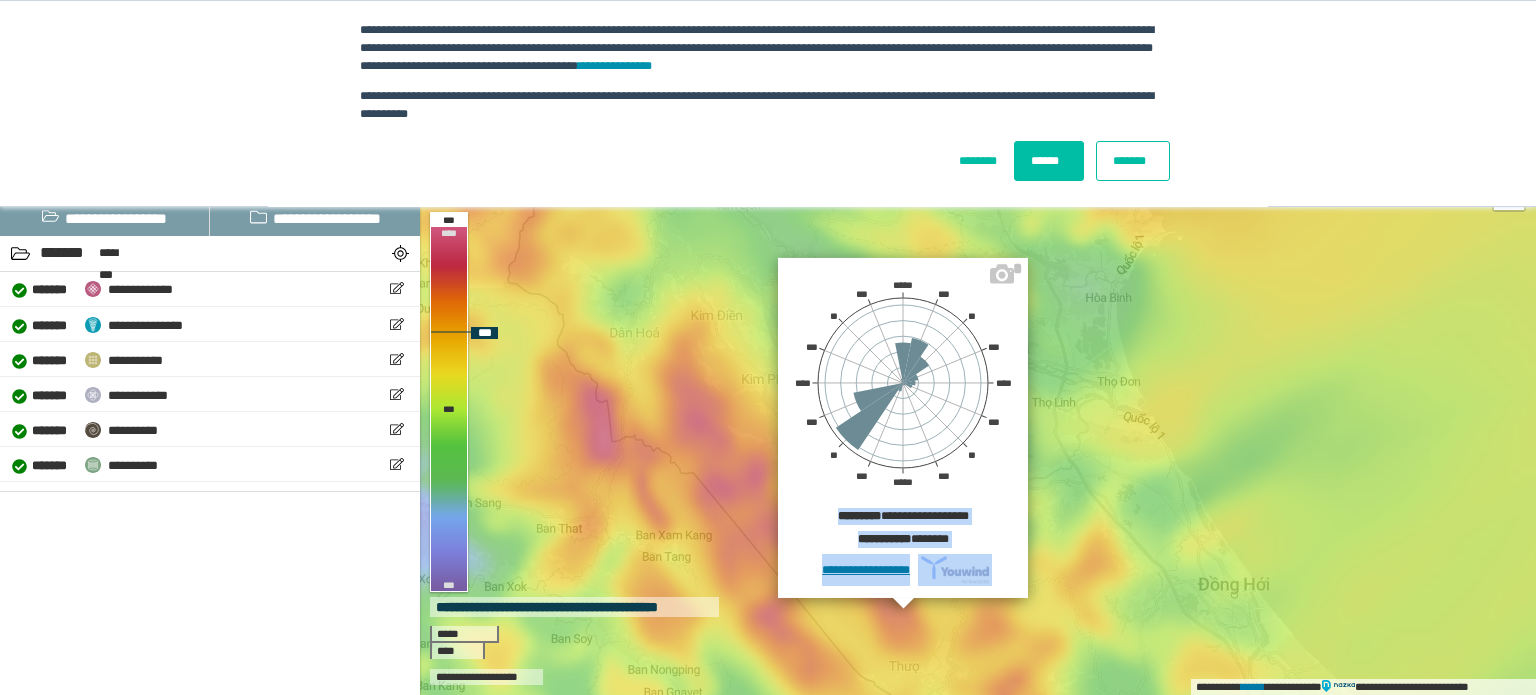 drag, startPoint x: 844, startPoint y: 591, endPoint x: 799, endPoint y: 449, distance: 148.95973 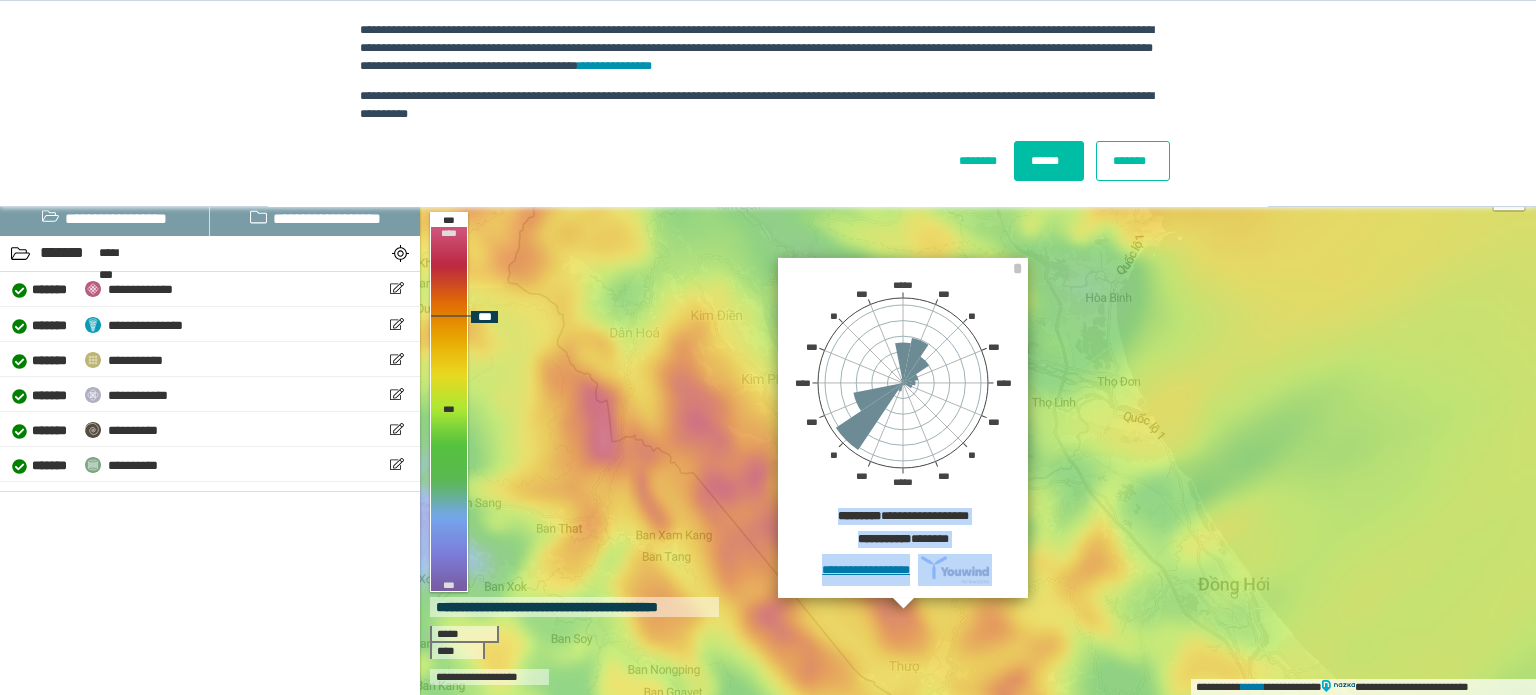 click on "**********" at bounding box center (978, 372) 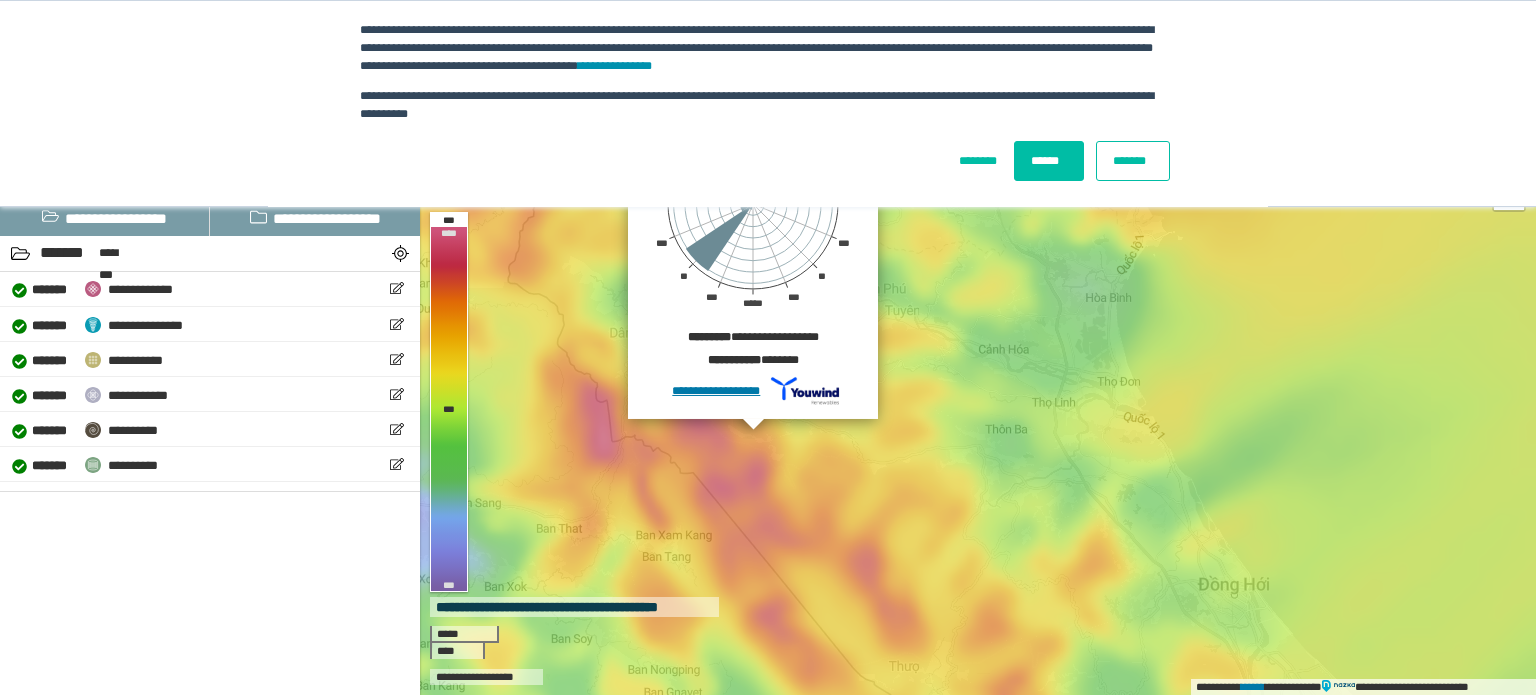 click on "******" at bounding box center (1049, 161) 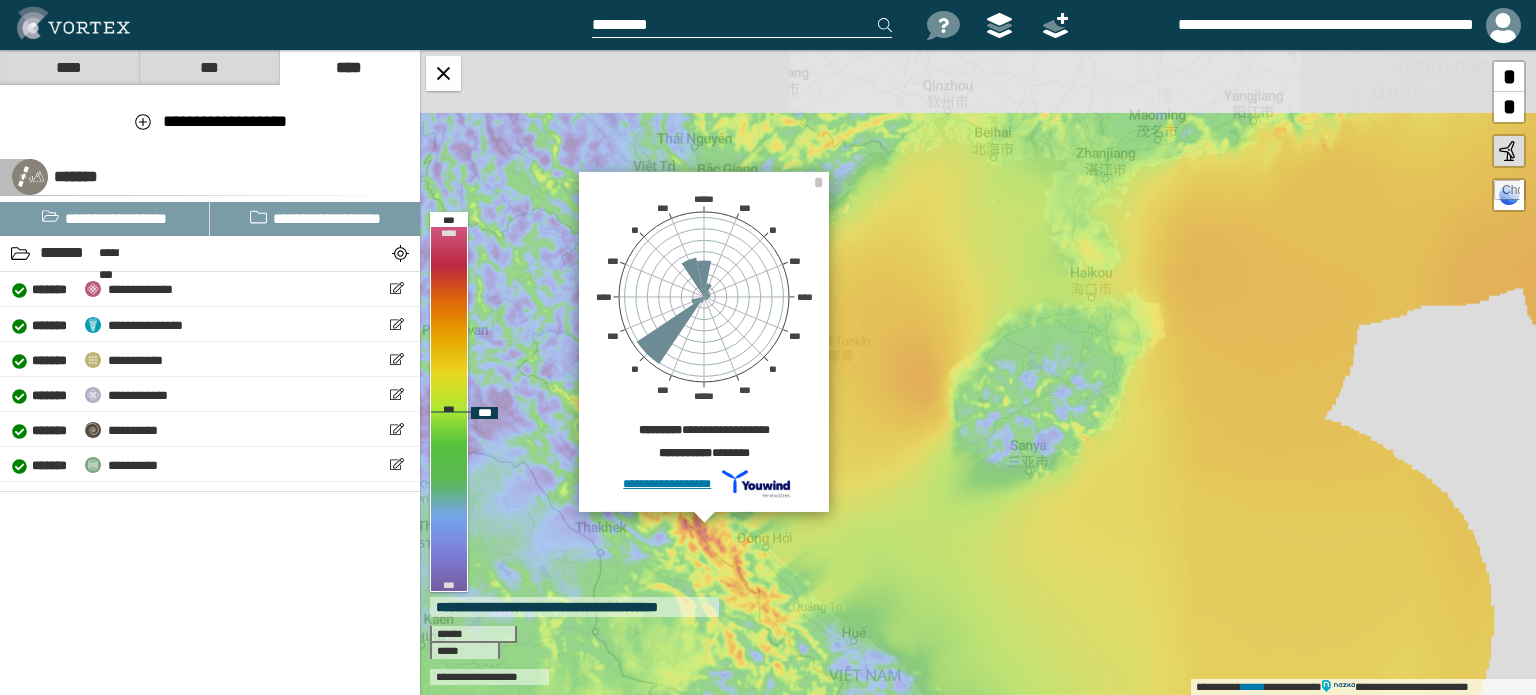 drag, startPoint x: 933, startPoint y: 483, endPoint x: 827, endPoint y: 565, distance: 134.01492 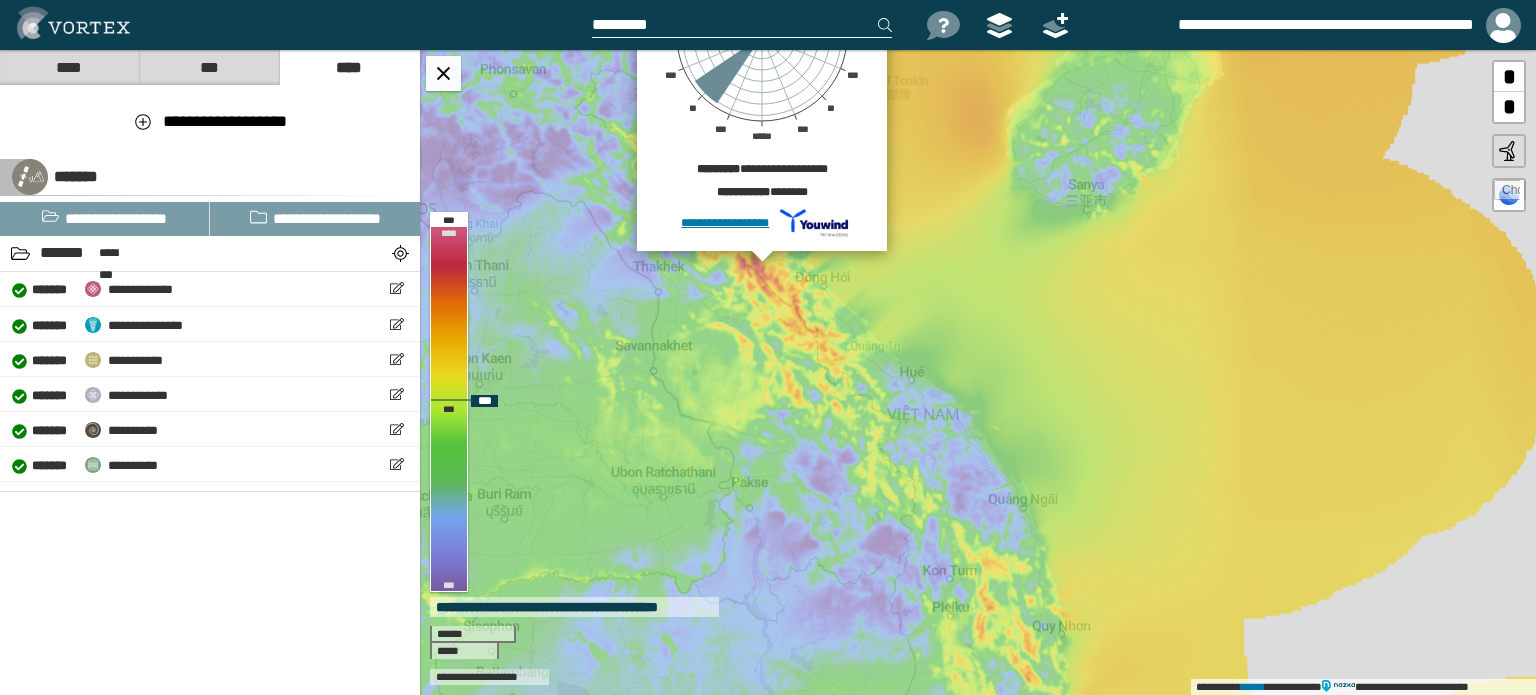 drag, startPoint x: 788, startPoint y: 554, endPoint x: 818, endPoint y: 248, distance: 307.46707 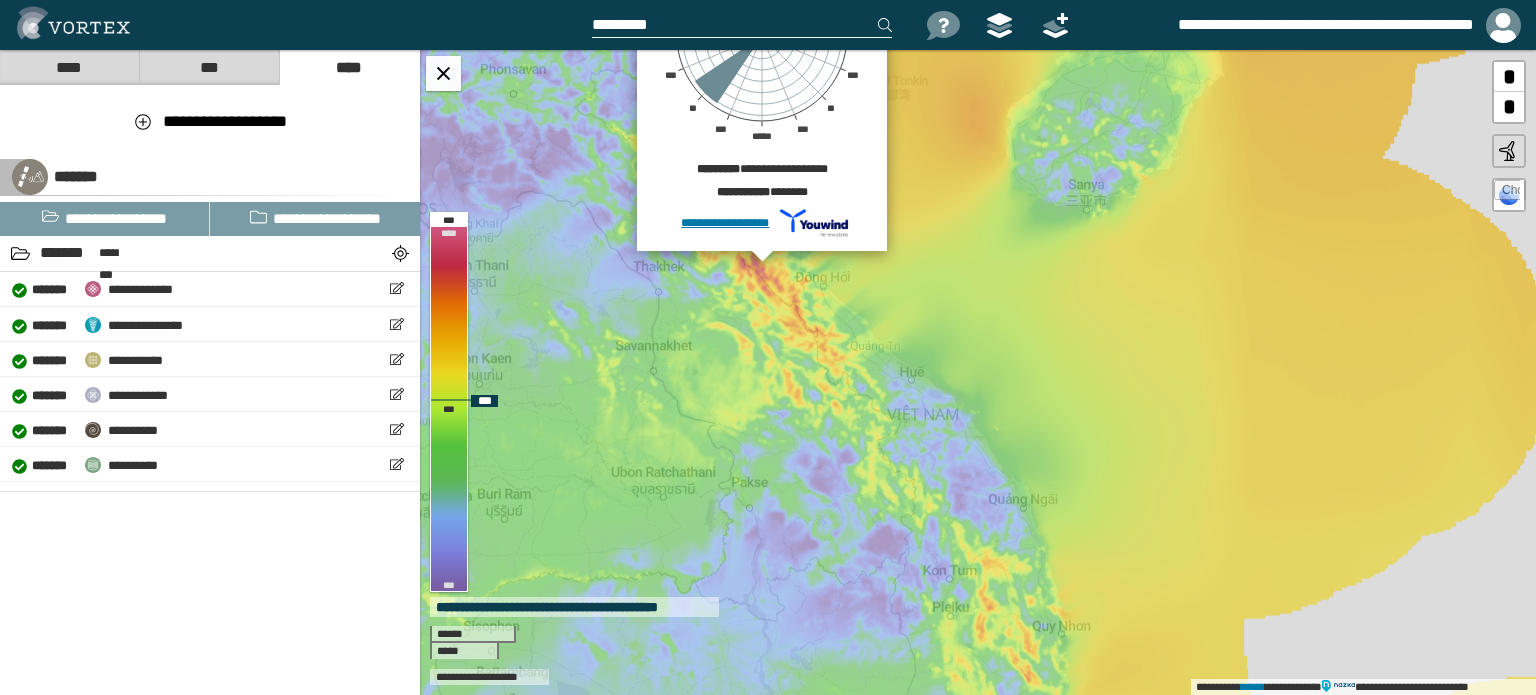 click on "**********" at bounding box center [978, 372] 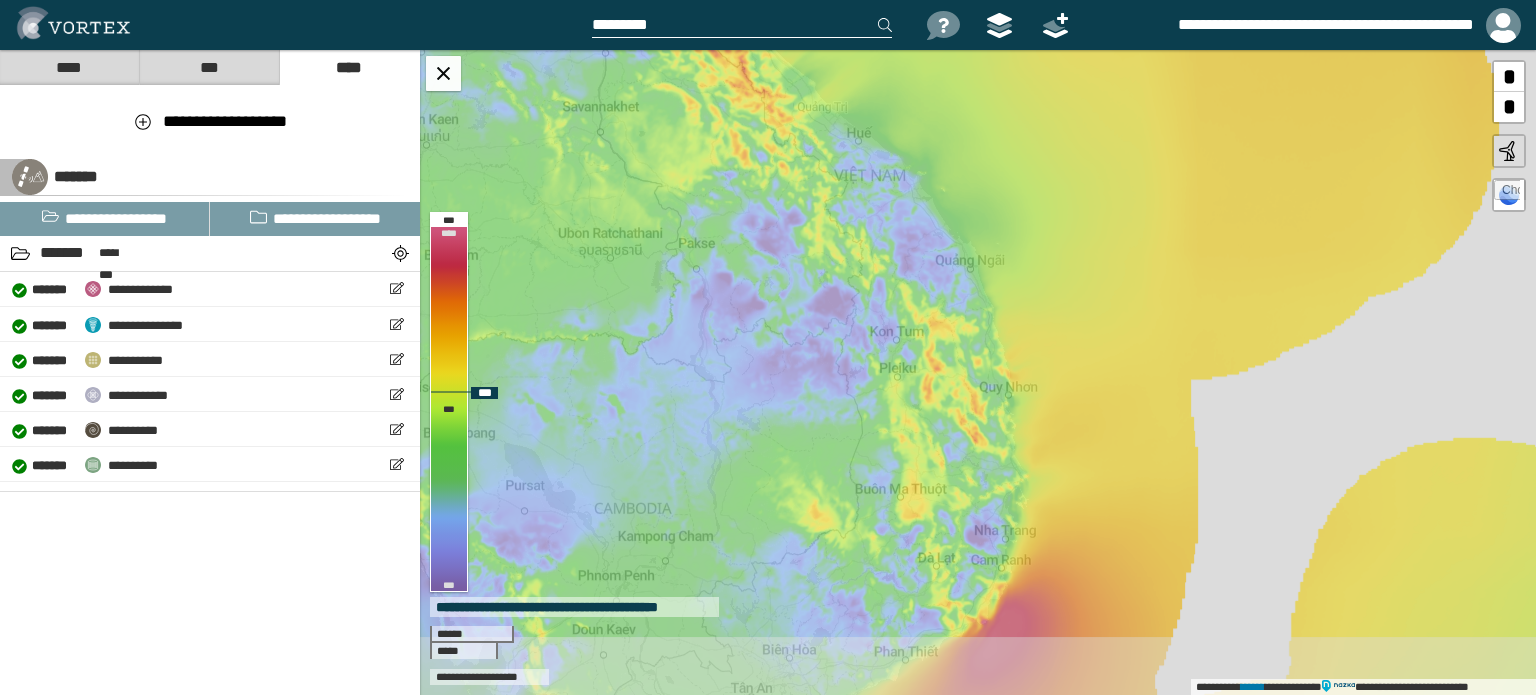 drag, startPoint x: 935, startPoint y: 594, endPoint x: 917, endPoint y: 395, distance: 199.81241 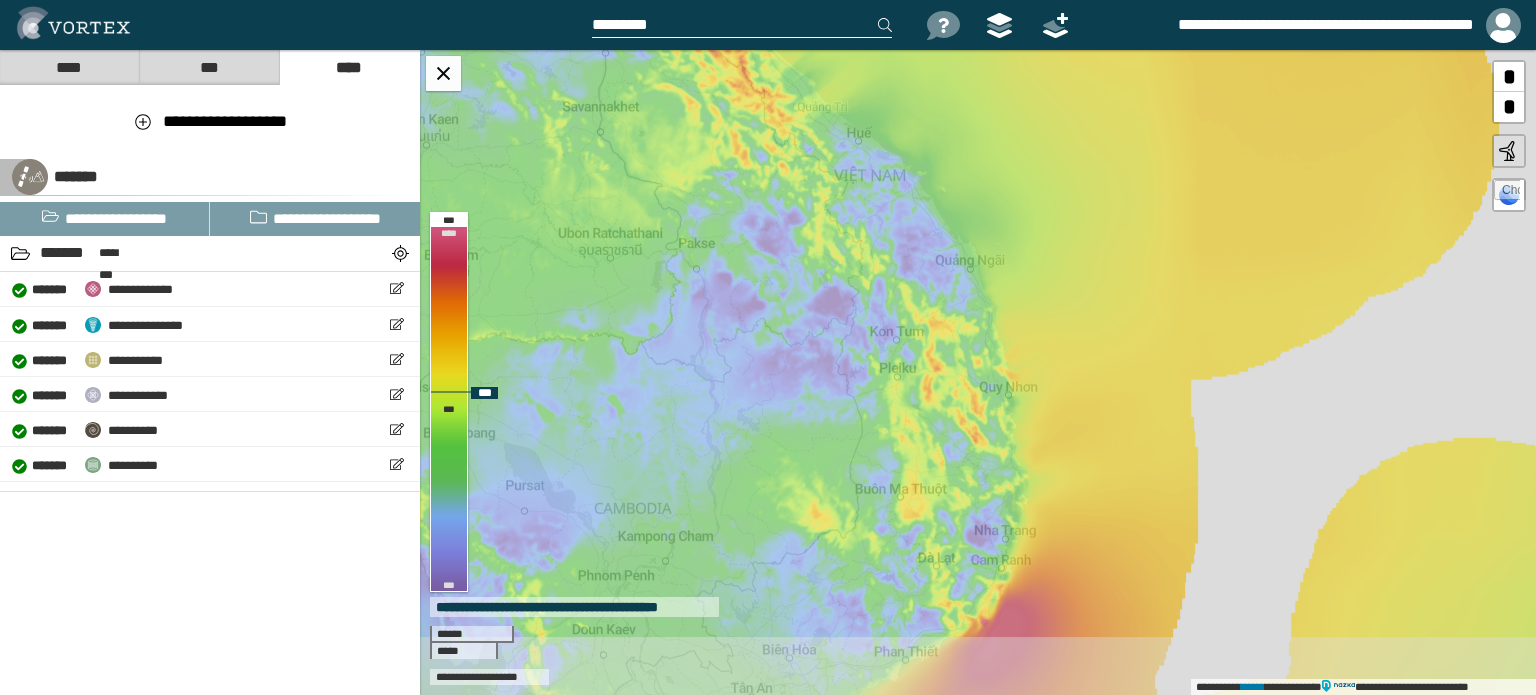 click on "**********" at bounding box center [978, 372] 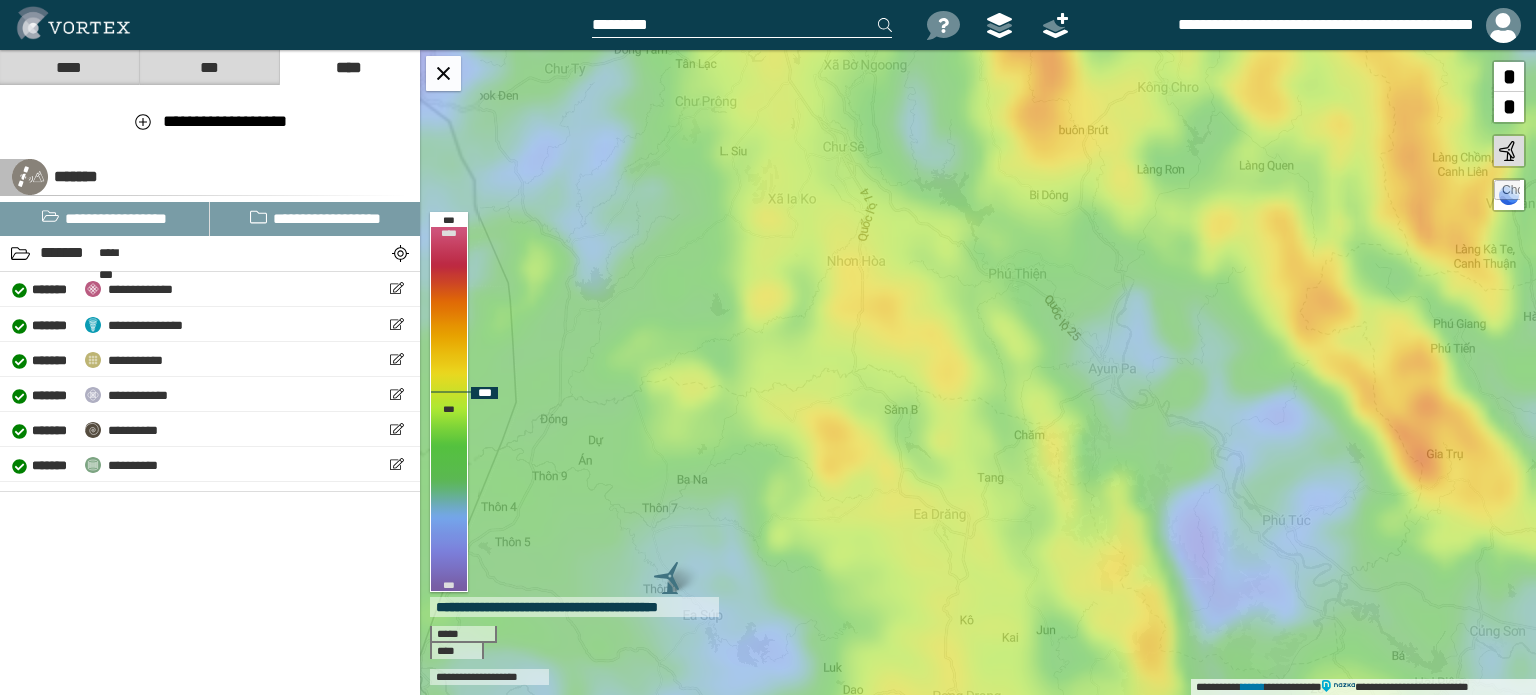 drag, startPoint x: 902, startPoint y: 361, endPoint x: 957, endPoint y: 612, distance: 256.95526 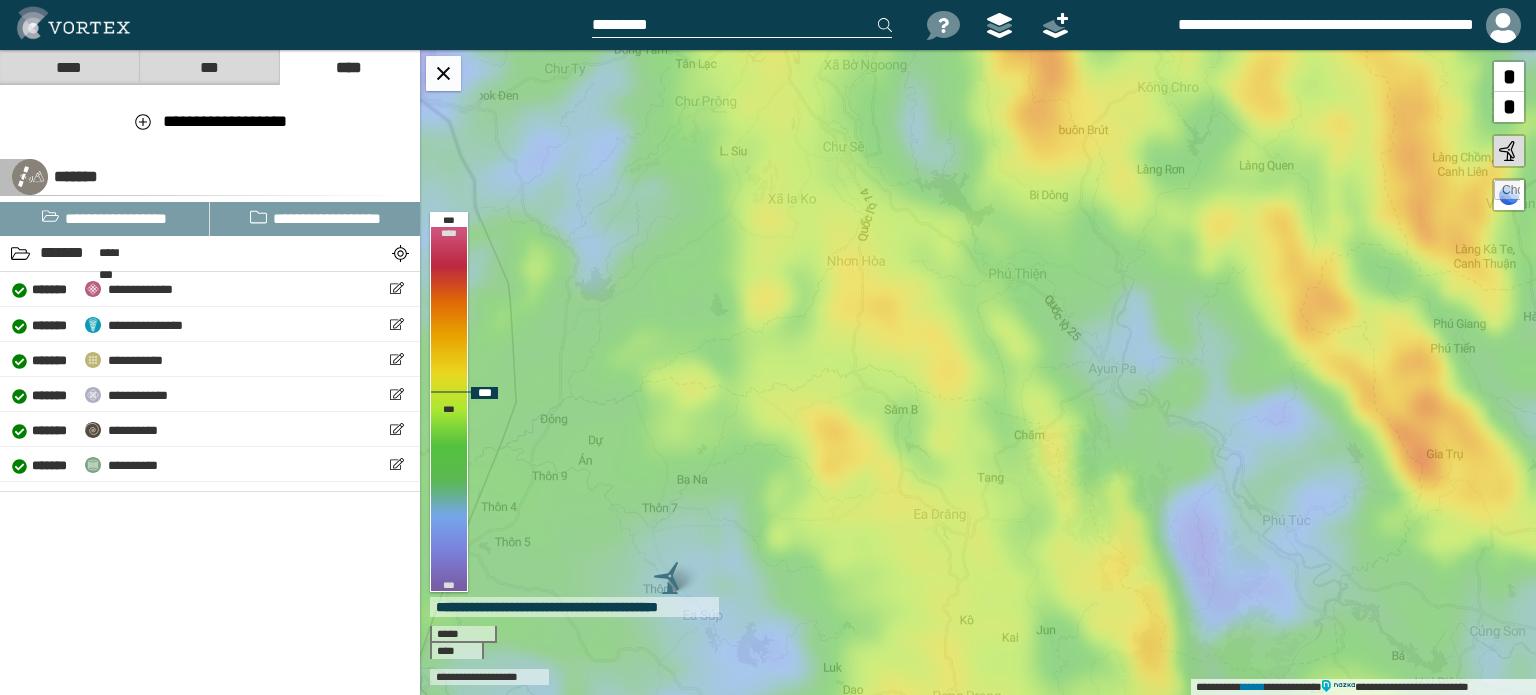 click on "**********" at bounding box center (978, 372) 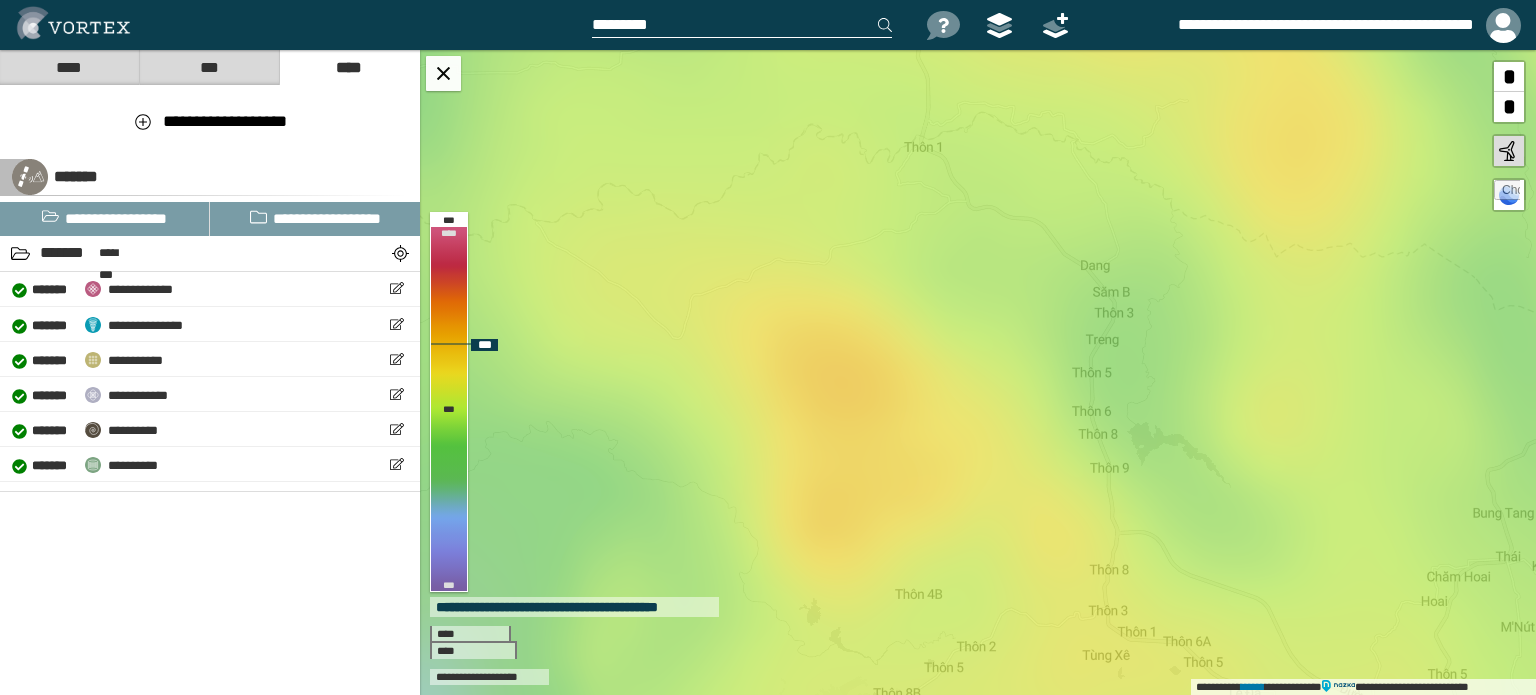 click on "**********" at bounding box center [978, 372] 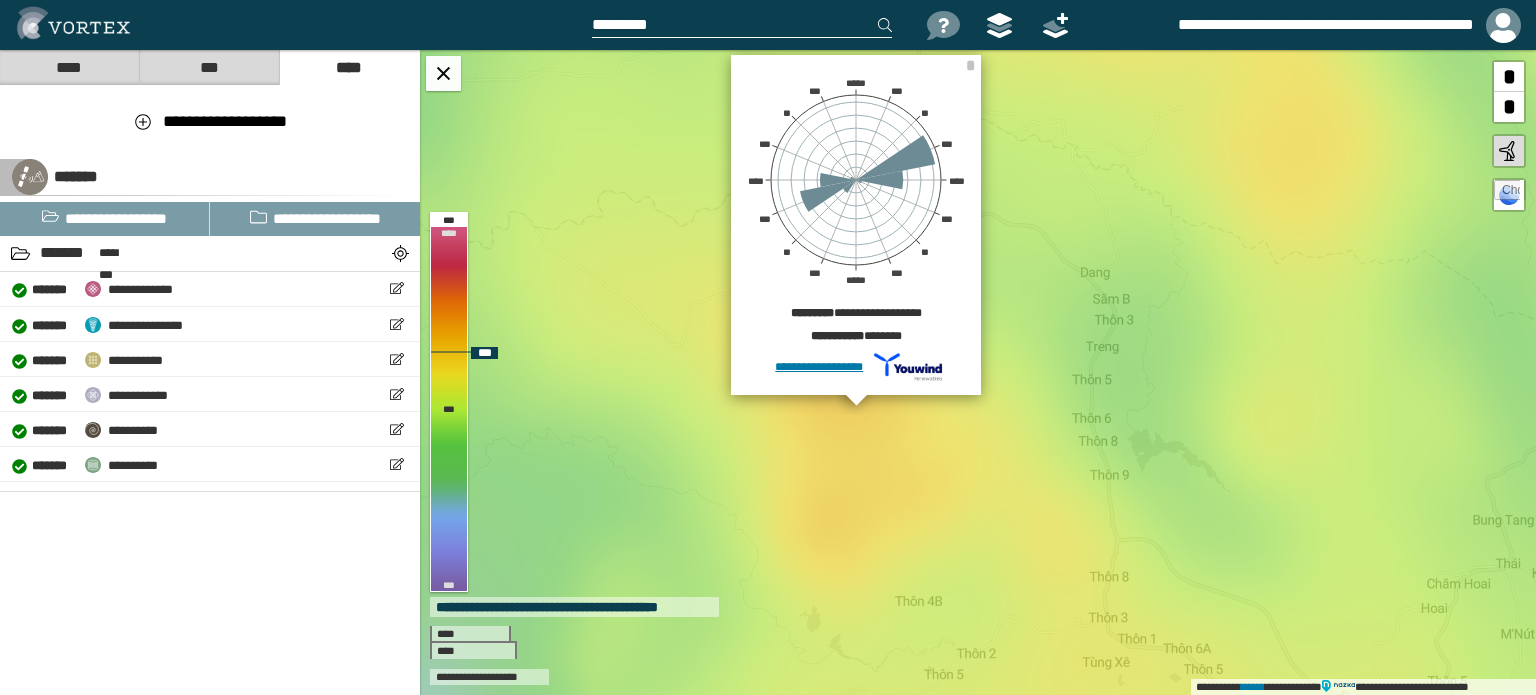 click on "**********" at bounding box center (978, 372) 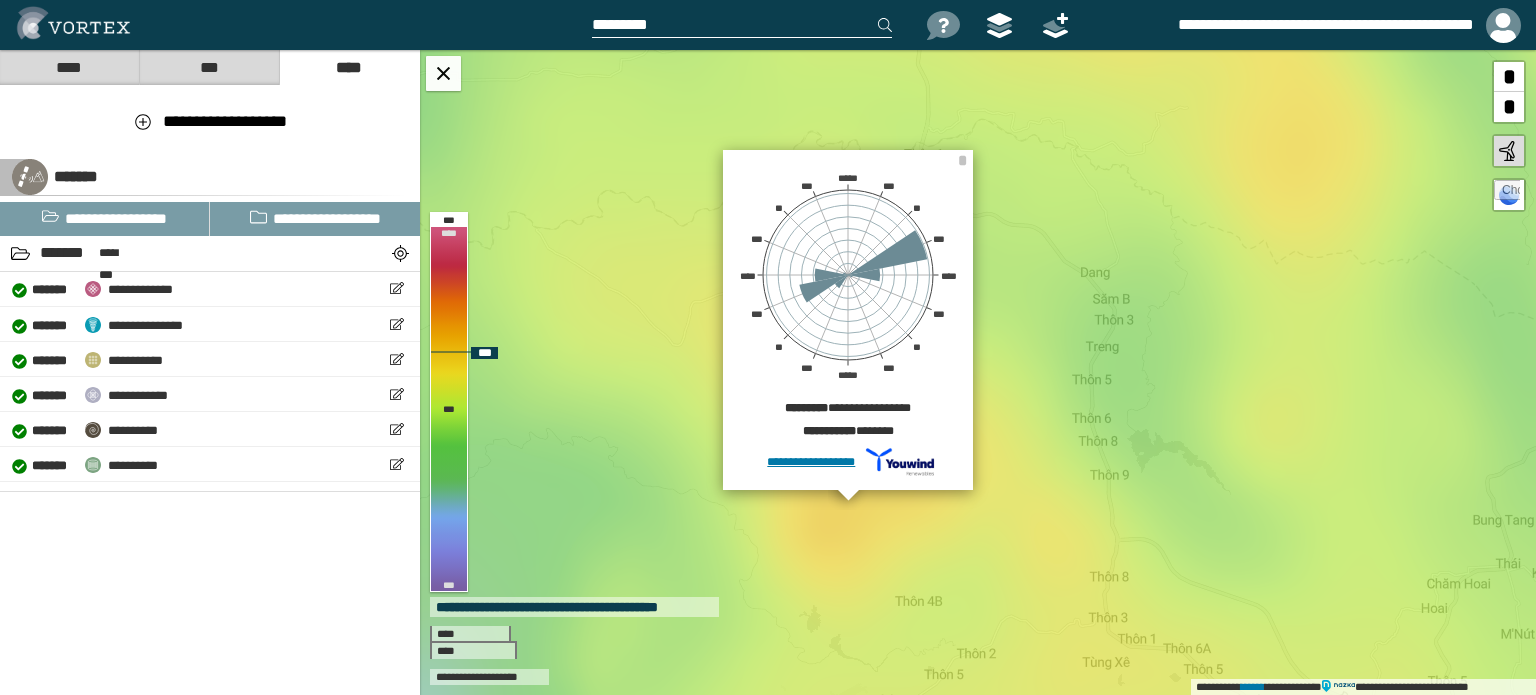 click on "**********" at bounding box center [978, 372] 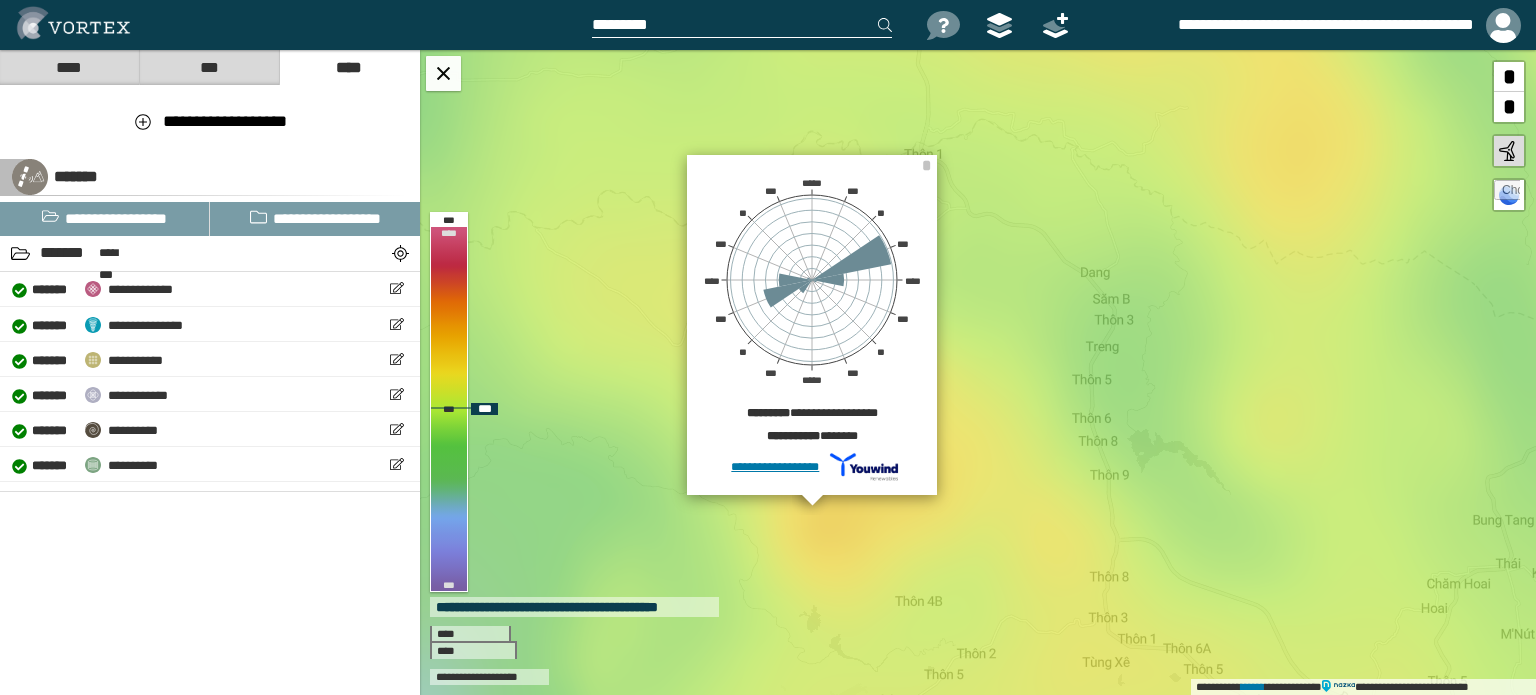 click on "**********" at bounding box center [978, 372] 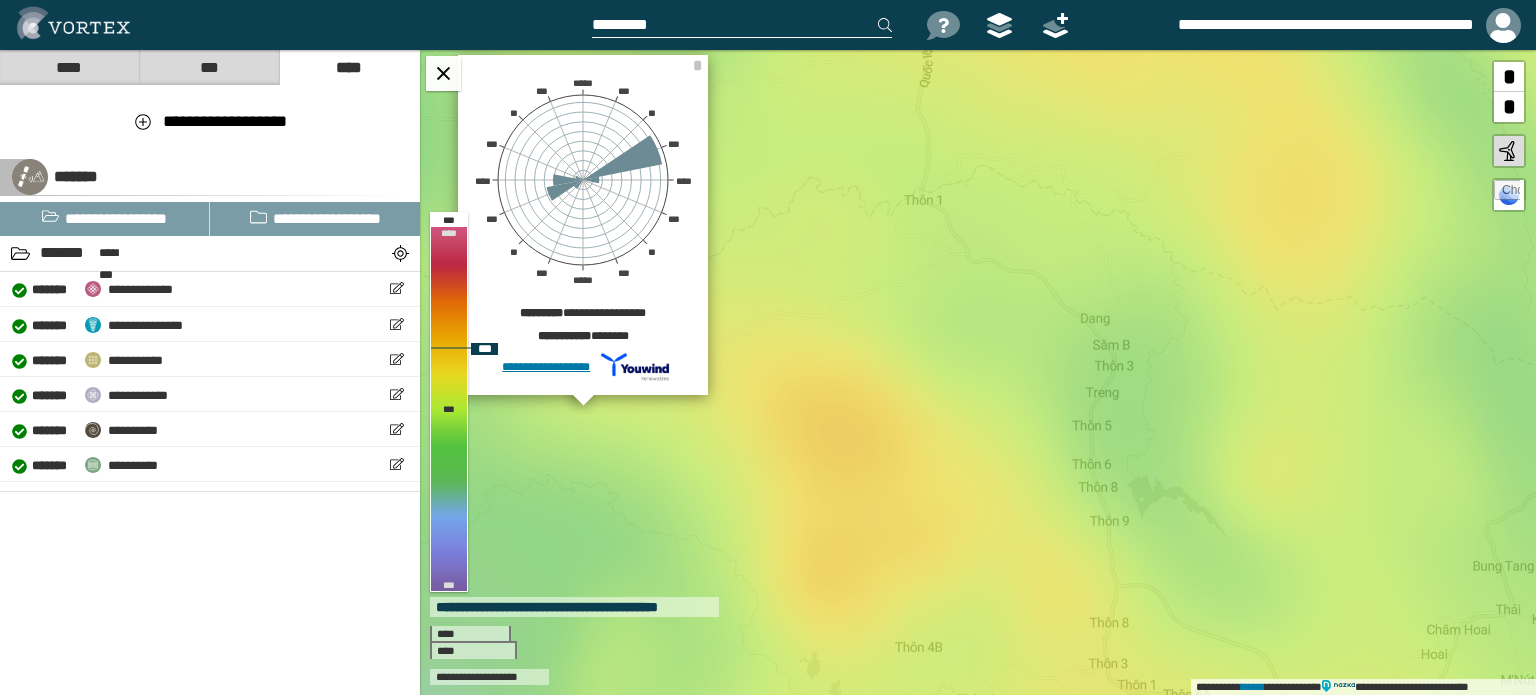 click on "**********" at bounding box center (978, 372) 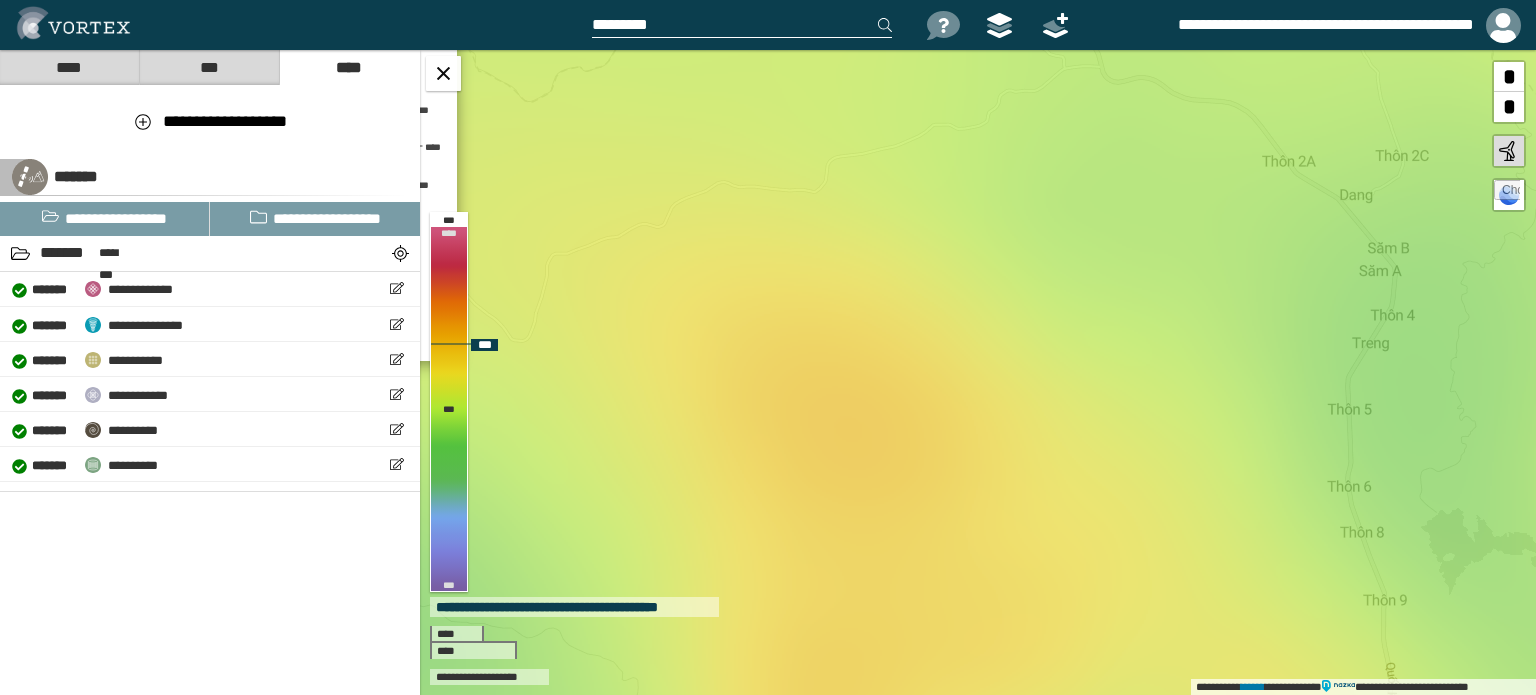 click on "**********" at bounding box center [978, 372] 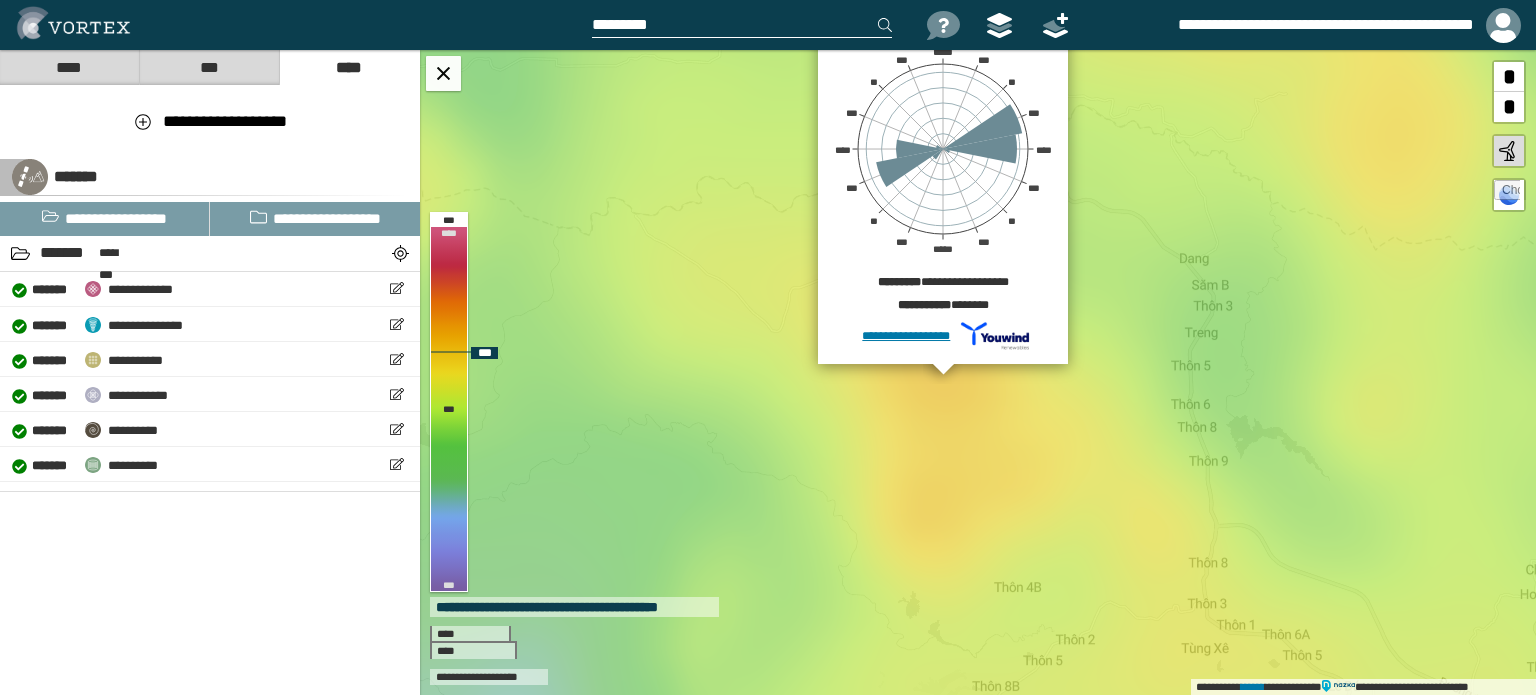 drag, startPoint x: 881, startPoint y: 486, endPoint x: 954, endPoint y: 420, distance: 98.4124 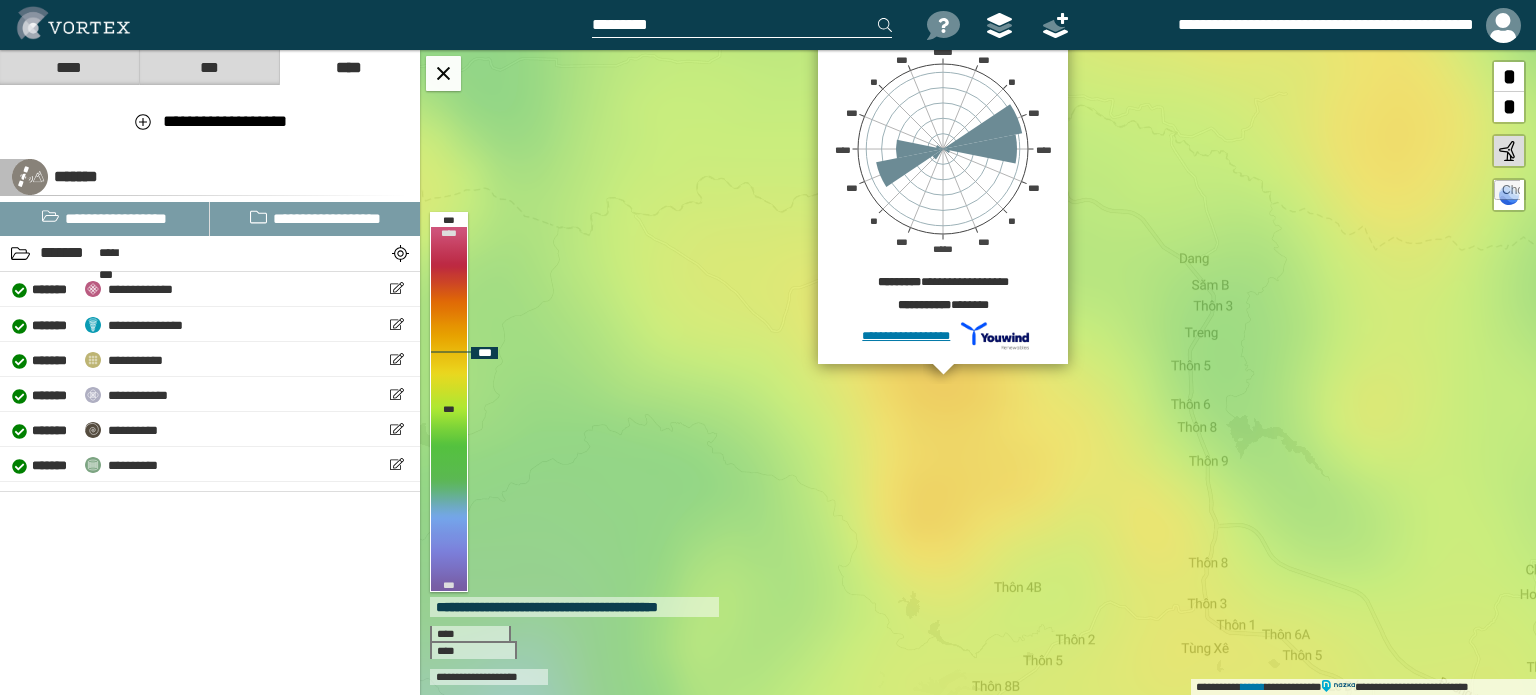 click on "**********" at bounding box center [978, 372] 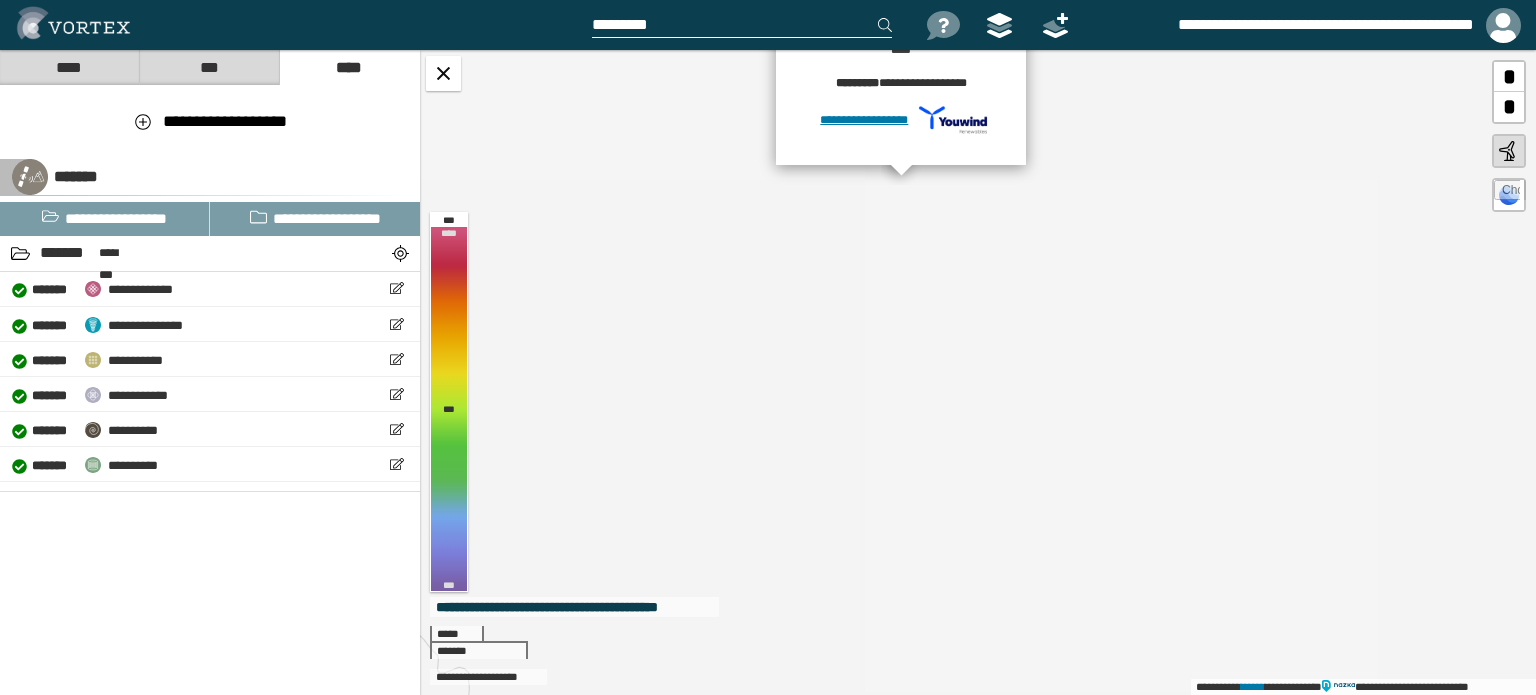 click at bounding box center (1509, 195) 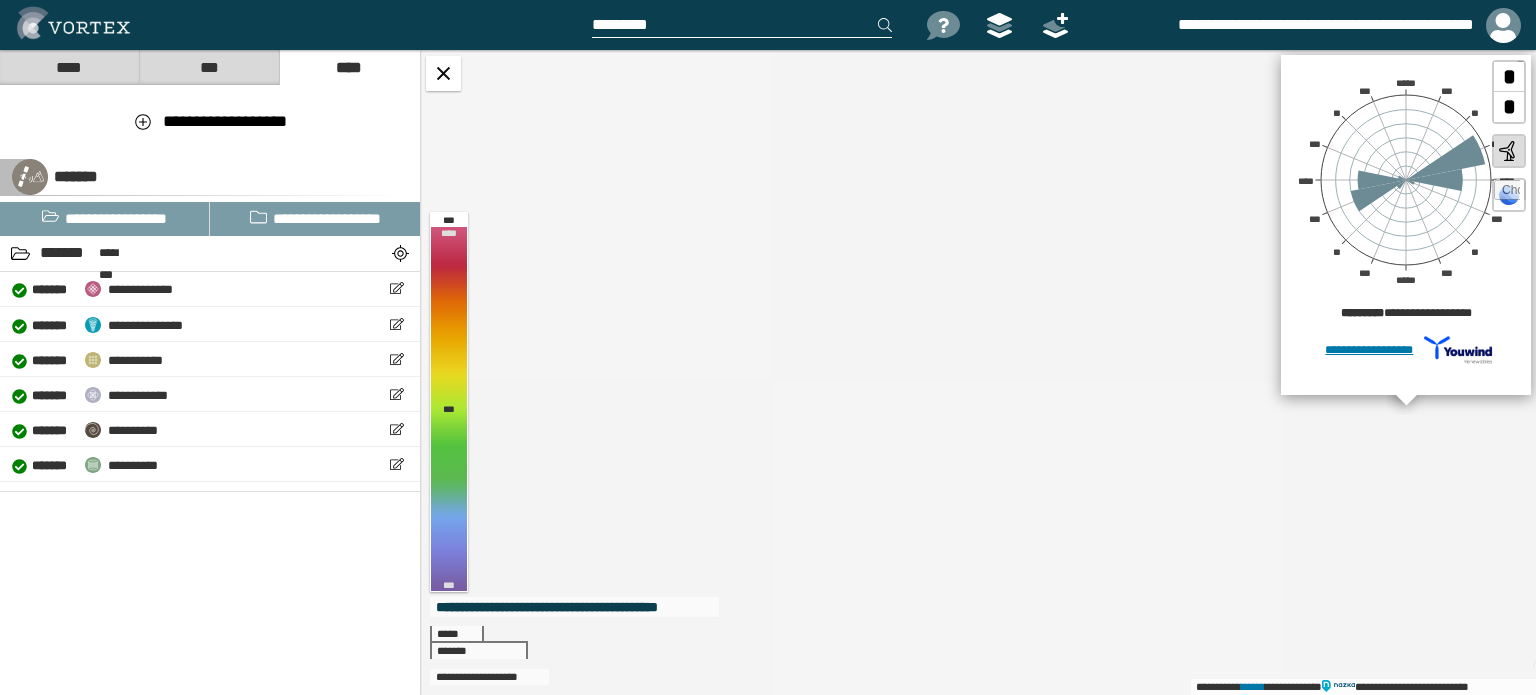 click at bounding box center (1507, 193) 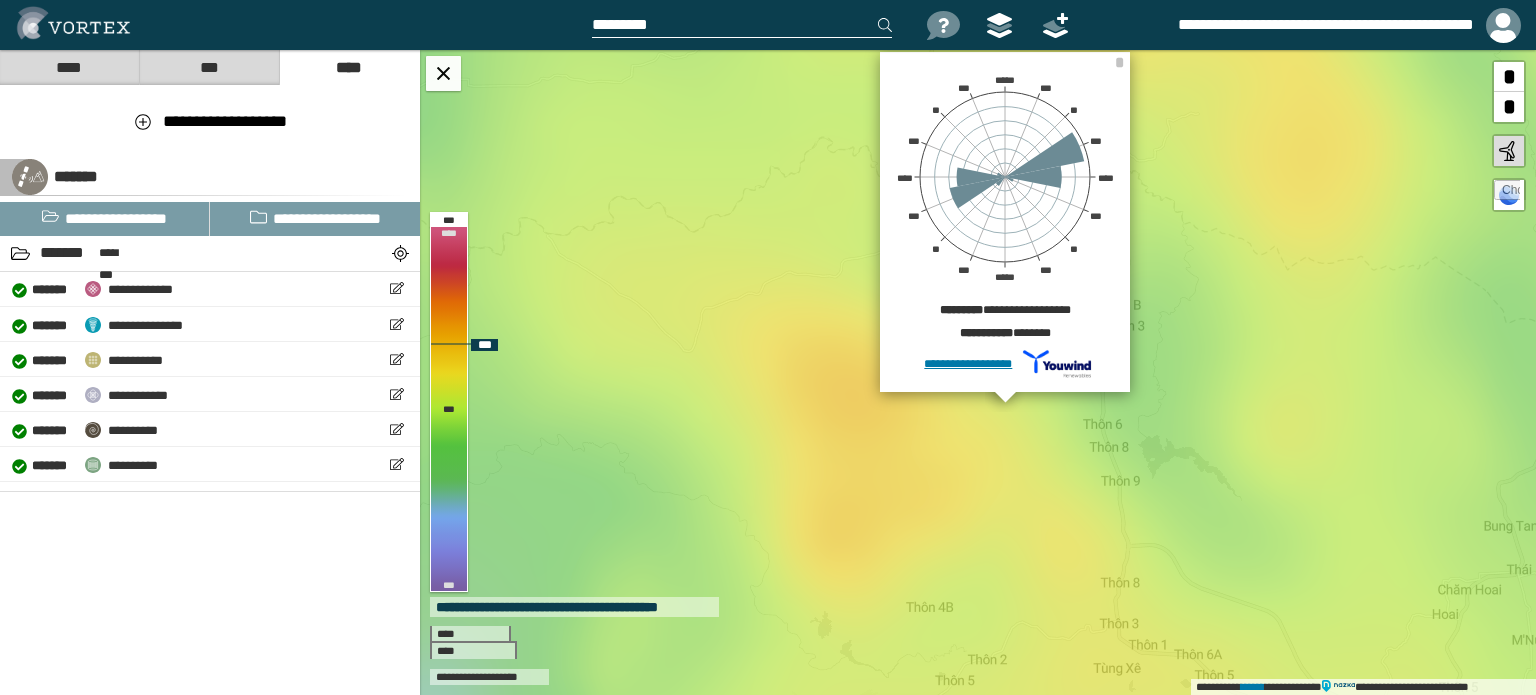 click on "**********" at bounding box center (978, 372) 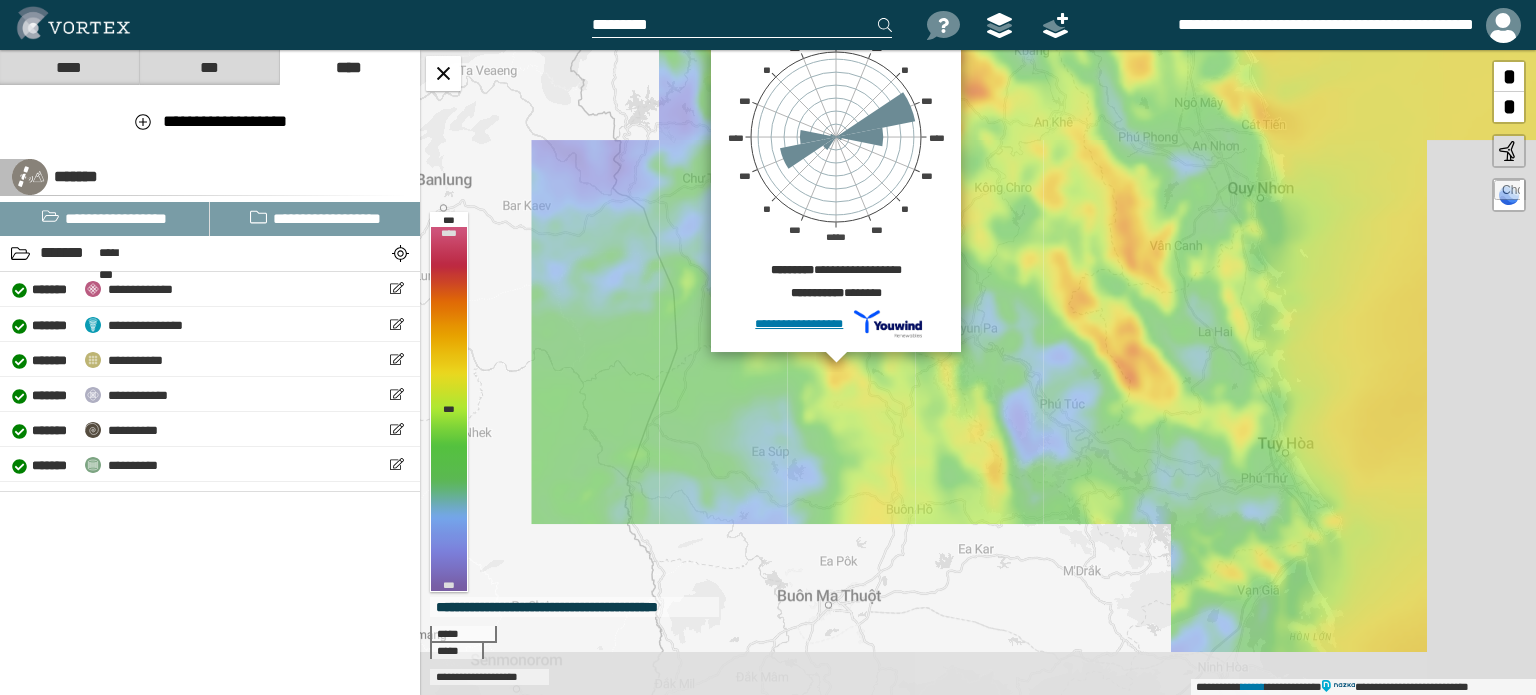 drag, startPoint x: 915, startPoint y: 579, endPoint x: 905, endPoint y: 458, distance: 121.41252 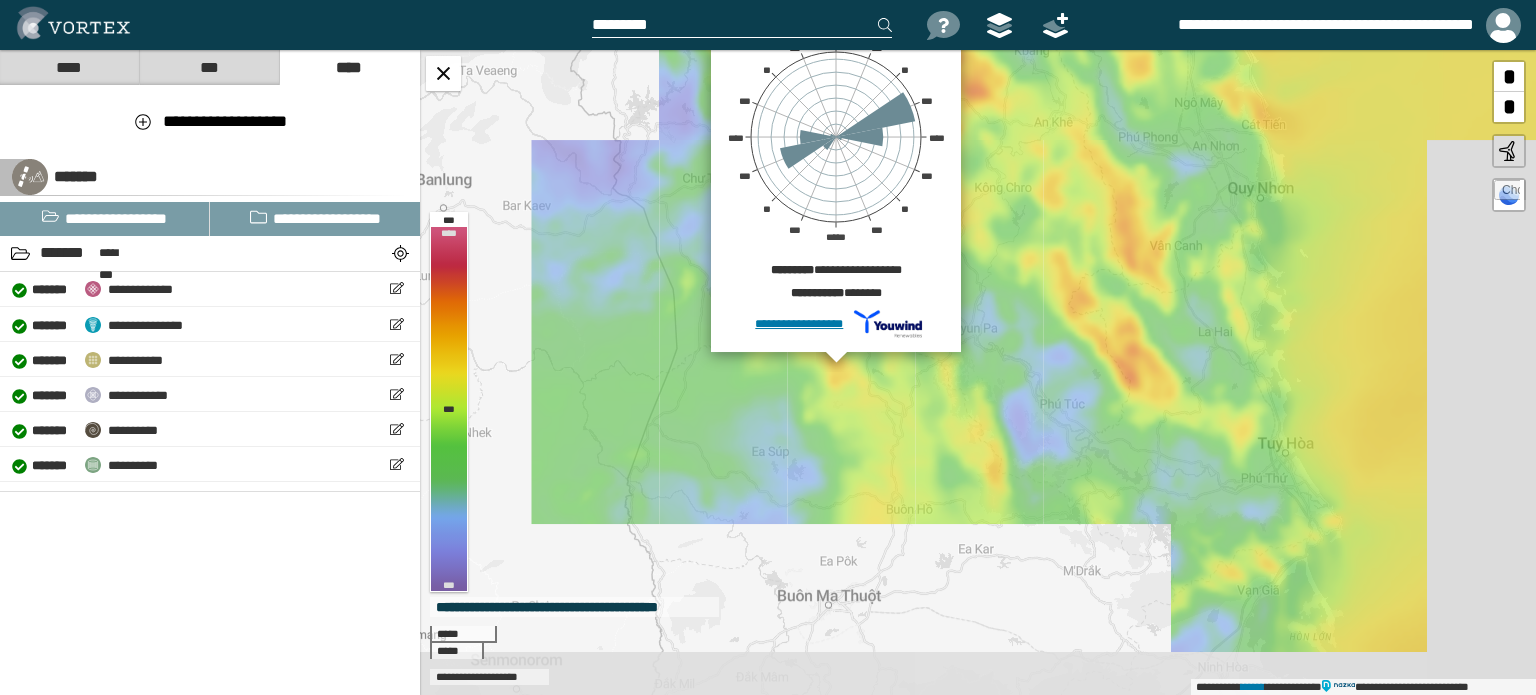 click on "**********" at bounding box center [978, 372] 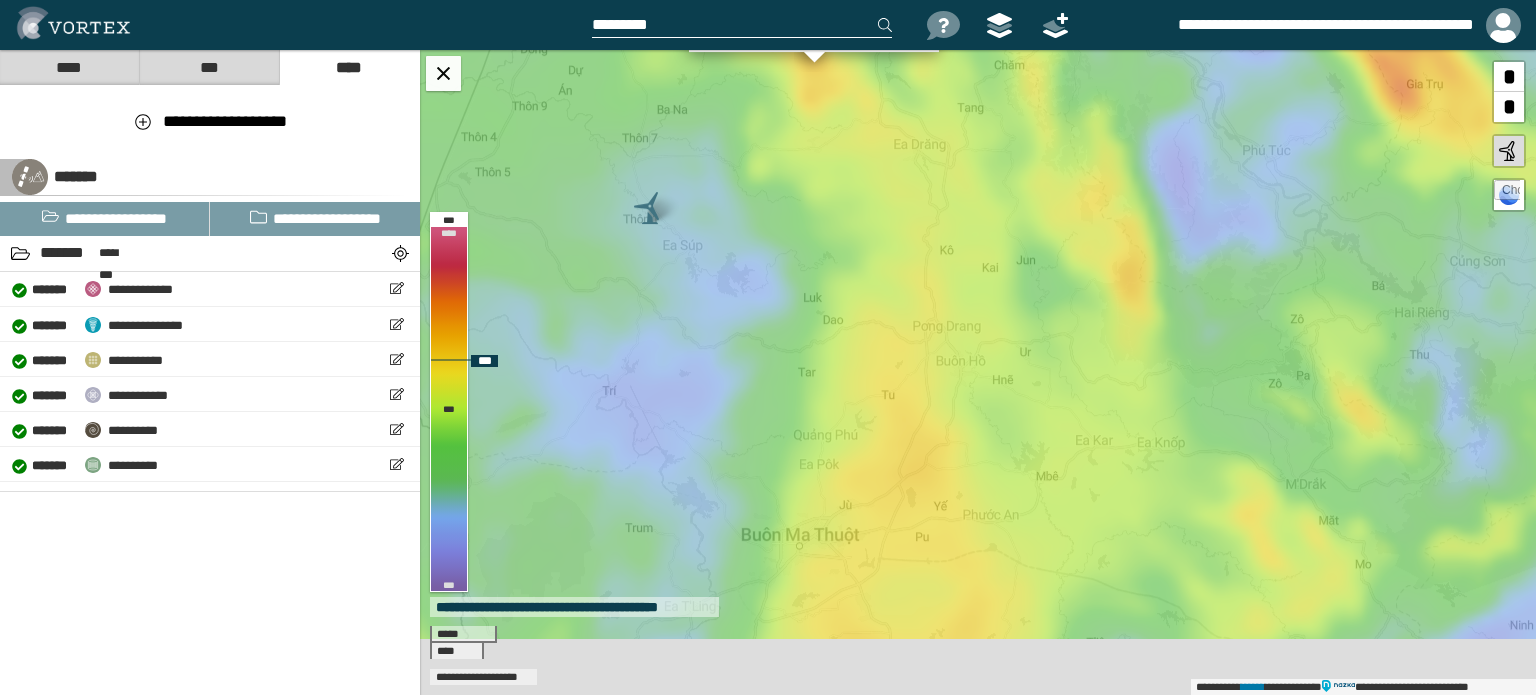 drag, startPoint x: 877, startPoint y: 551, endPoint x: 861, endPoint y: 309, distance: 242.52835 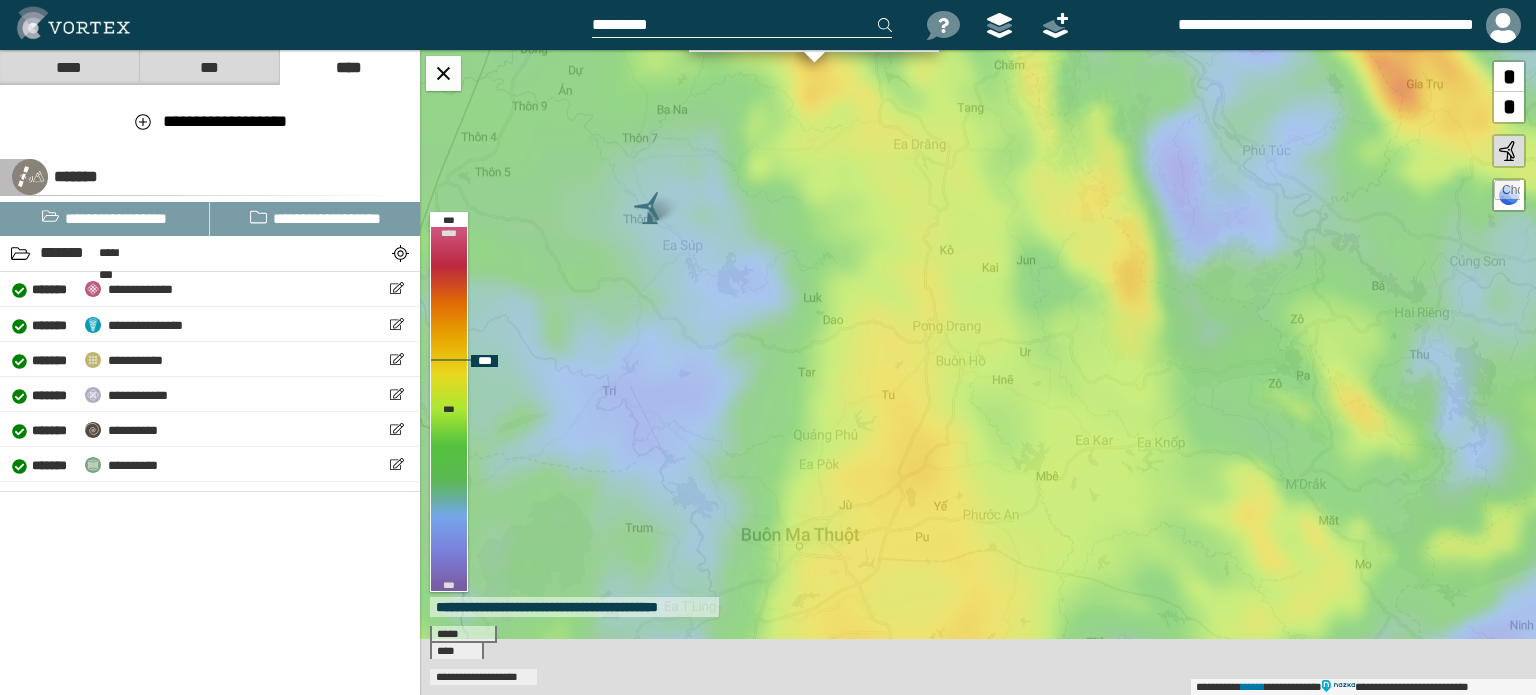 click on "**********" at bounding box center [978, 372] 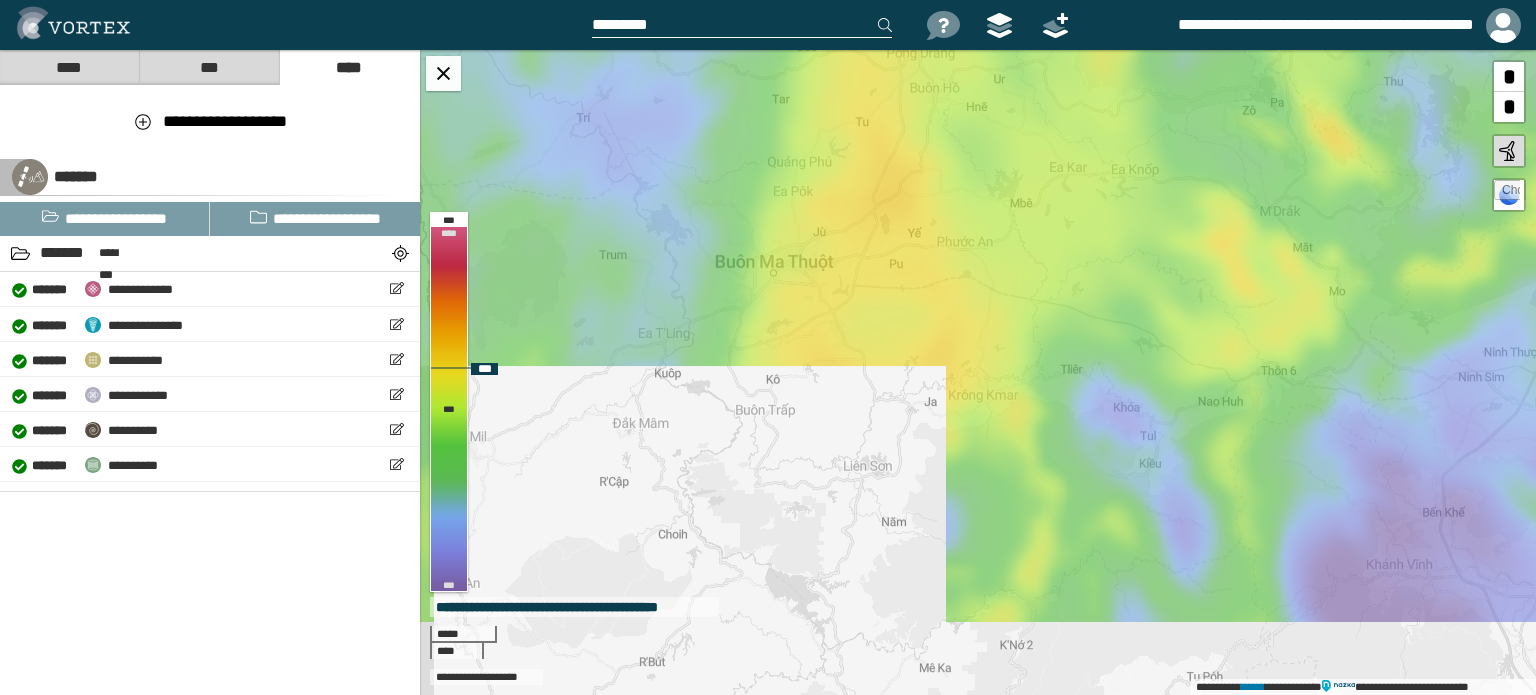 drag, startPoint x: 876, startPoint y: 291, endPoint x: 874, endPoint y: 280, distance: 11.18034 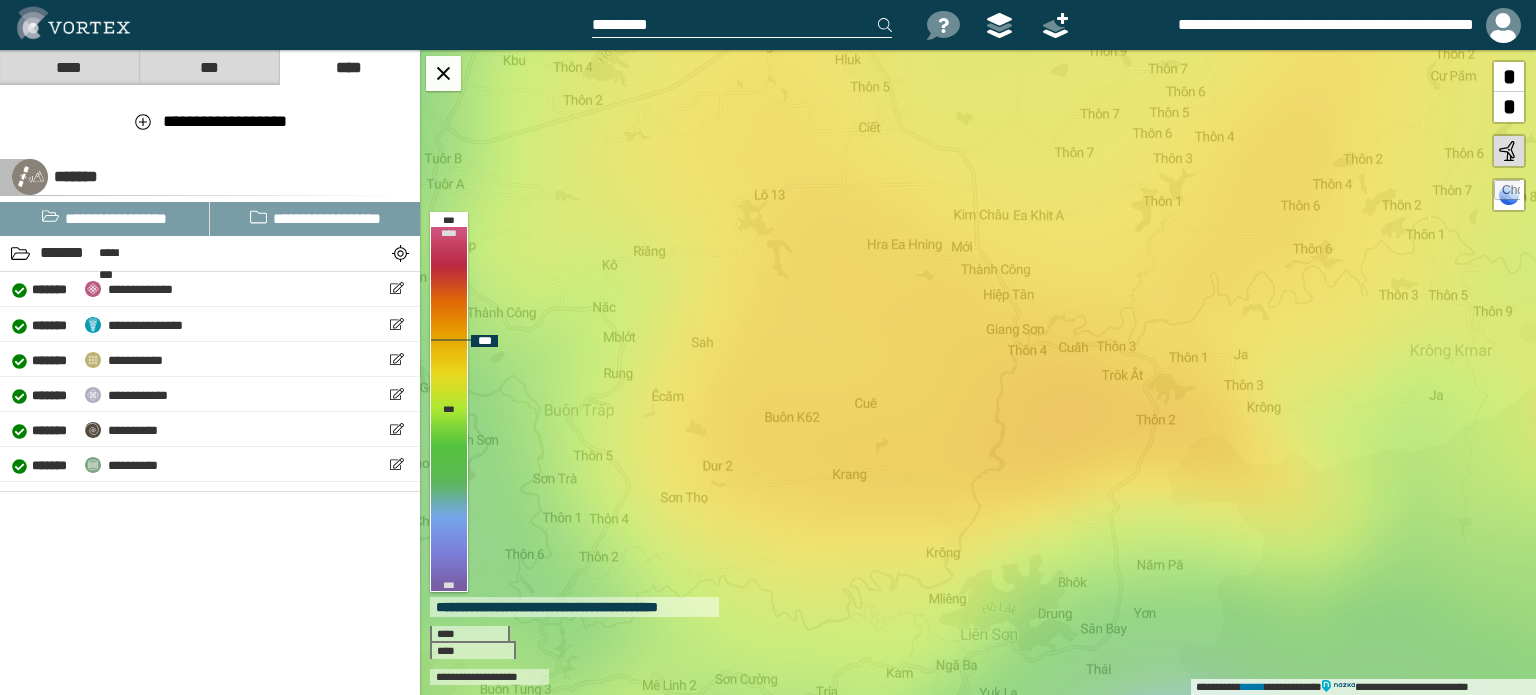 click on "**********" at bounding box center (978, 372) 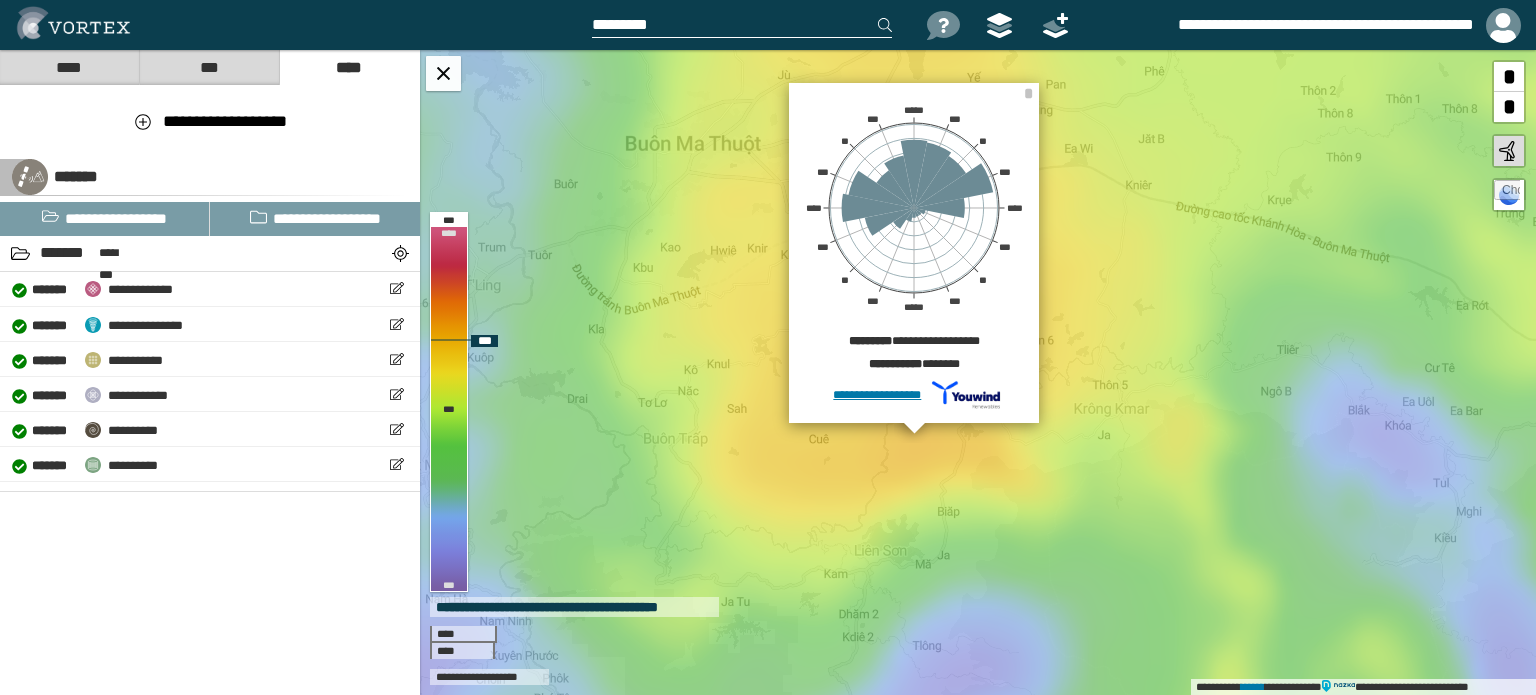 drag, startPoint x: 1044, startPoint y: 433, endPoint x: 929, endPoint y: 455, distance: 117.08544 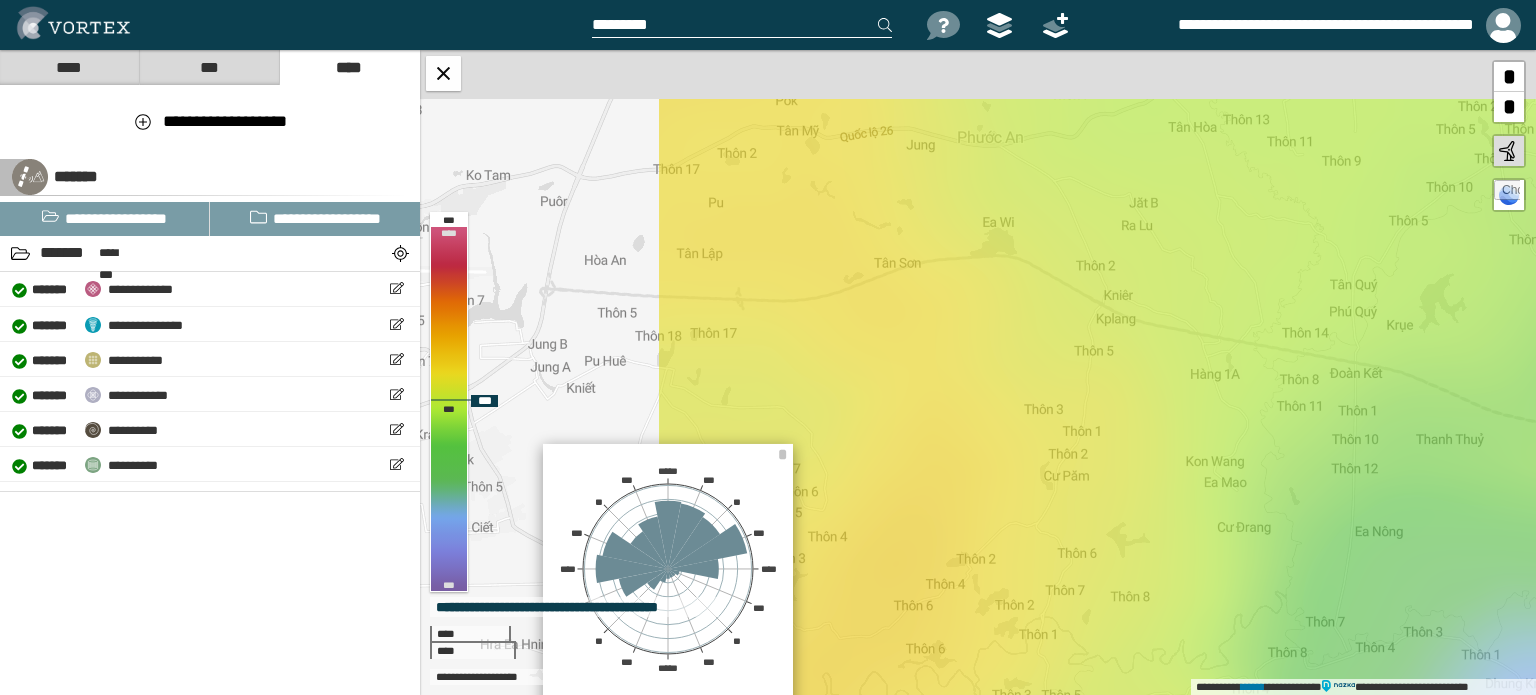 drag, startPoint x: 857, startPoint y: 304, endPoint x: 1204, endPoint y: 385, distance: 356.3285 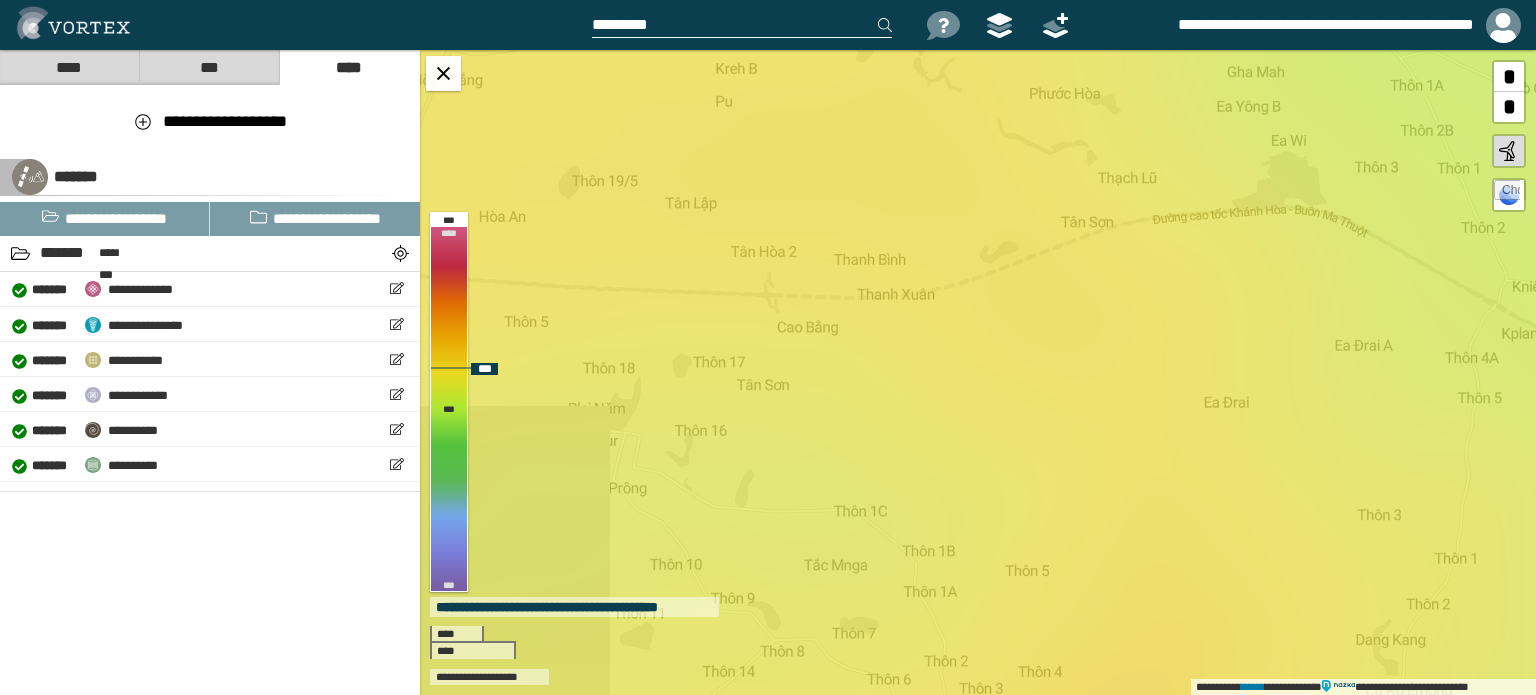 drag, startPoint x: 953, startPoint y: 303, endPoint x: 876, endPoint y: 296, distance: 77.31753 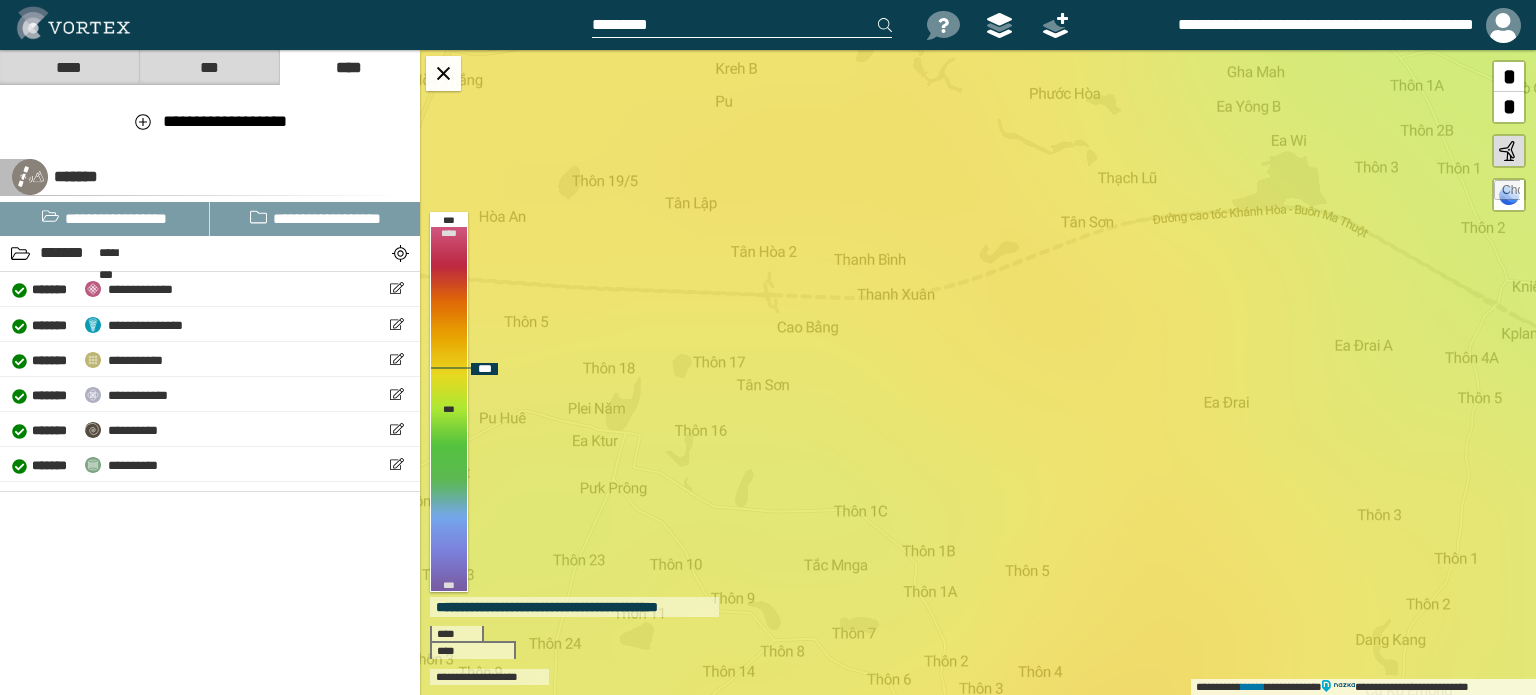 click on "**********" at bounding box center [978, 372] 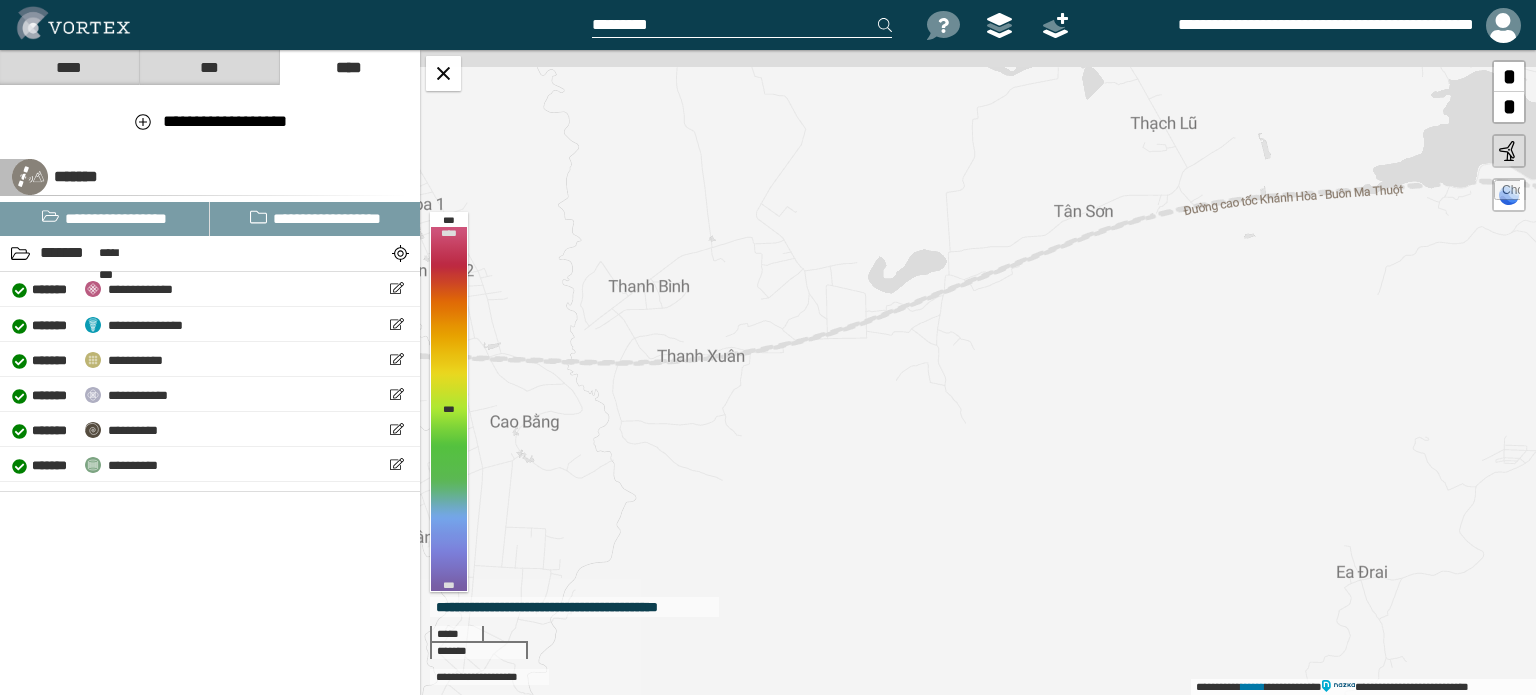 drag, startPoint x: 919, startPoint y: 318, endPoint x: 736, endPoint y: 405, distance: 202.62773 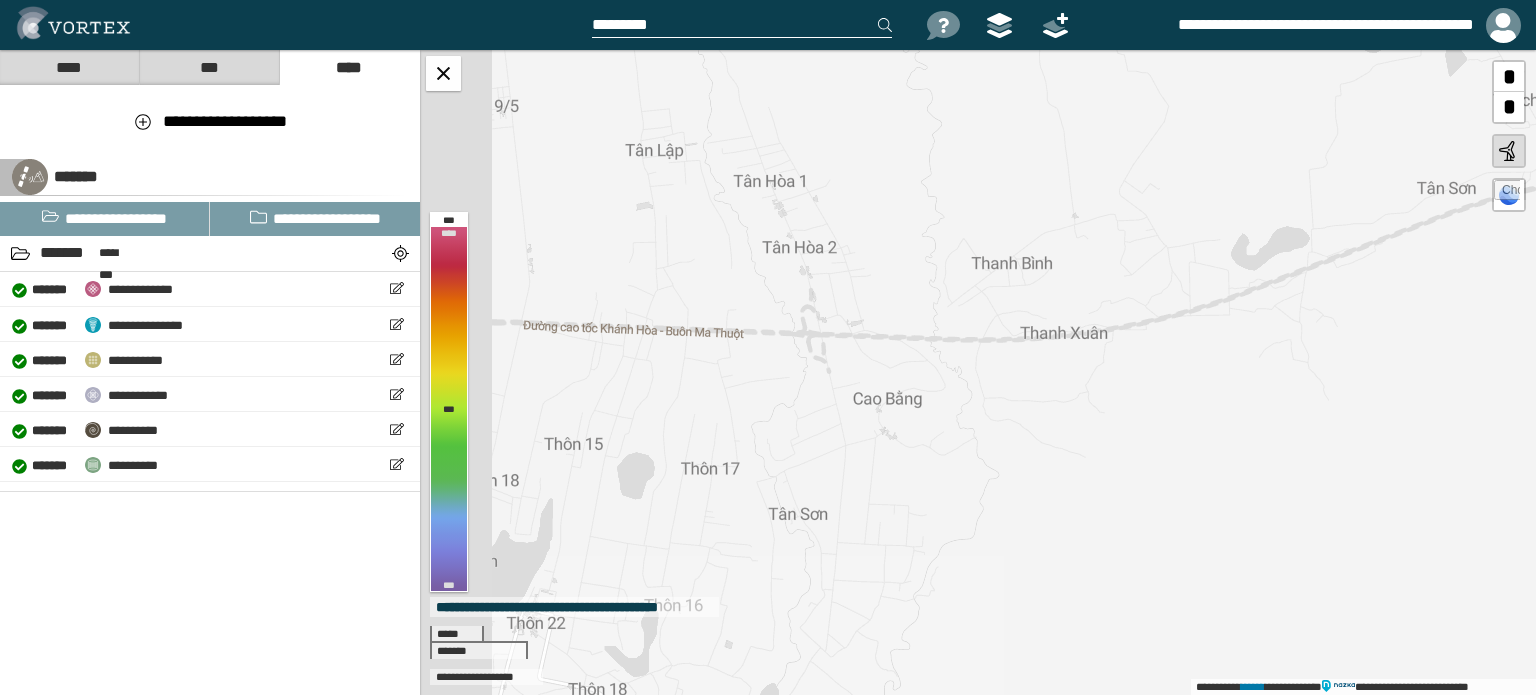 drag, startPoint x: 835, startPoint y: 383, endPoint x: 1228, endPoint y: 331, distance: 396.42526 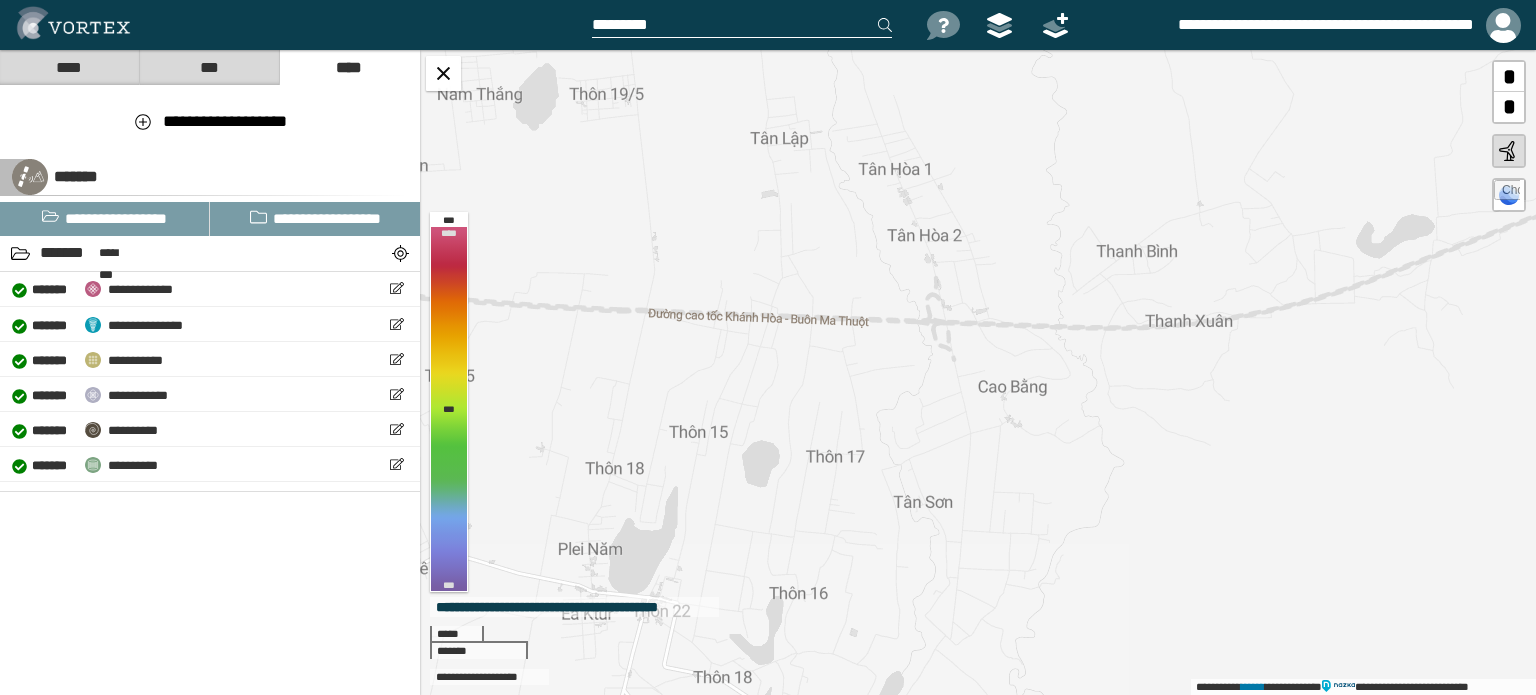 drag, startPoint x: 840, startPoint y: 361, endPoint x: 944, endPoint y: 346, distance: 105.076164 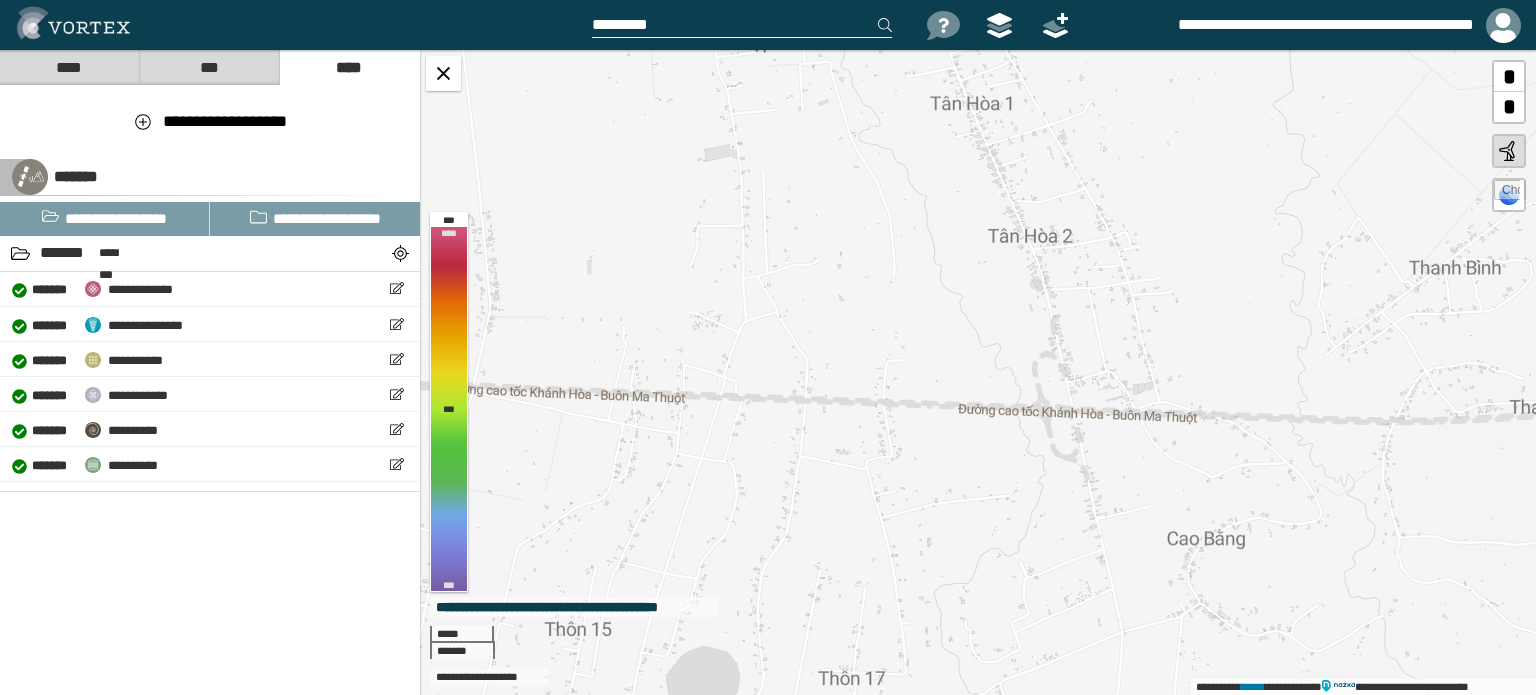drag, startPoint x: 917, startPoint y: 262, endPoint x: 1026, endPoint y: 345, distance: 137.00365 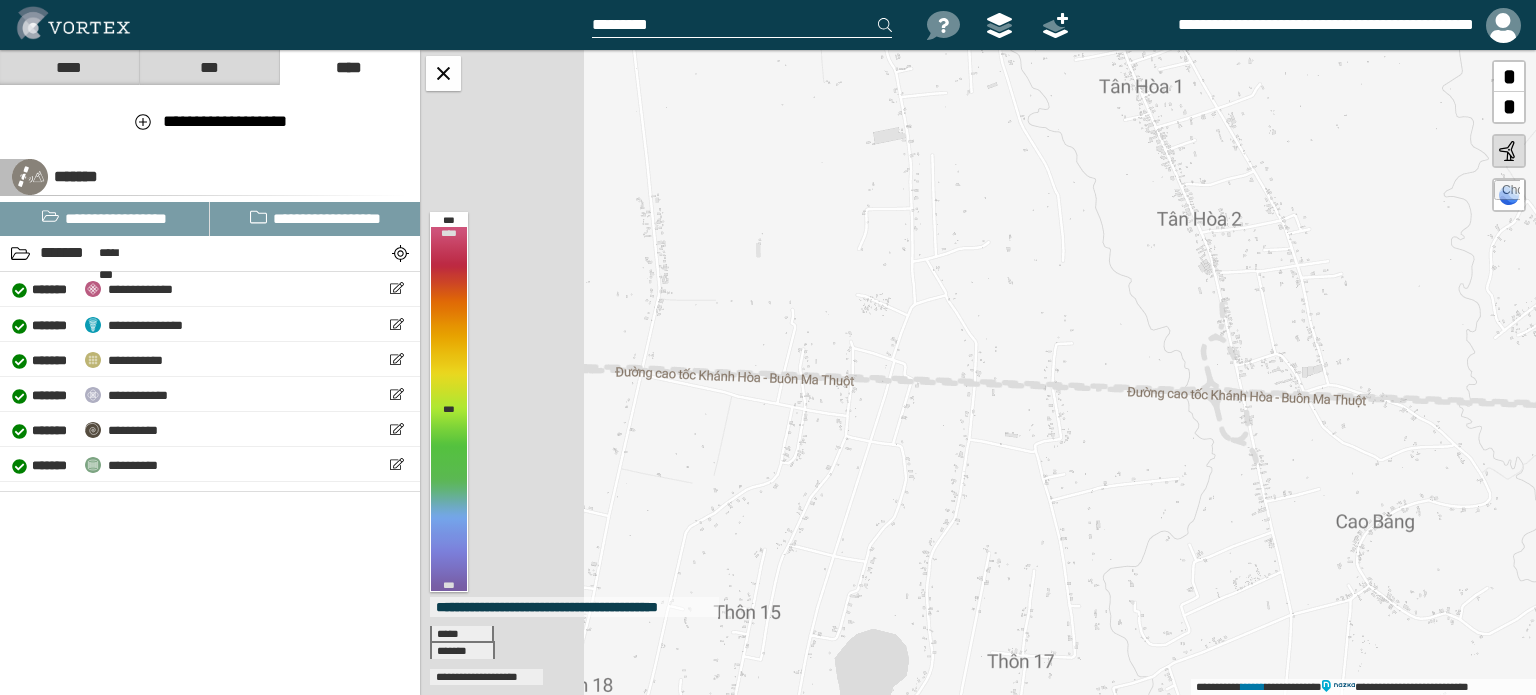 drag, startPoint x: 1000, startPoint y: 389, endPoint x: 1069, endPoint y: 384, distance: 69.18092 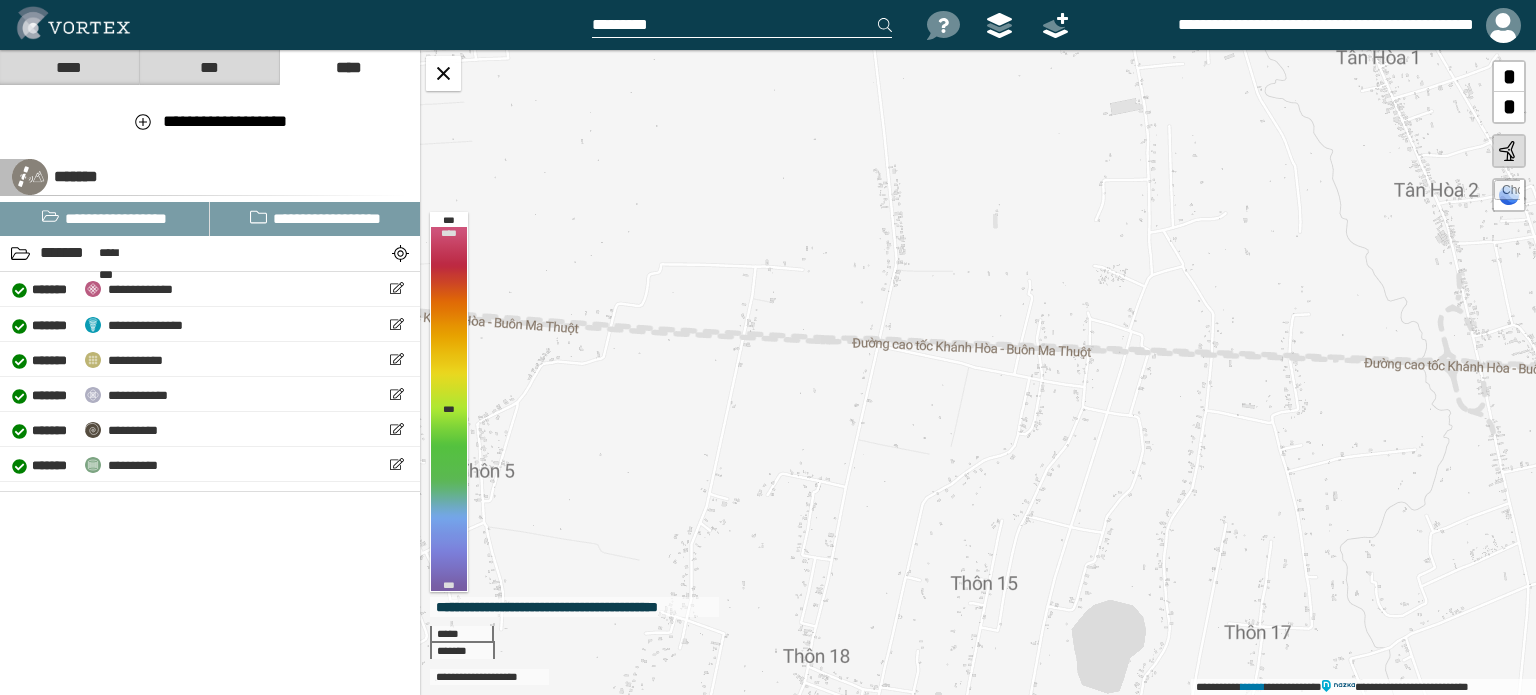 drag, startPoint x: 882, startPoint y: 410, endPoint x: 1086, endPoint y: 383, distance: 205.779 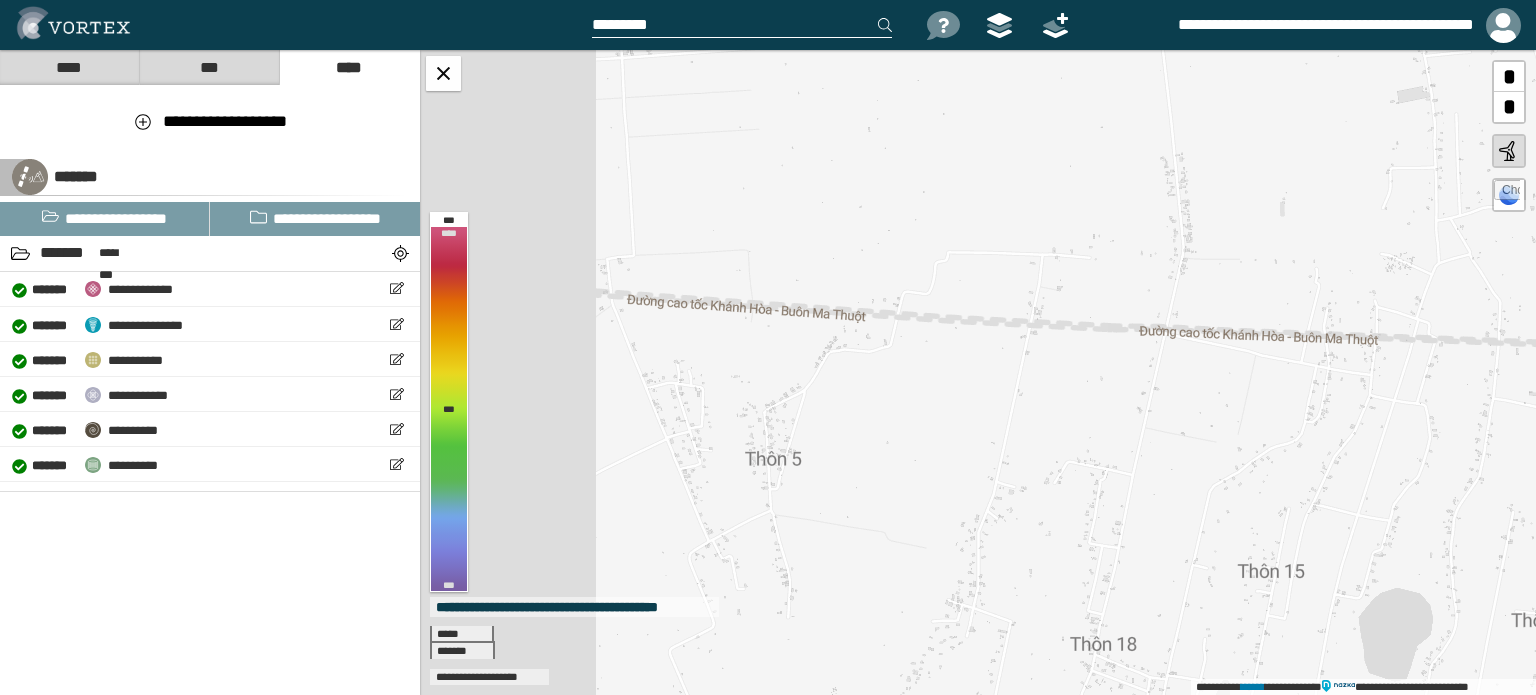 drag, startPoint x: 1151, startPoint y: 401, endPoint x: 1237, endPoint y: 399, distance: 86.023254 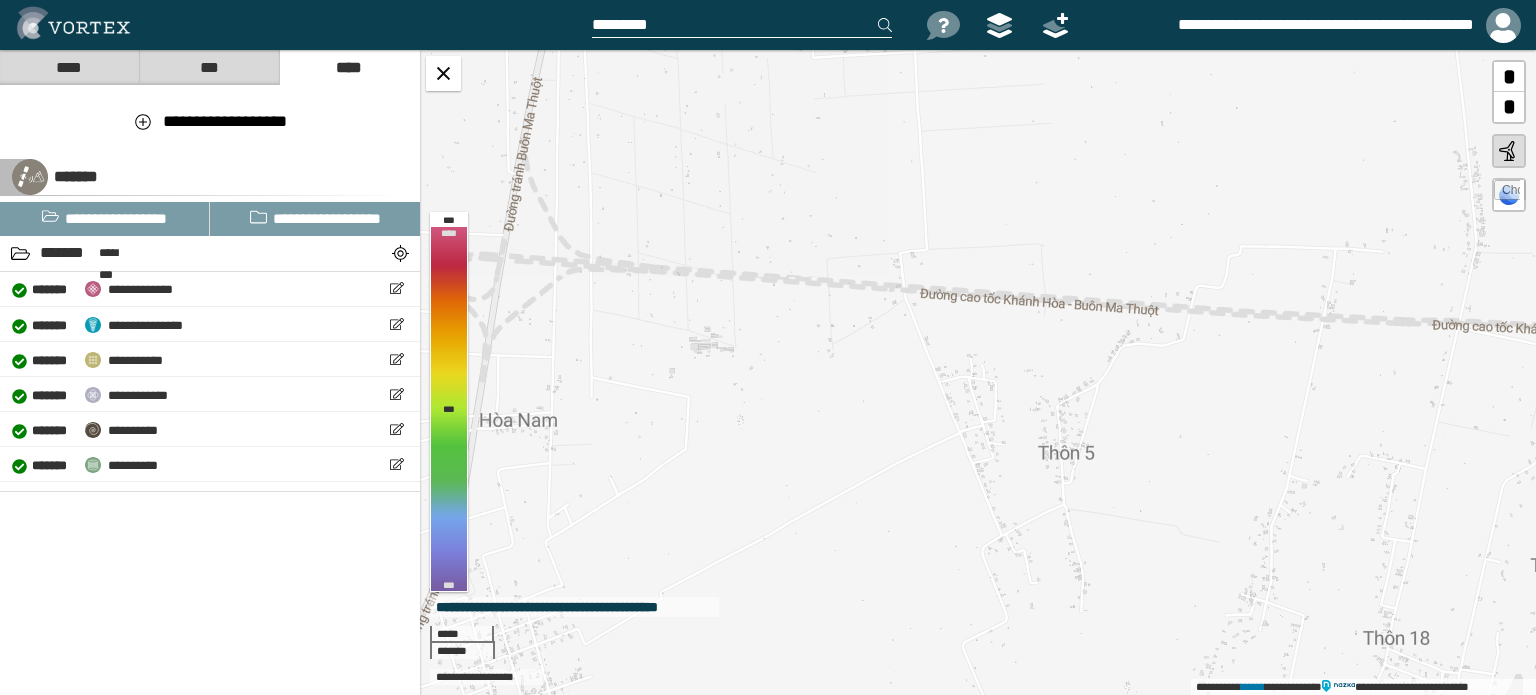 drag, startPoint x: 1109, startPoint y: 397, endPoint x: 1281, endPoint y: 391, distance: 172.10461 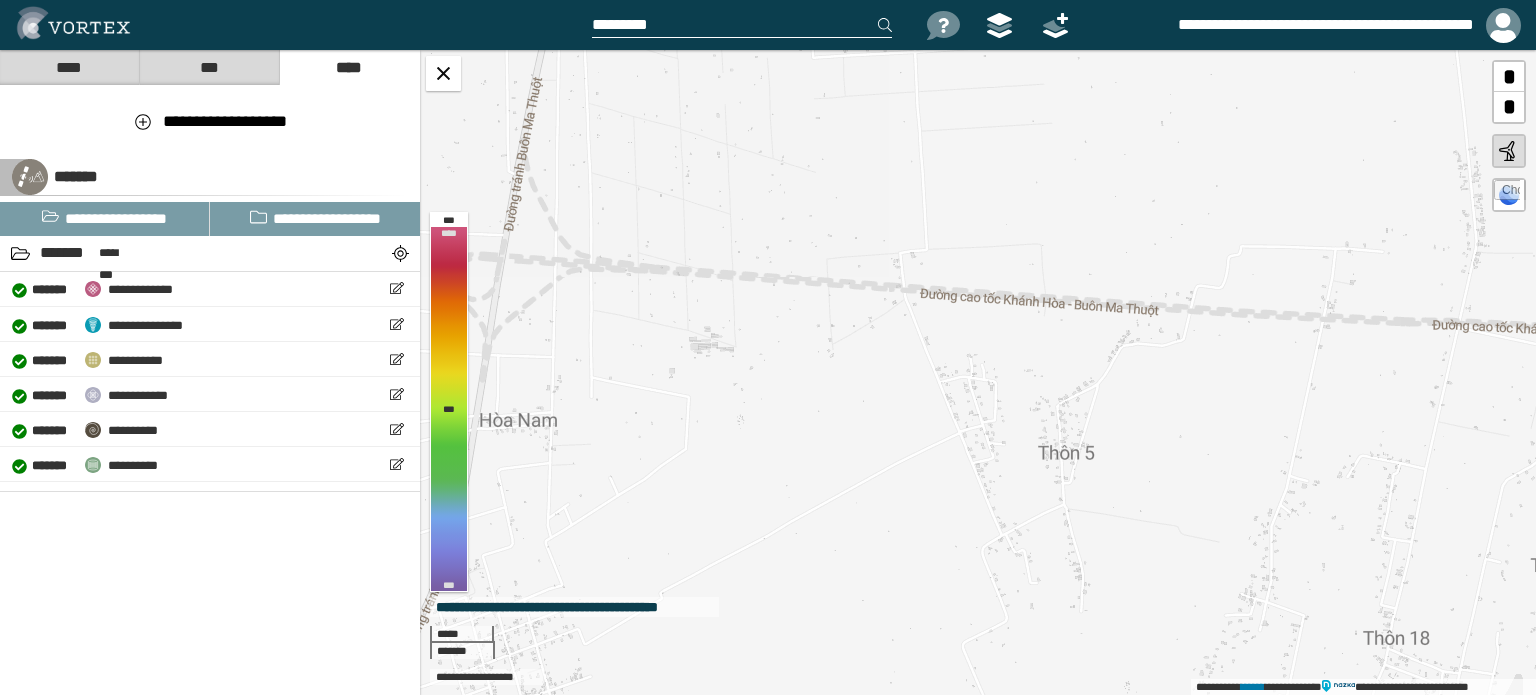 click on "**********" at bounding box center [978, 372] 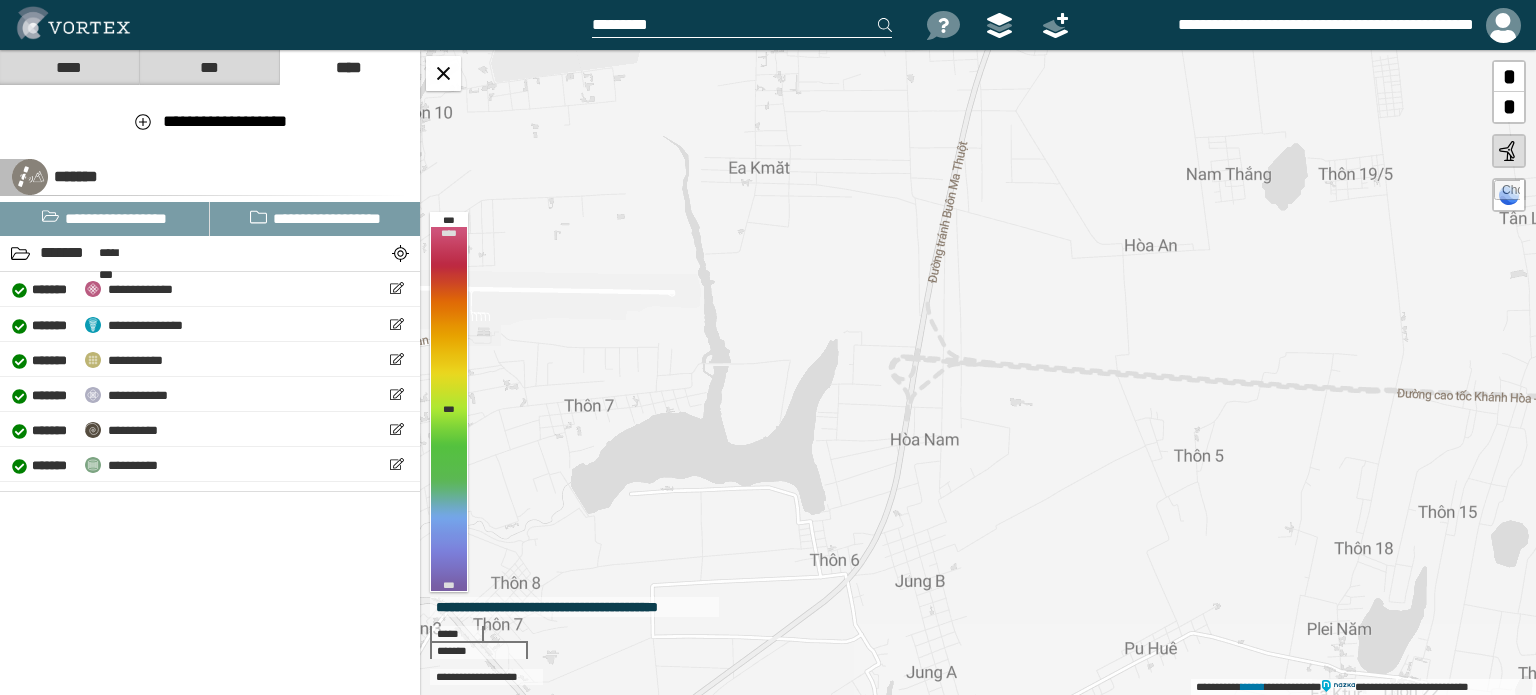 drag, startPoint x: 850, startPoint y: 382, endPoint x: 1026, endPoint y: 434, distance: 183.52112 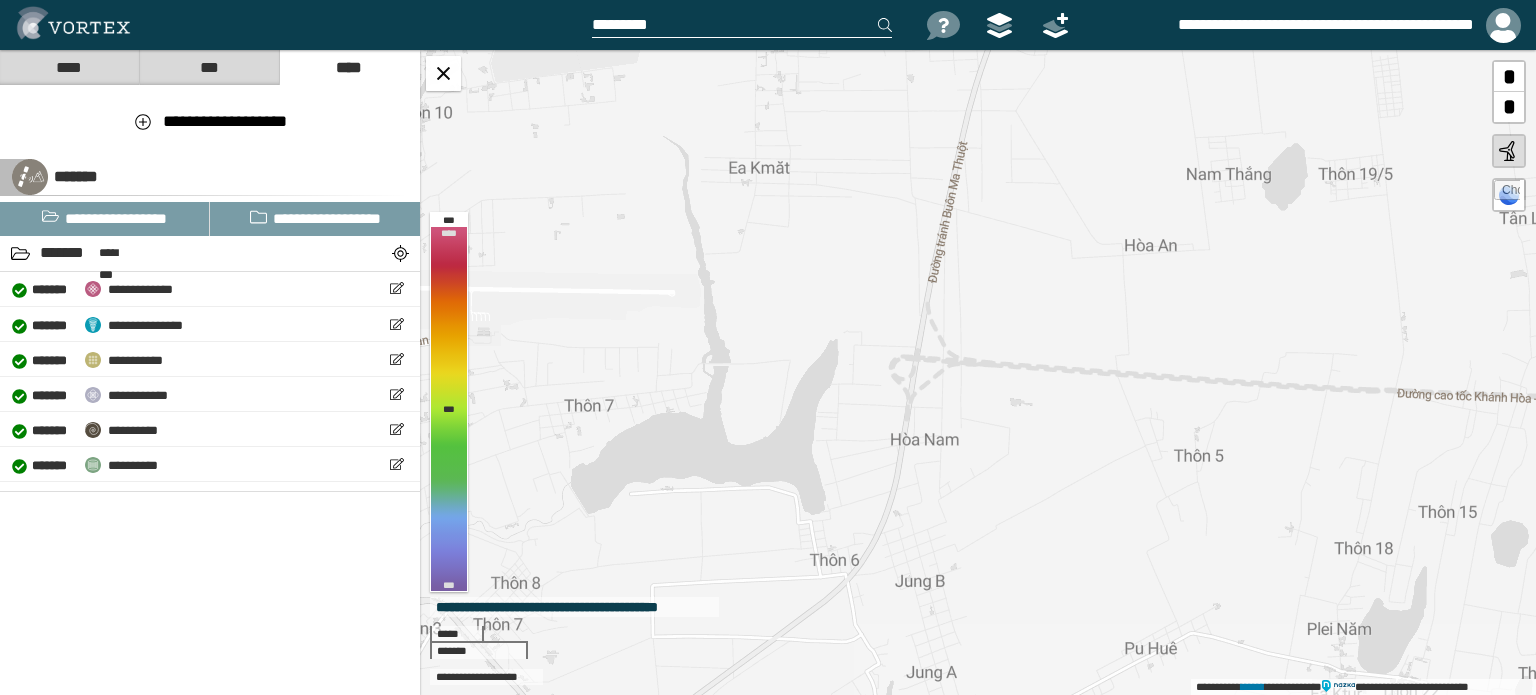 click on "**********" at bounding box center (978, 372) 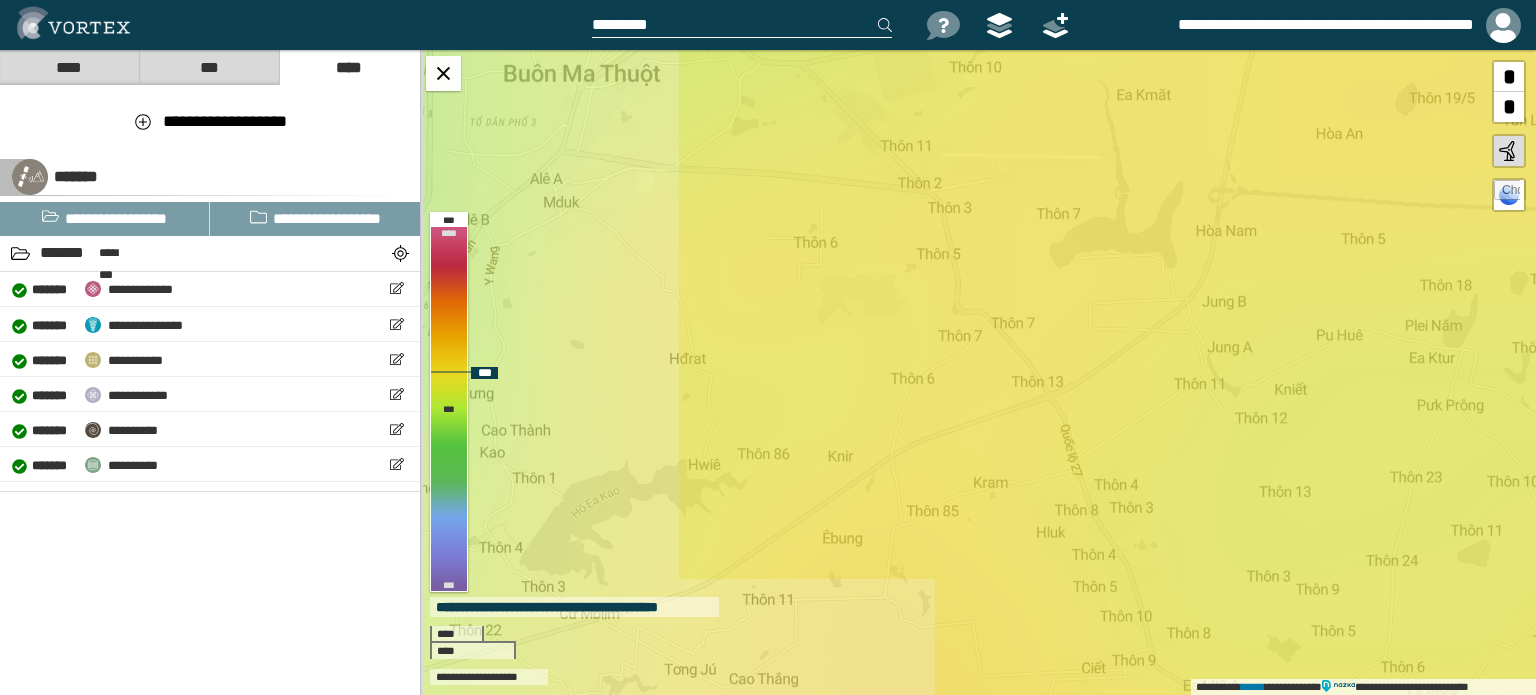drag, startPoint x: 781, startPoint y: 318, endPoint x: 1070, endPoint y: 205, distance: 310.3063 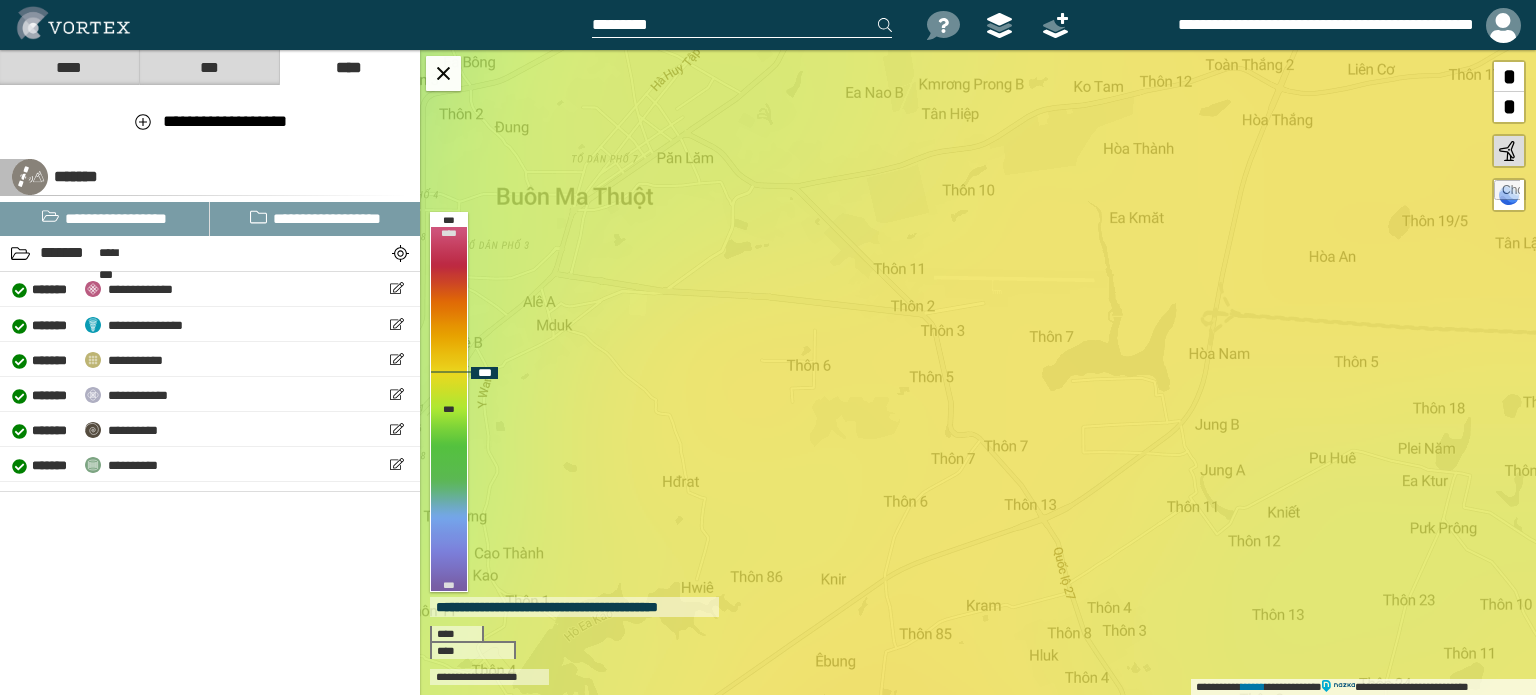 drag, startPoint x: 1063, startPoint y: 194, endPoint x: 1056, endPoint y: 317, distance: 123.19903 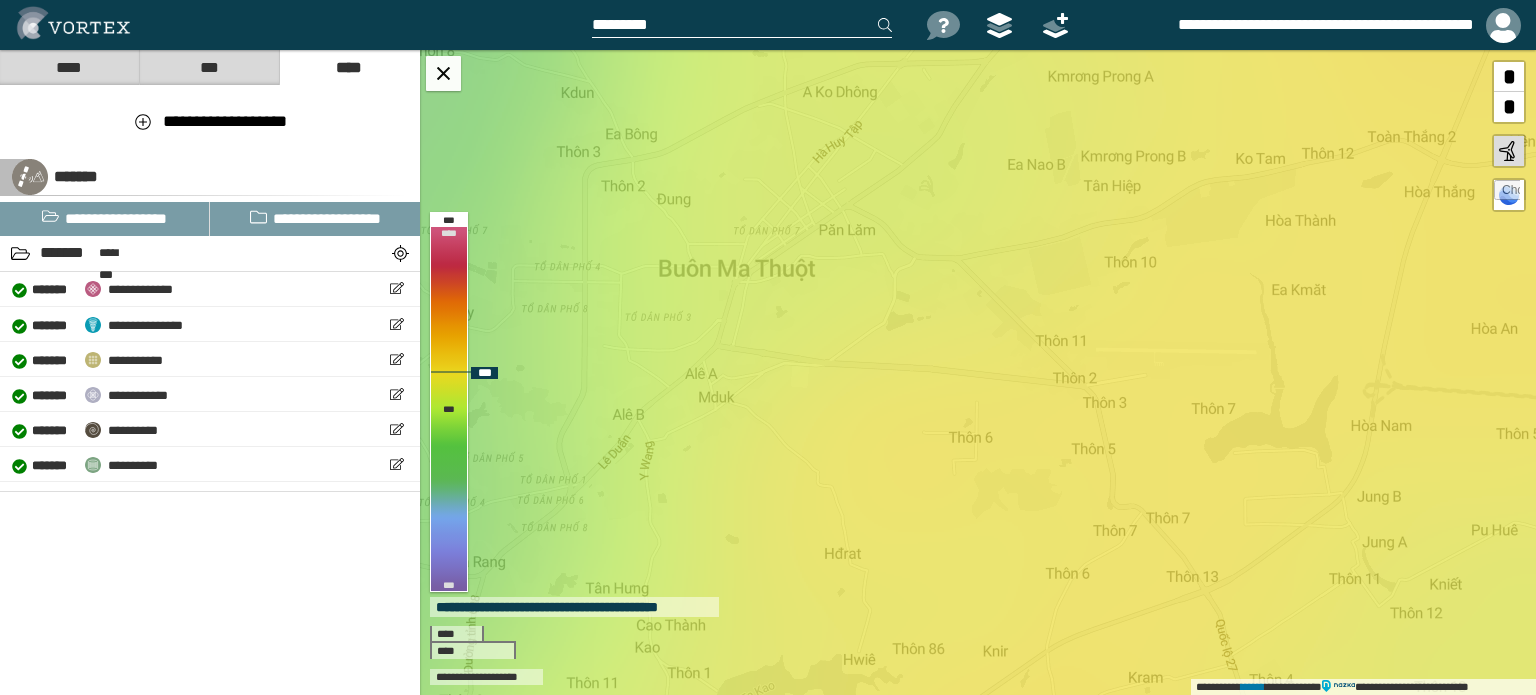 drag, startPoint x: 892, startPoint y: 291, endPoint x: 1044, endPoint y: 367, distance: 169.94116 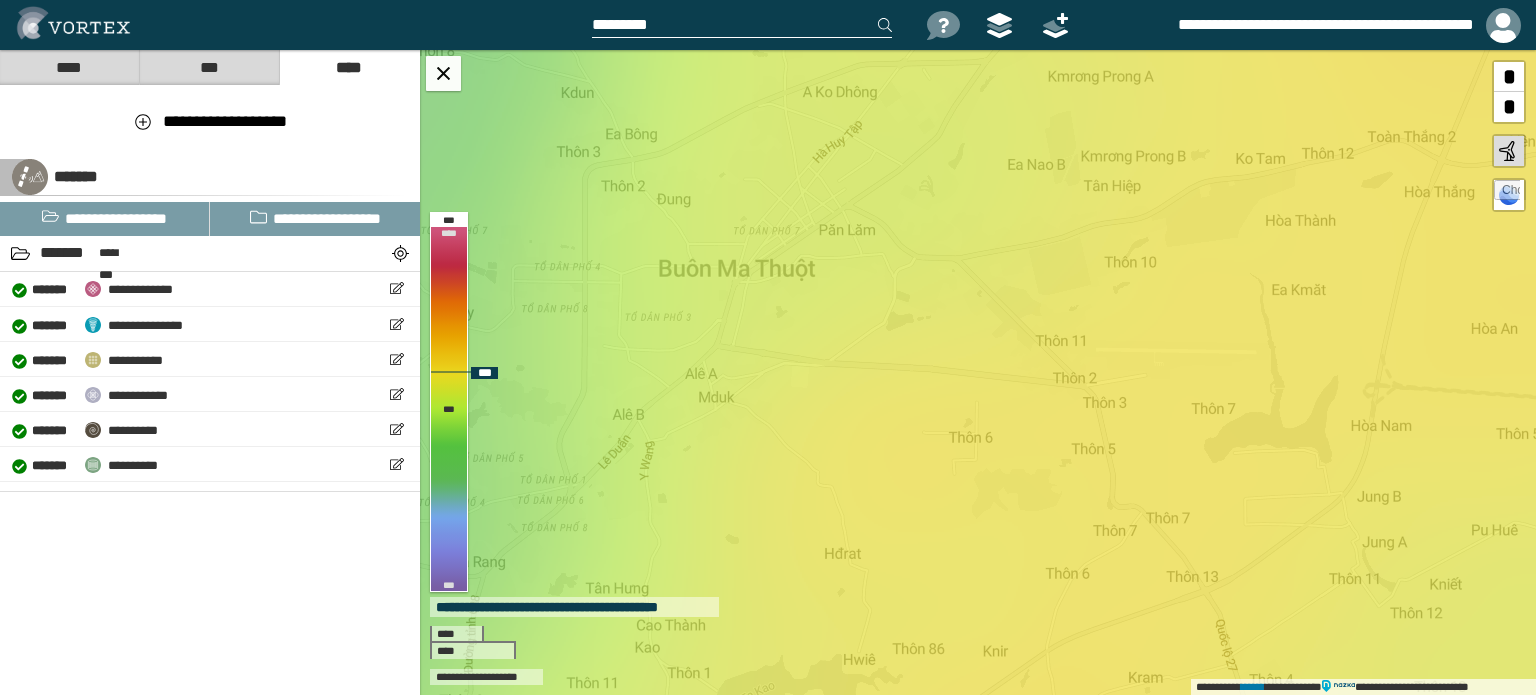 click on "**********" at bounding box center [978, 372] 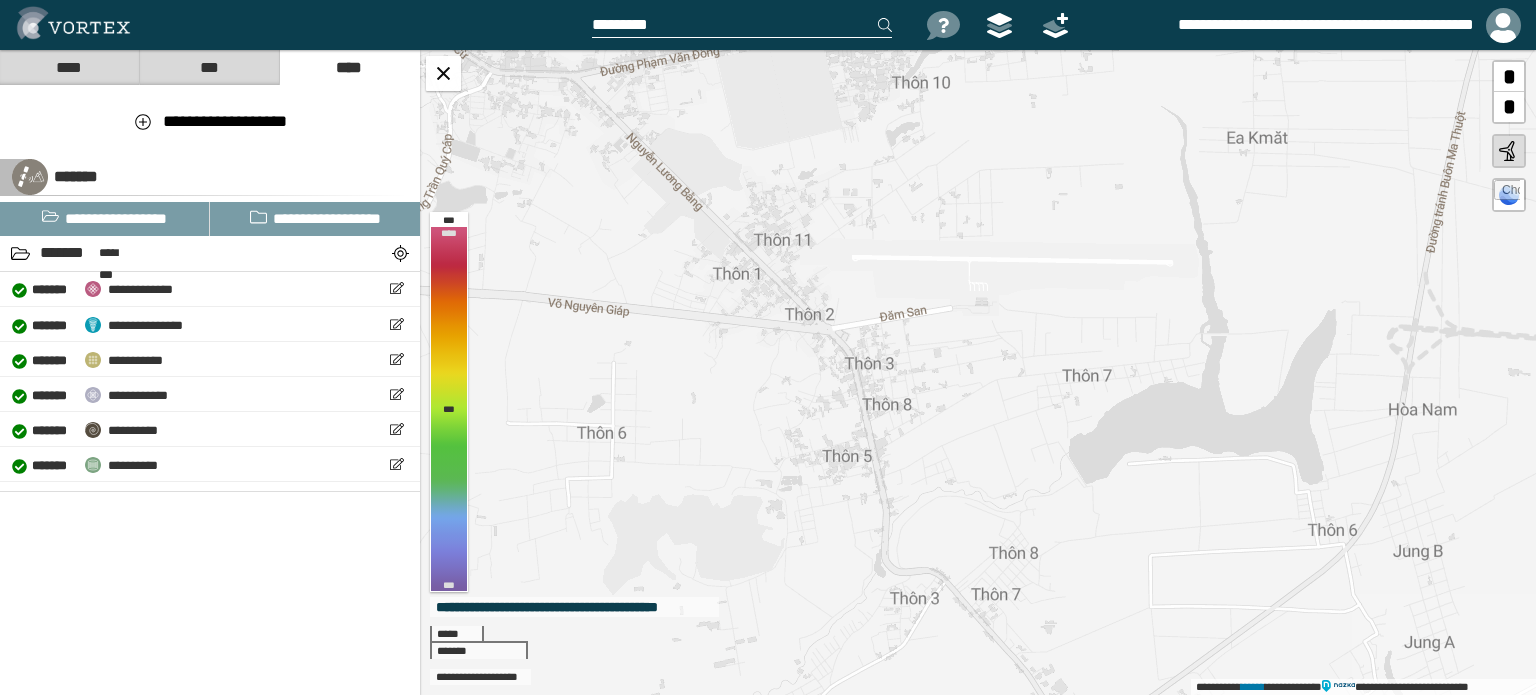 drag, startPoint x: 1193, startPoint y: 375, endPoint x: 874, endPoint y: 276, distance: 334.00897 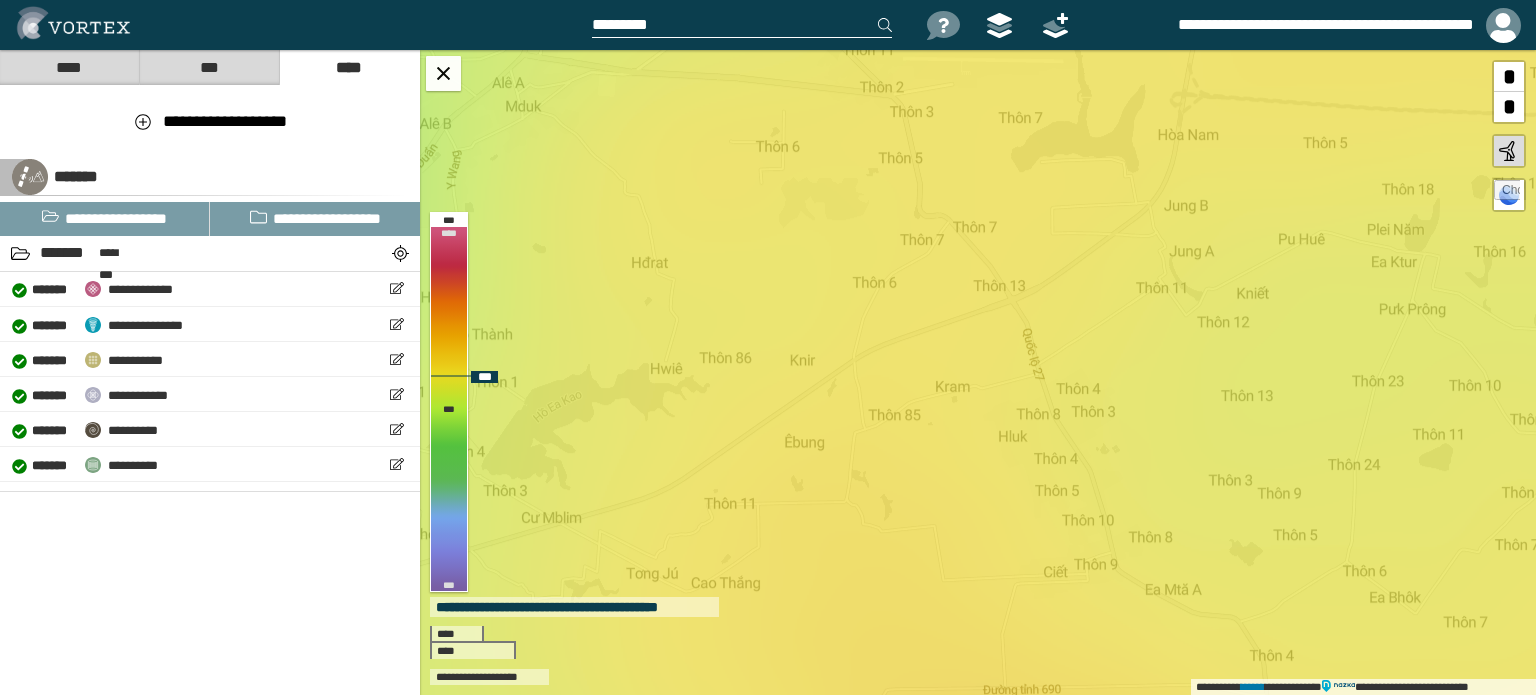 drag, startPoint x: 1051, startPoint y: 538, endPoint x: 1084, endPoint y: 326, distance: 214.55302 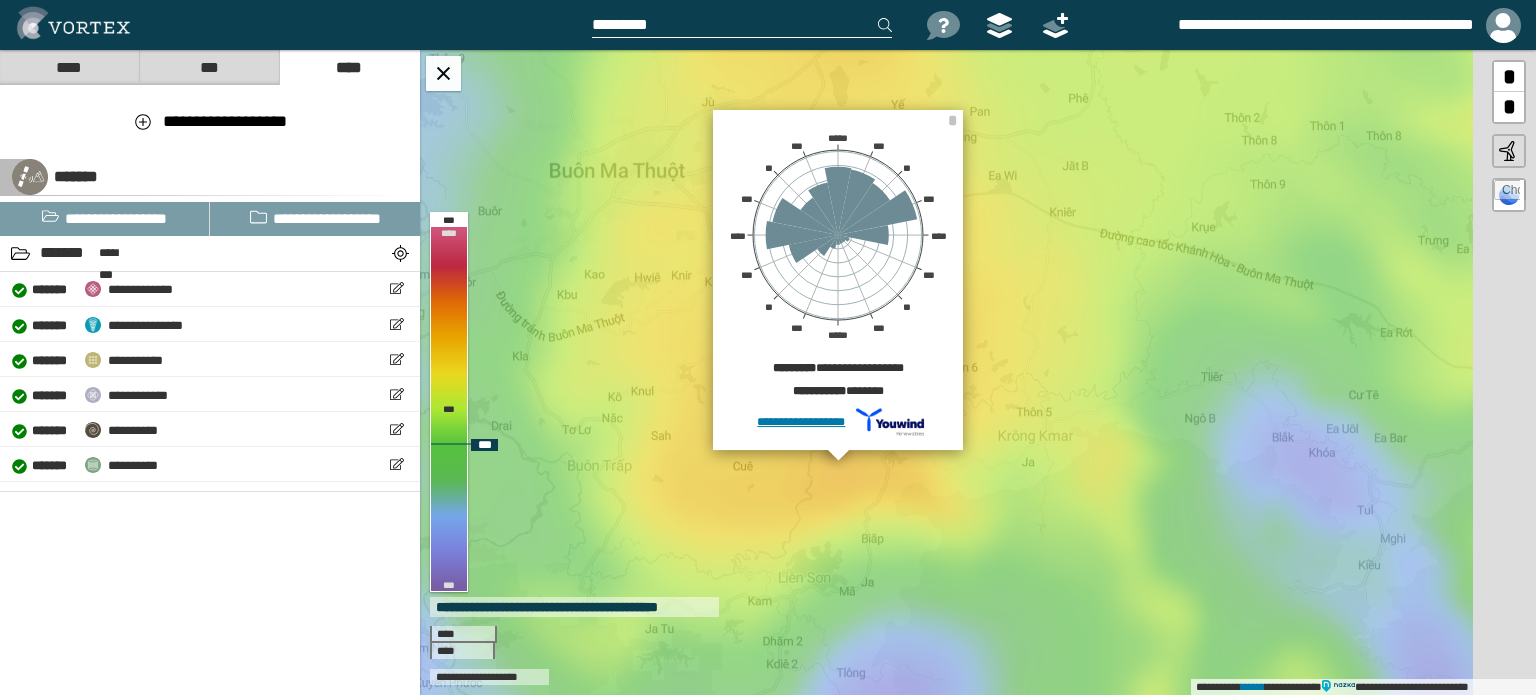 drag, startPoint x: 705, startPoint y: 303, endPoint x: 521, endPoint y: 262, distance: 188.5126 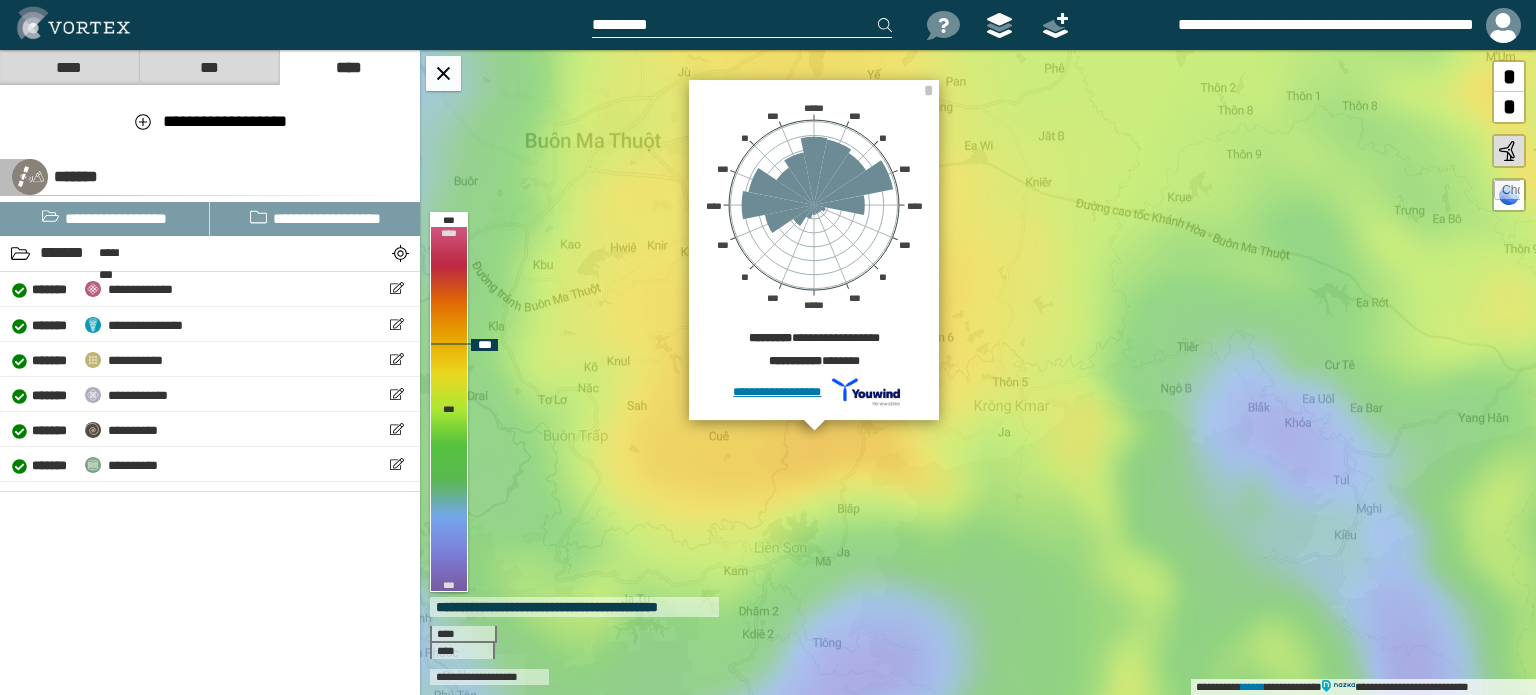 click on "**********" at bounding box center [978, 372] 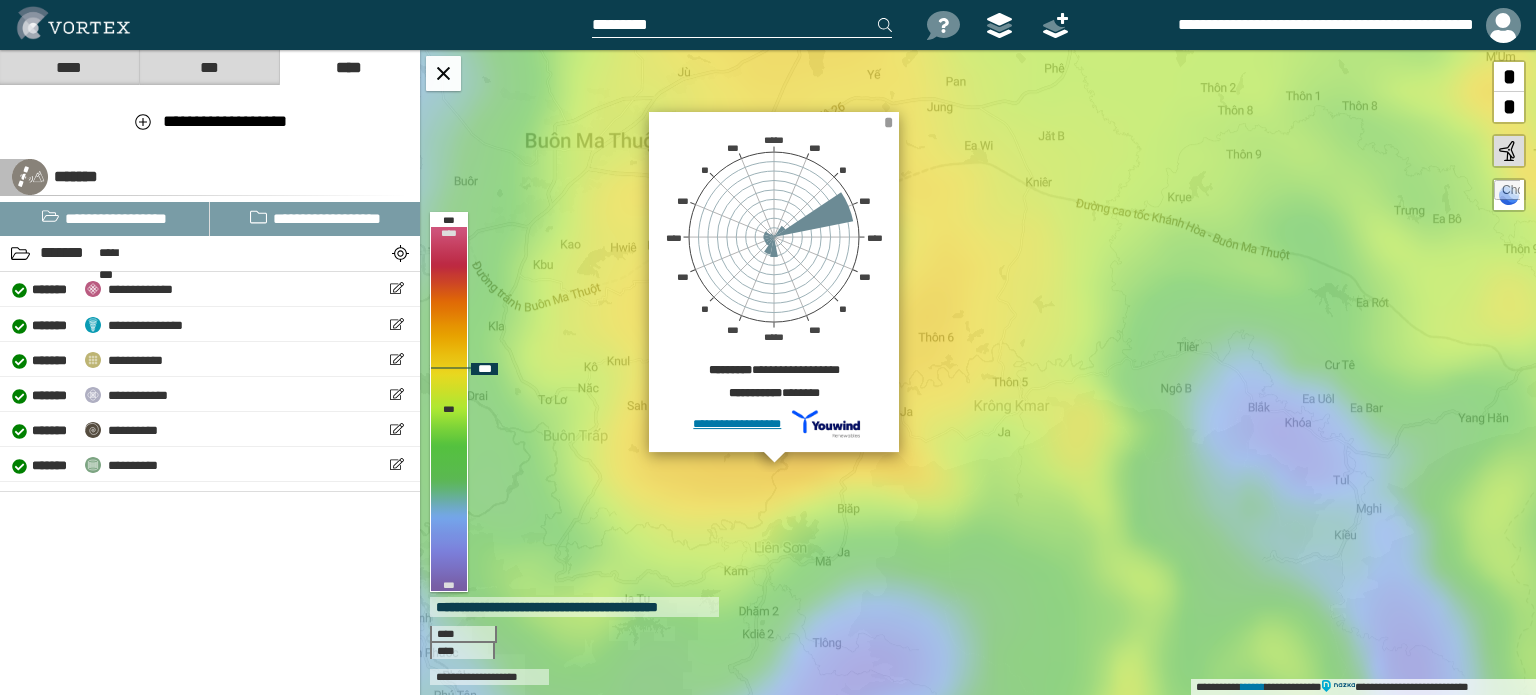 click on "*" at bounding box center [888, 122] 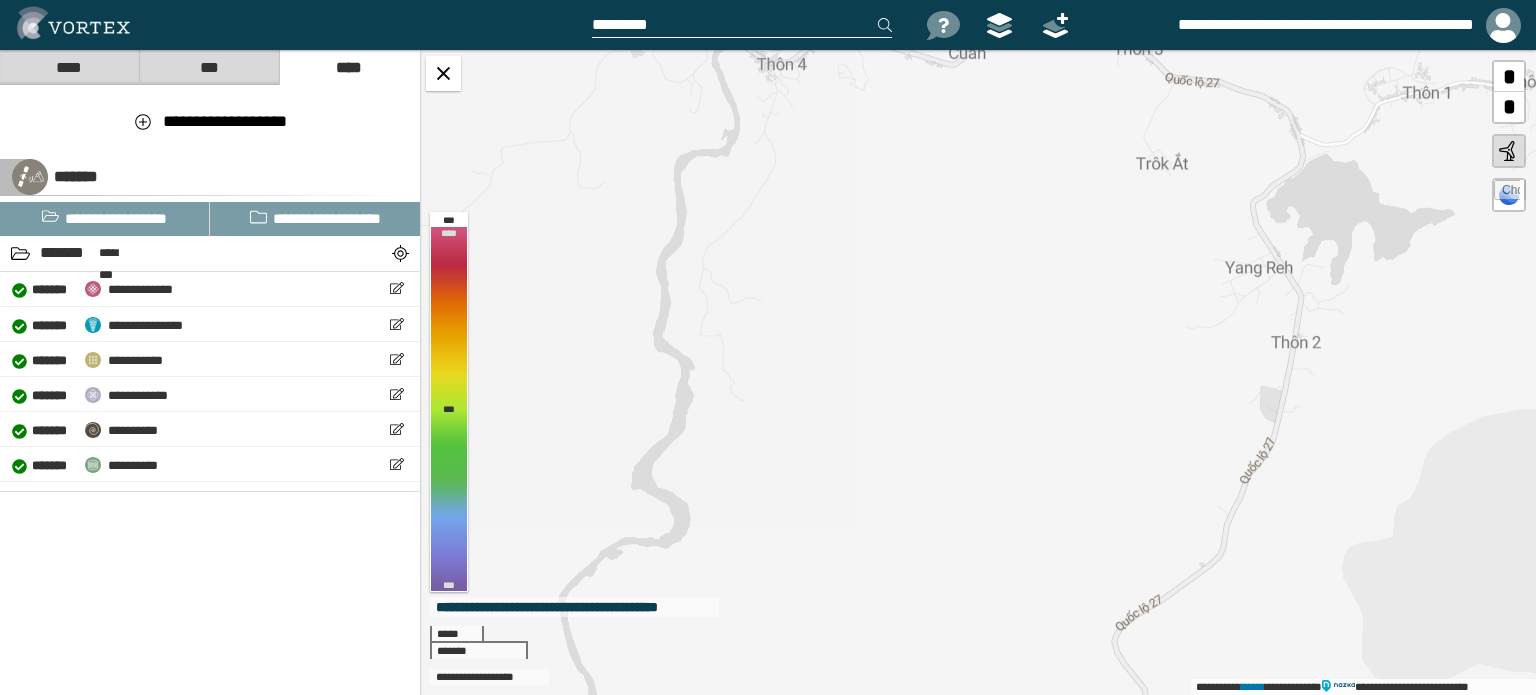 drag, startPoint x: 959, startPoint y: 352, endPoint x: 1169, endPoint y: 254, distance: 231.74124 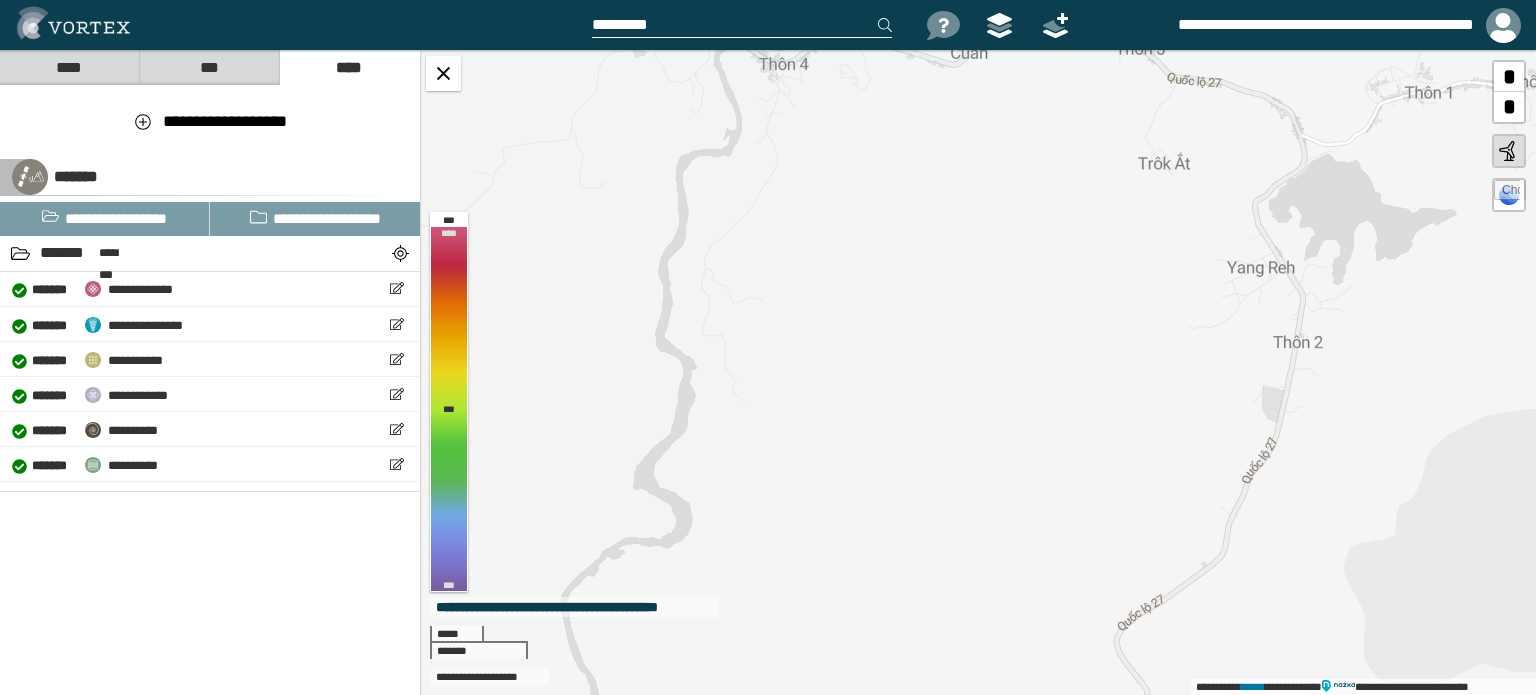 click on "**********" at bounding box center (978, 372) 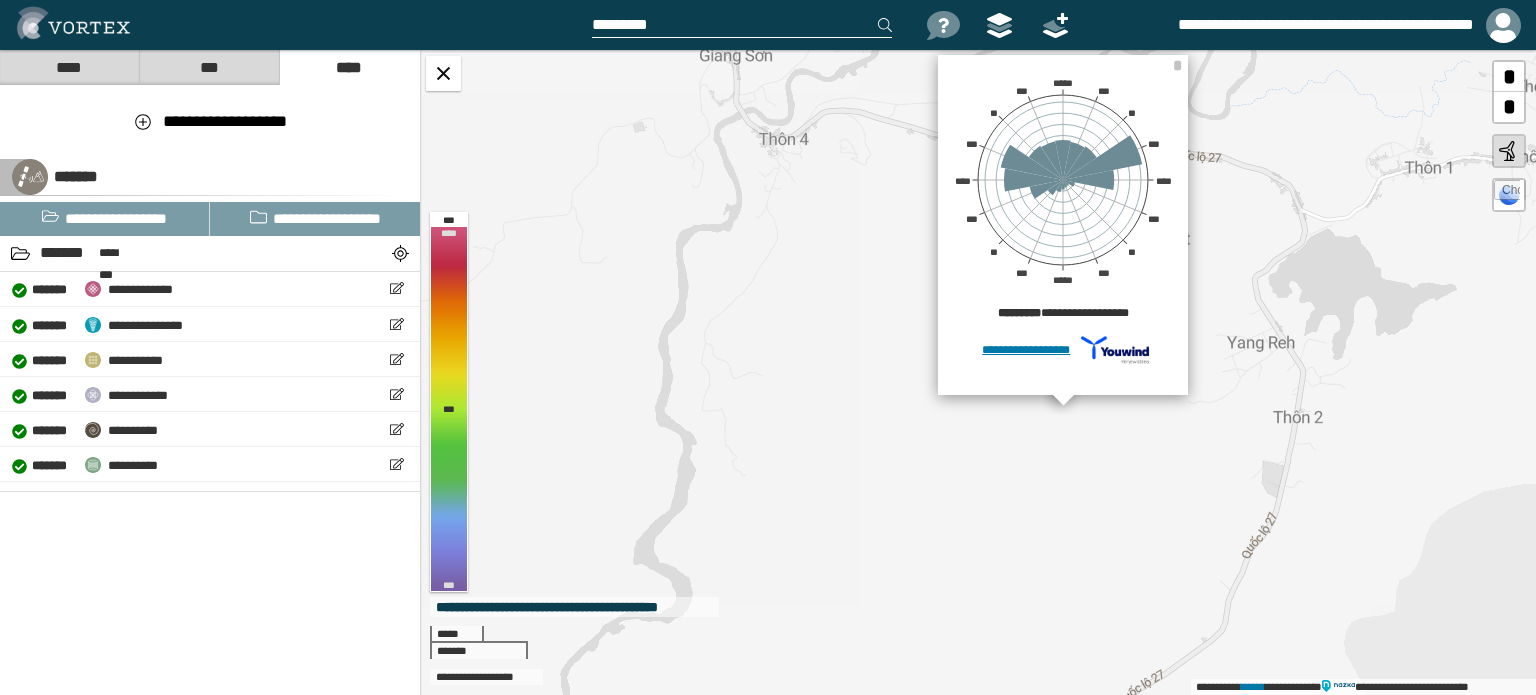 click on "**********" at bounding box center (978, 372) 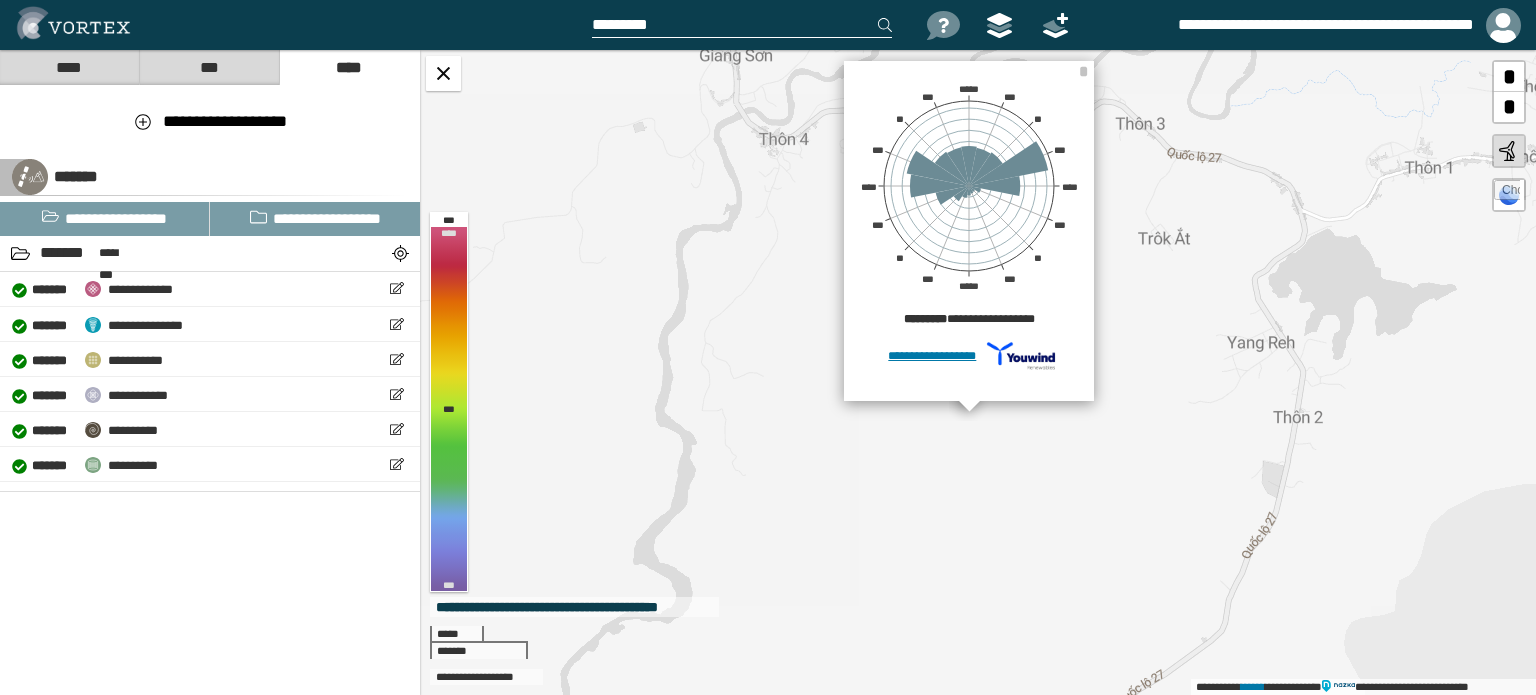 click on "**********" at bounding box center [978, 372] 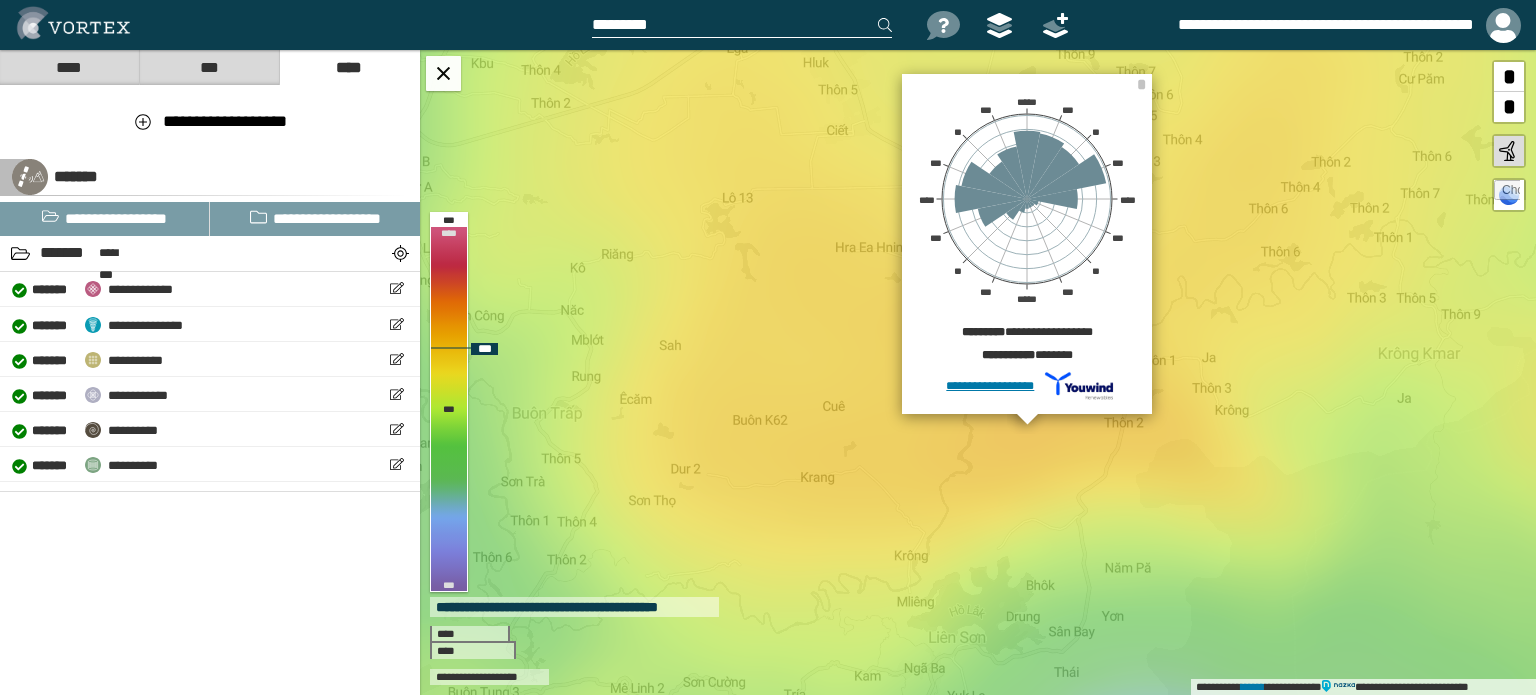 click on "**********" at bounding box center (978, 372) 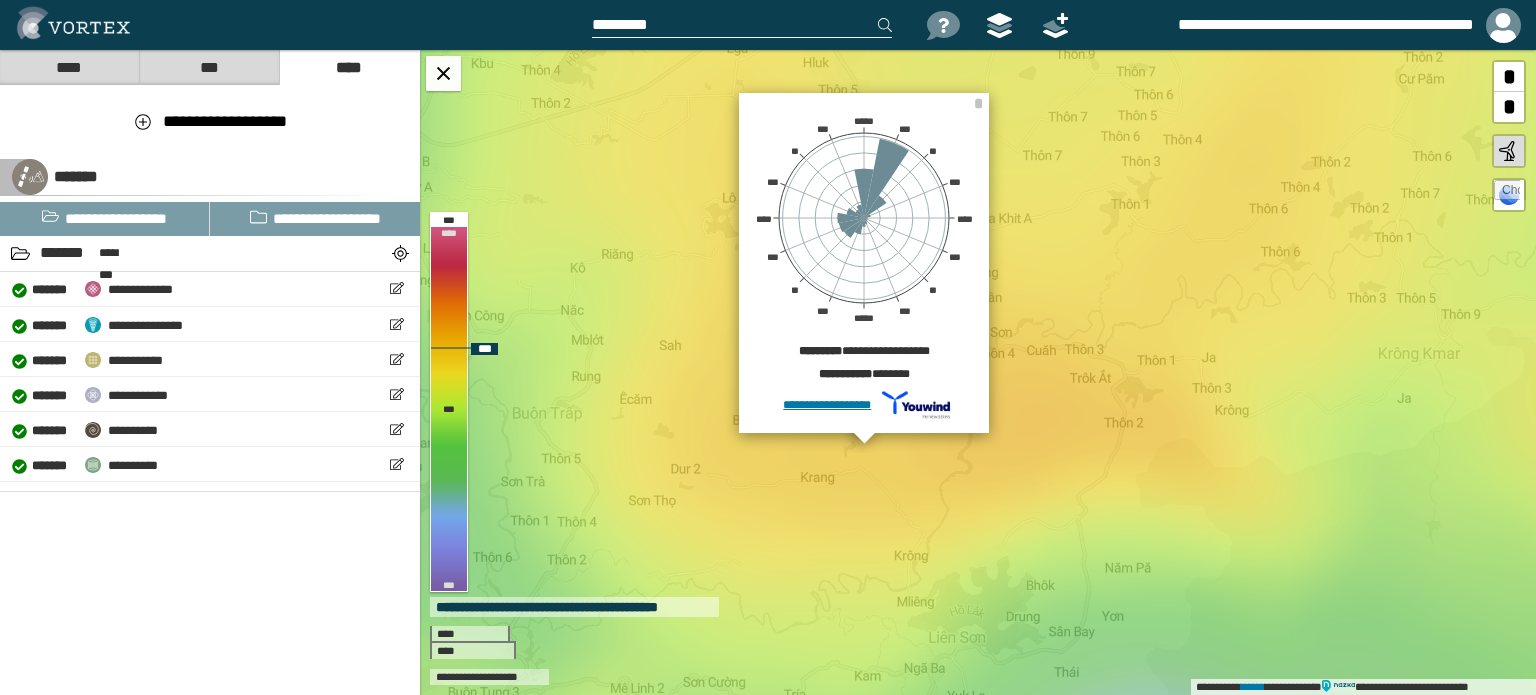 click on "**********" at bounding box center (978, 372) 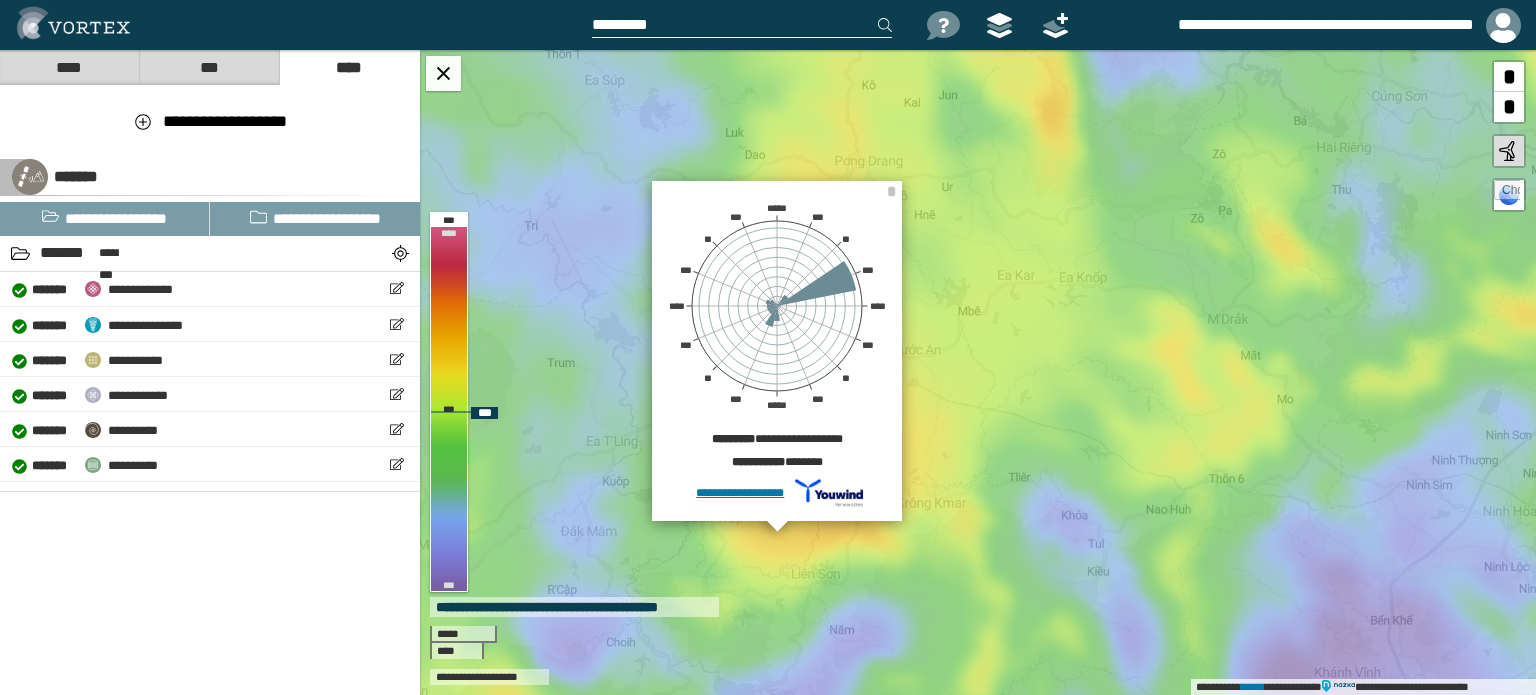drag, startPoint x: 981, startPoint y: 474, endPoint x: 909, endPoint y: 586, distance: 133.14653 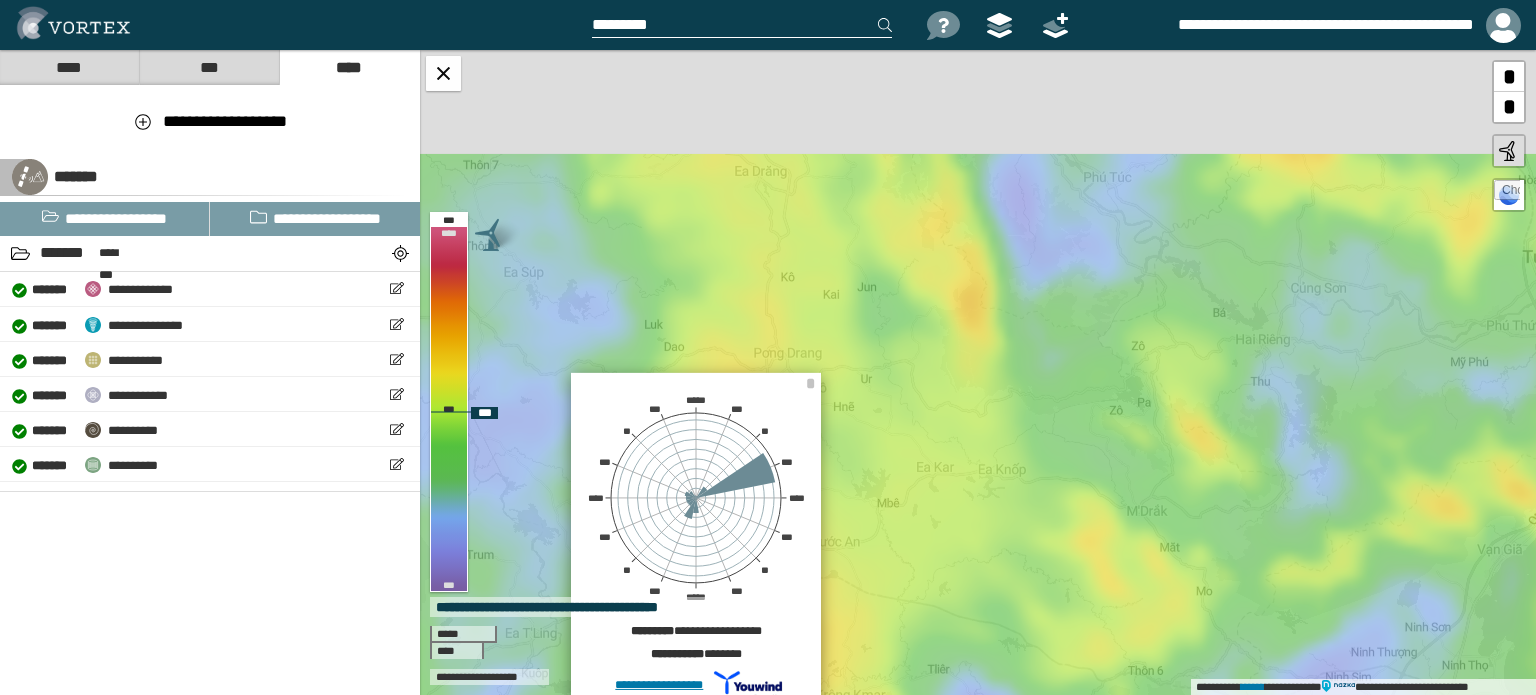 drag, startPoint x: 984, startPoint y: 431, endPoint x: 938, endPoint y: 572, distance: 148.31386 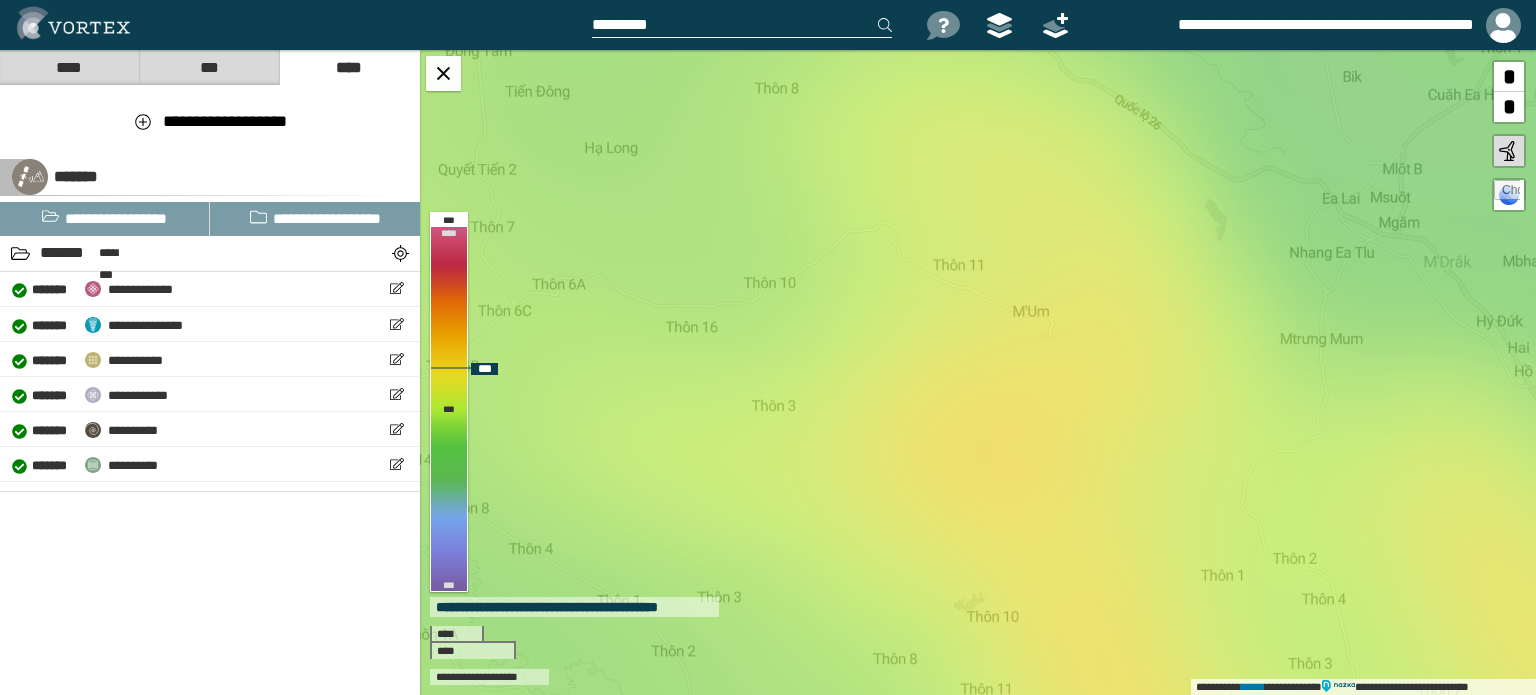 click on "**********" at bounding box center [978, 372] 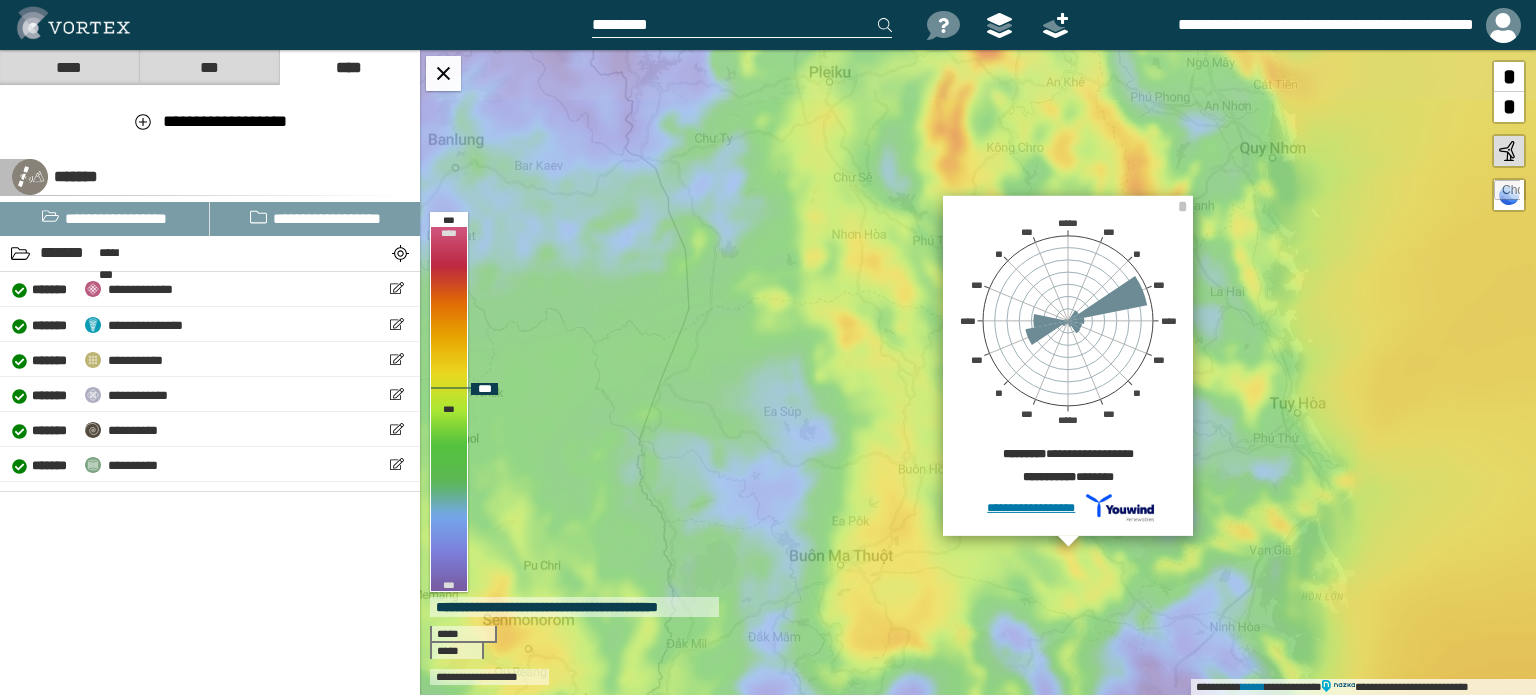 drag, startPoint x: 633, startPoint y: 402, endPoint x: 847, endPoint y: 539, distance: 254.09644 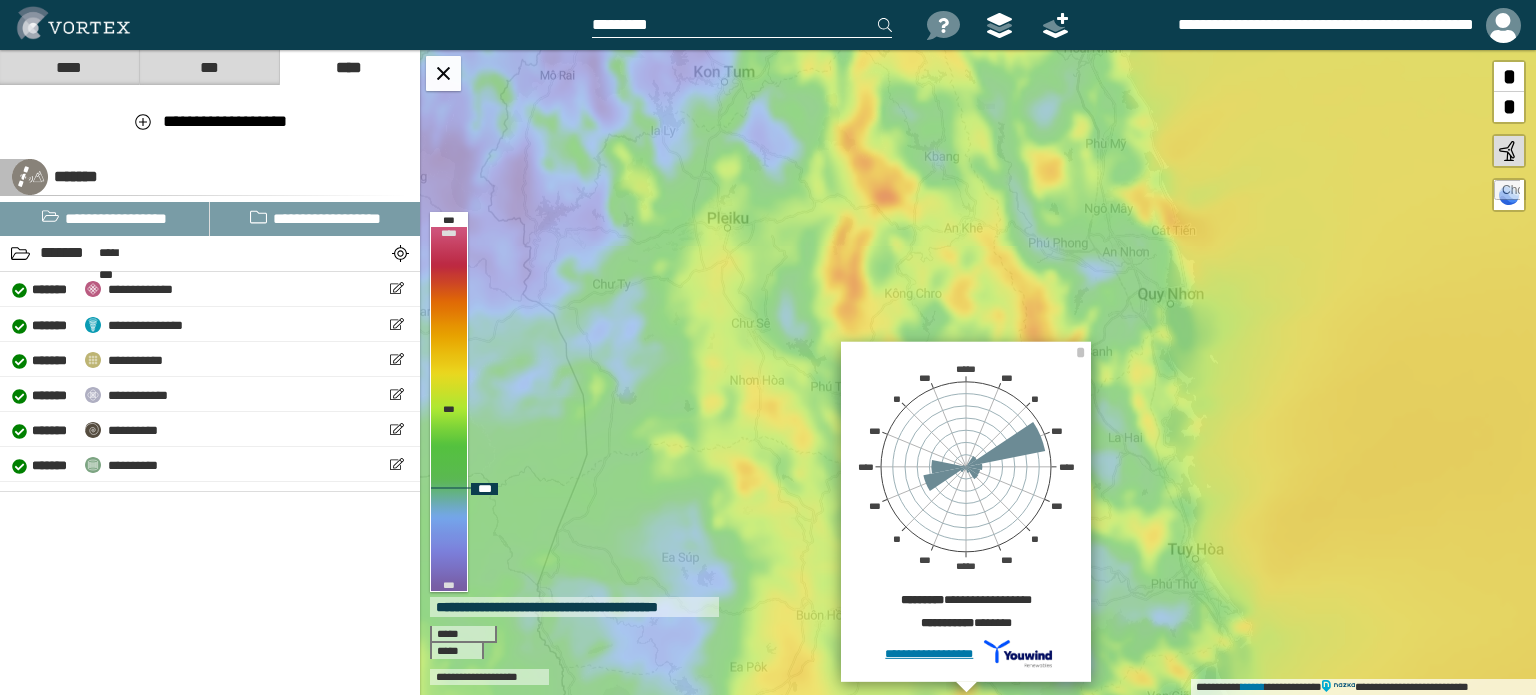 drag, startPoint x: 770, startPoint y: 379, endPoint x: 679, endPoint y: 484, distance: 138.94603 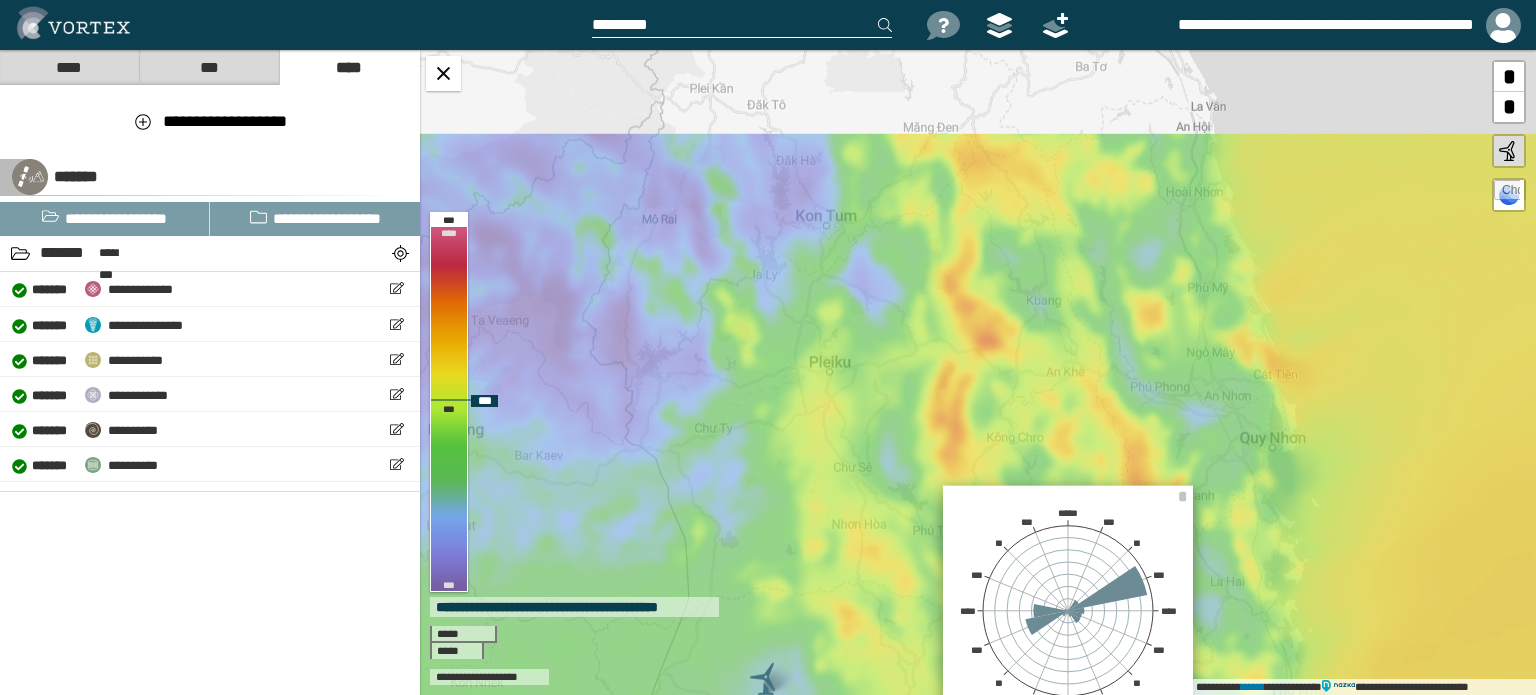 drag, startPoint x: 785, startPoint y: 347, endPoint x: 830, endPoint y: 507, distance: 166.2077 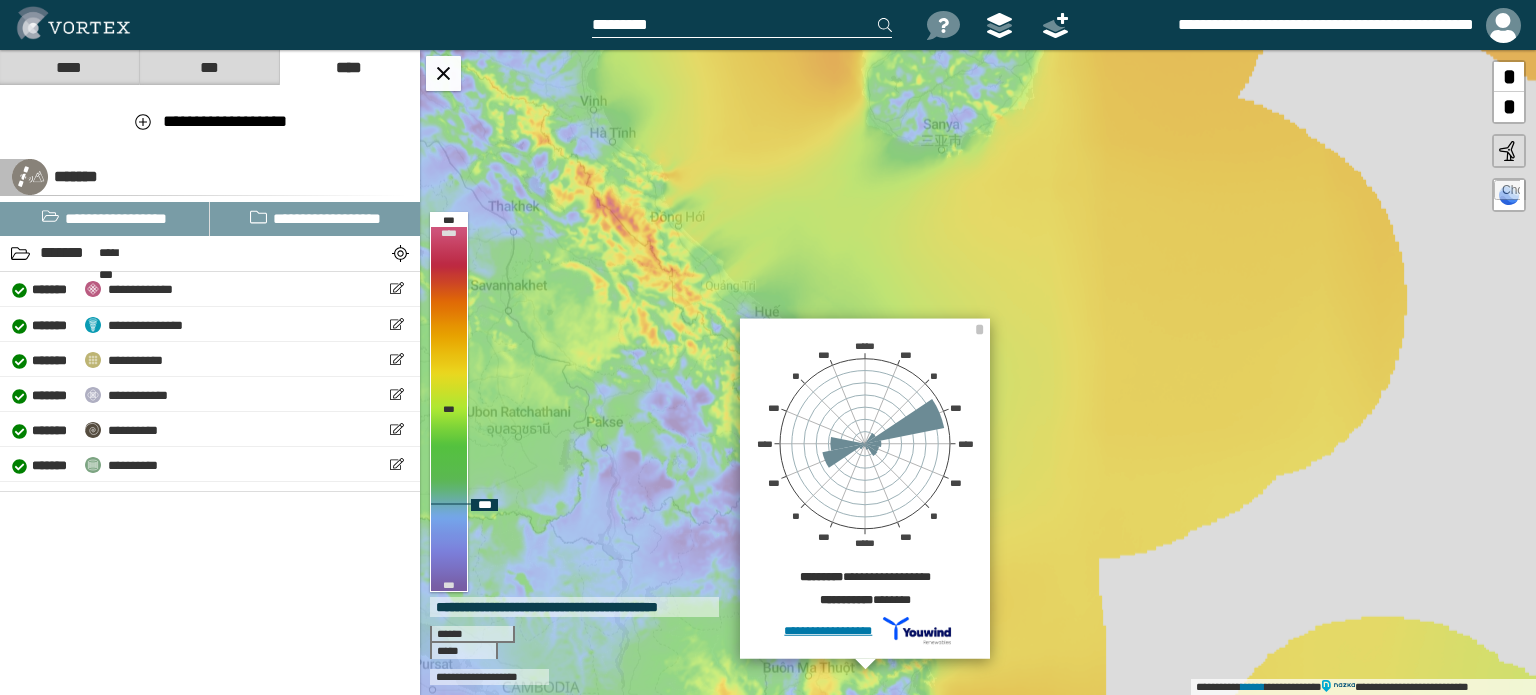 drag, startPoint x: 688, startPoint y: 313, endPoint x: 683, endPoint y: 457, distance: 144.08678 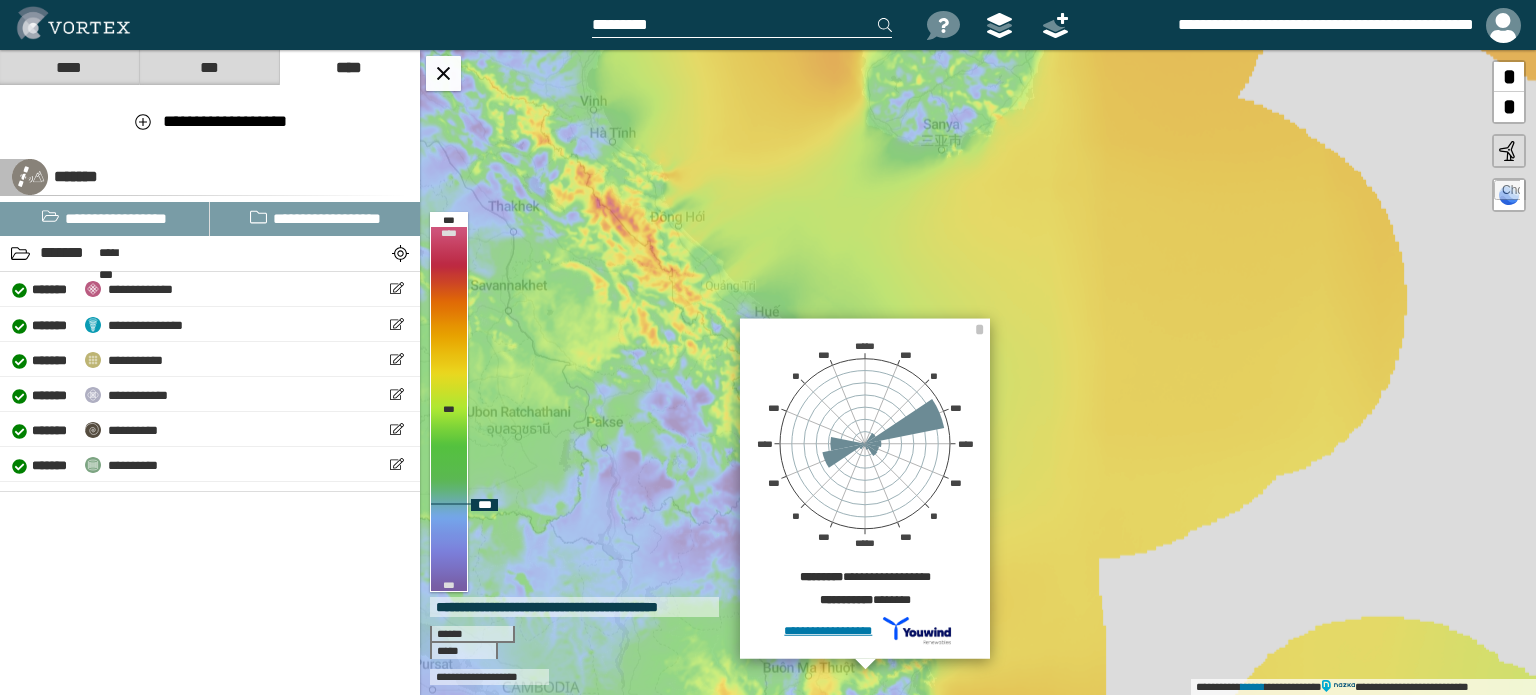 click on "**********" at bounding box center (978, 372) 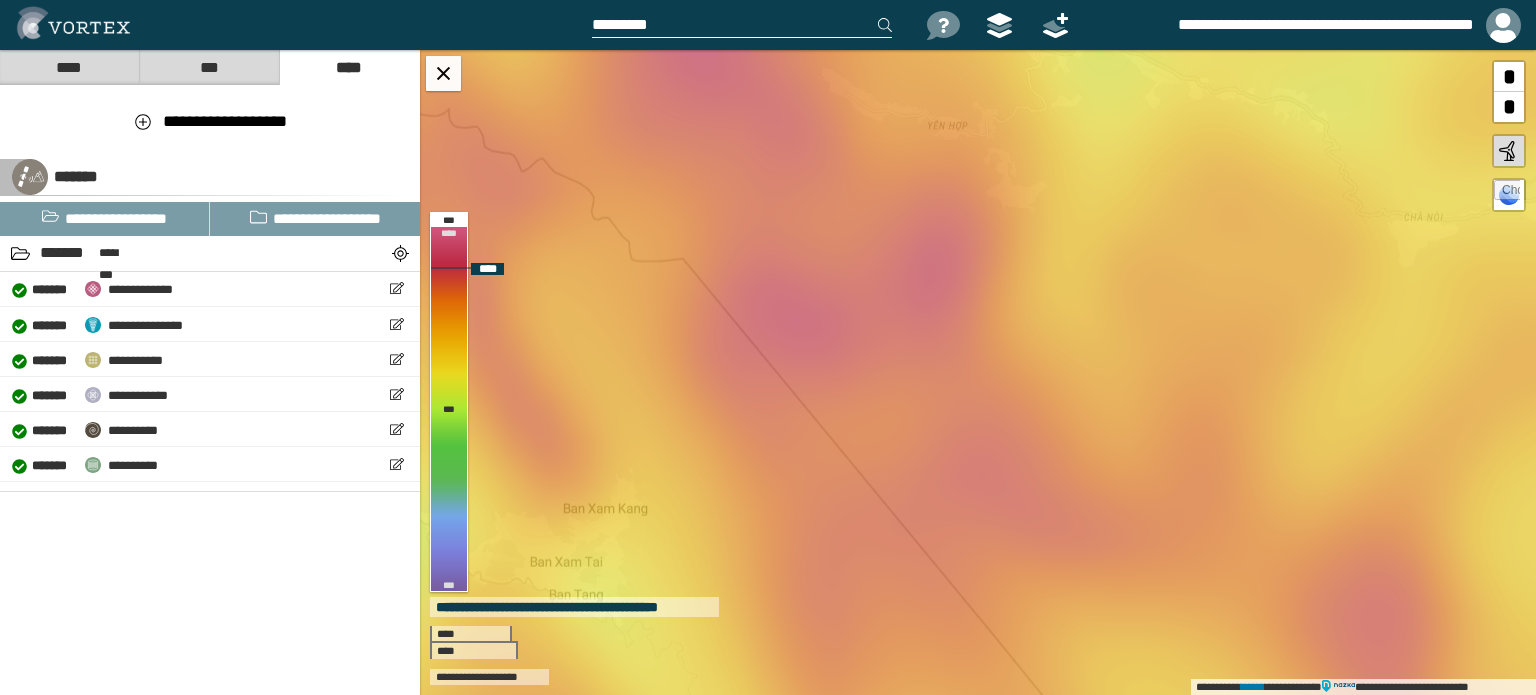 click on "**********" at bounding box center [978, 372] 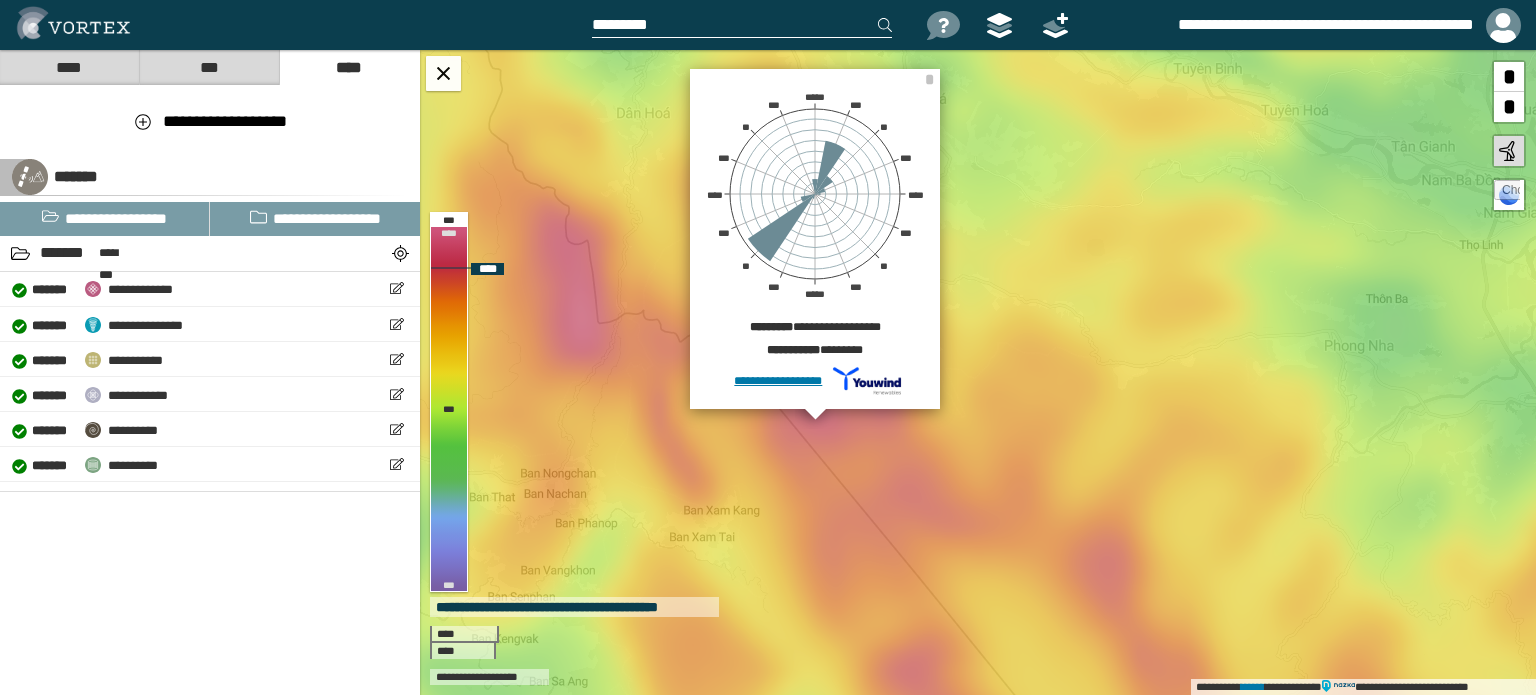 click on "**********" at bounding box center (978, 372) 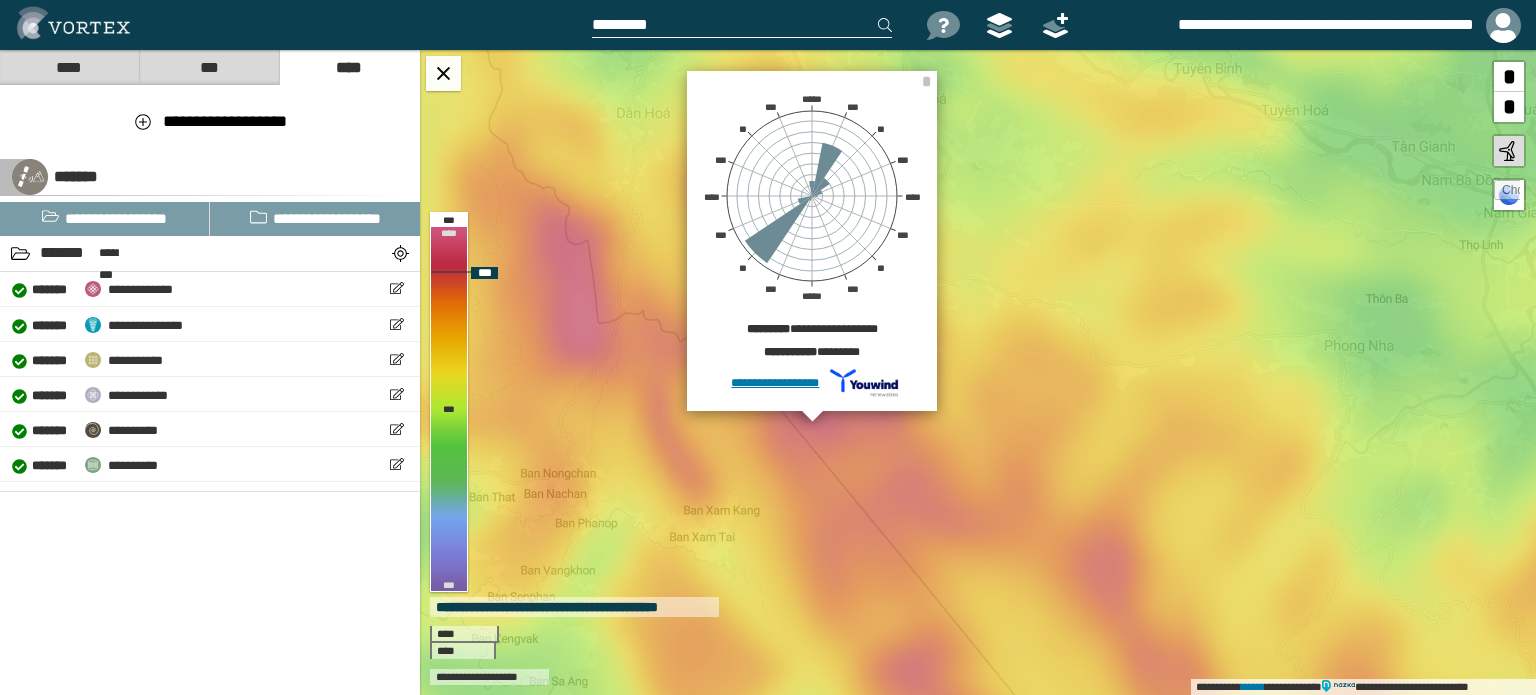 drag, startPoint x: 824, startPoint y: 435, endPoint x: 836, endPoint y: 435, distance: 12 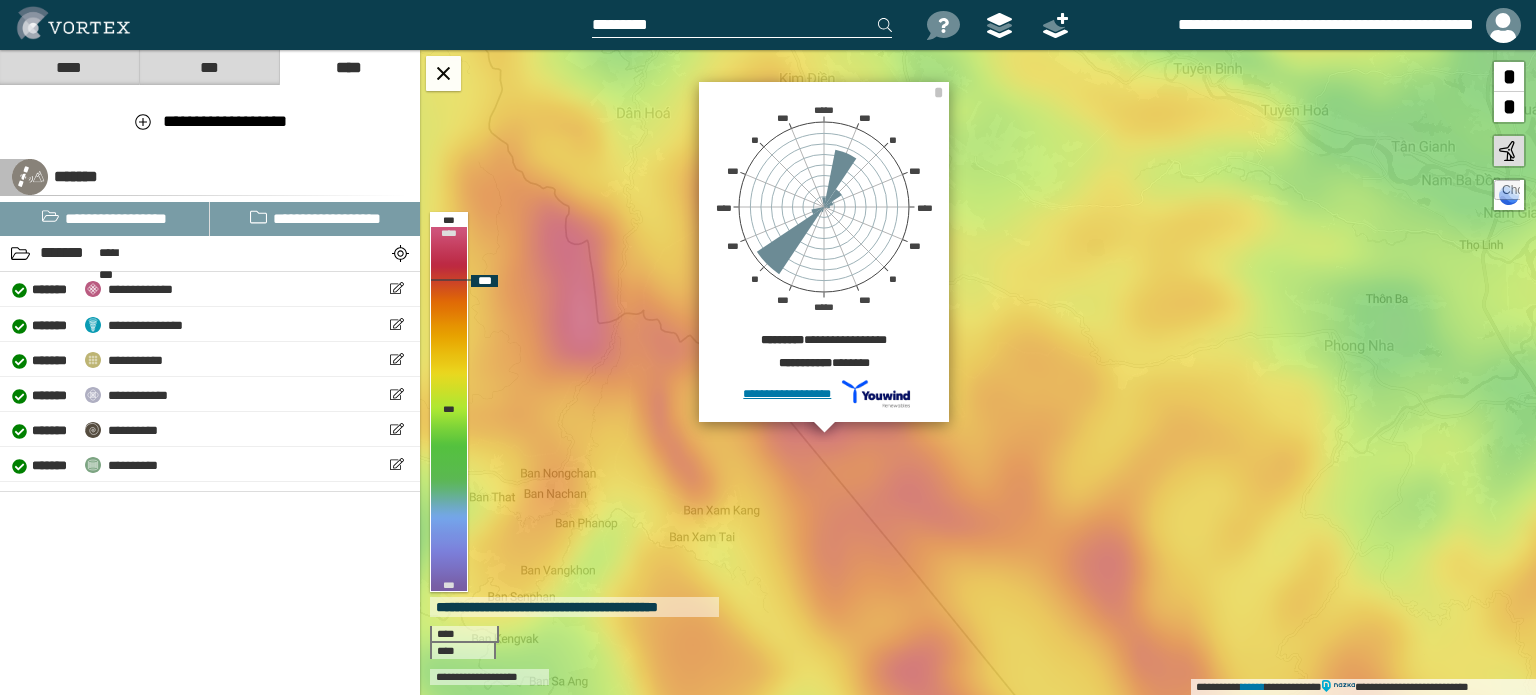 click on "**********" at bounding box center [978, 372] 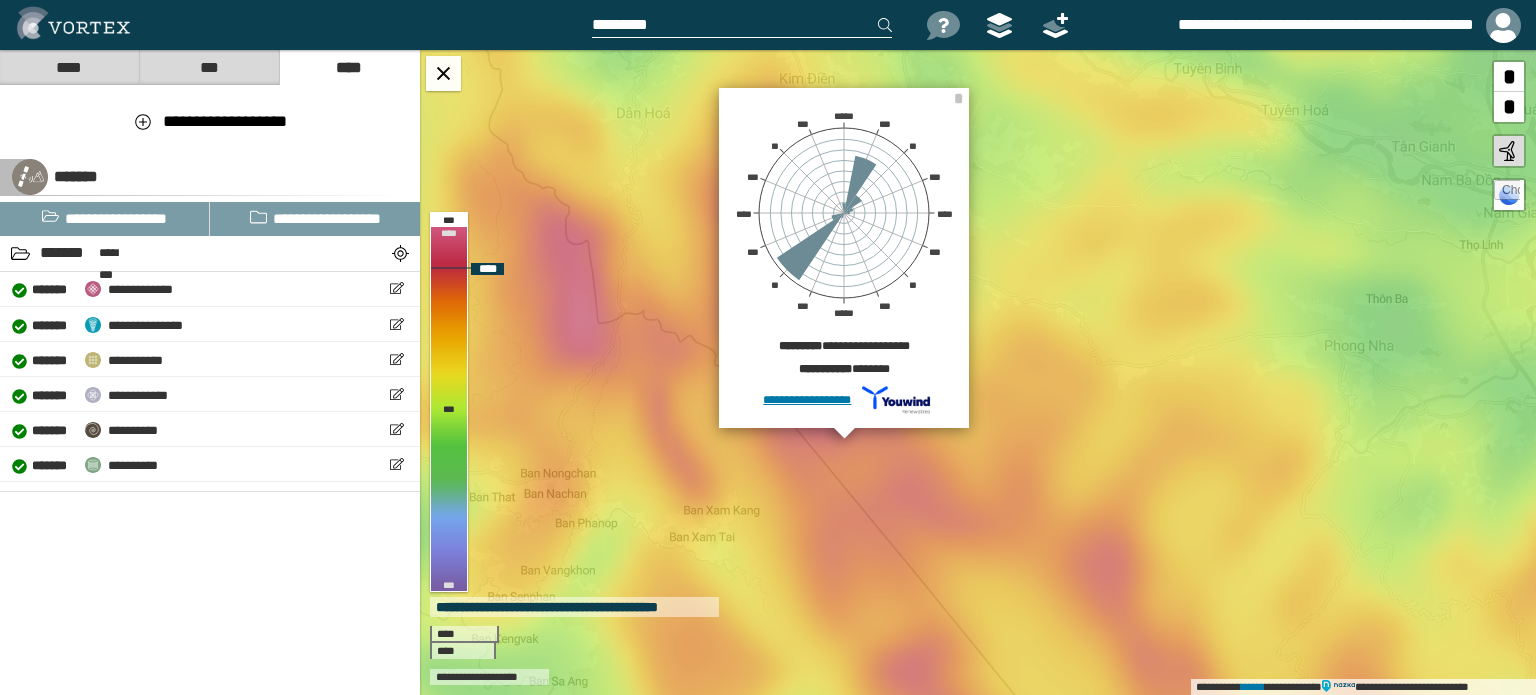 click on "**********" at bounding box center (978, 372) 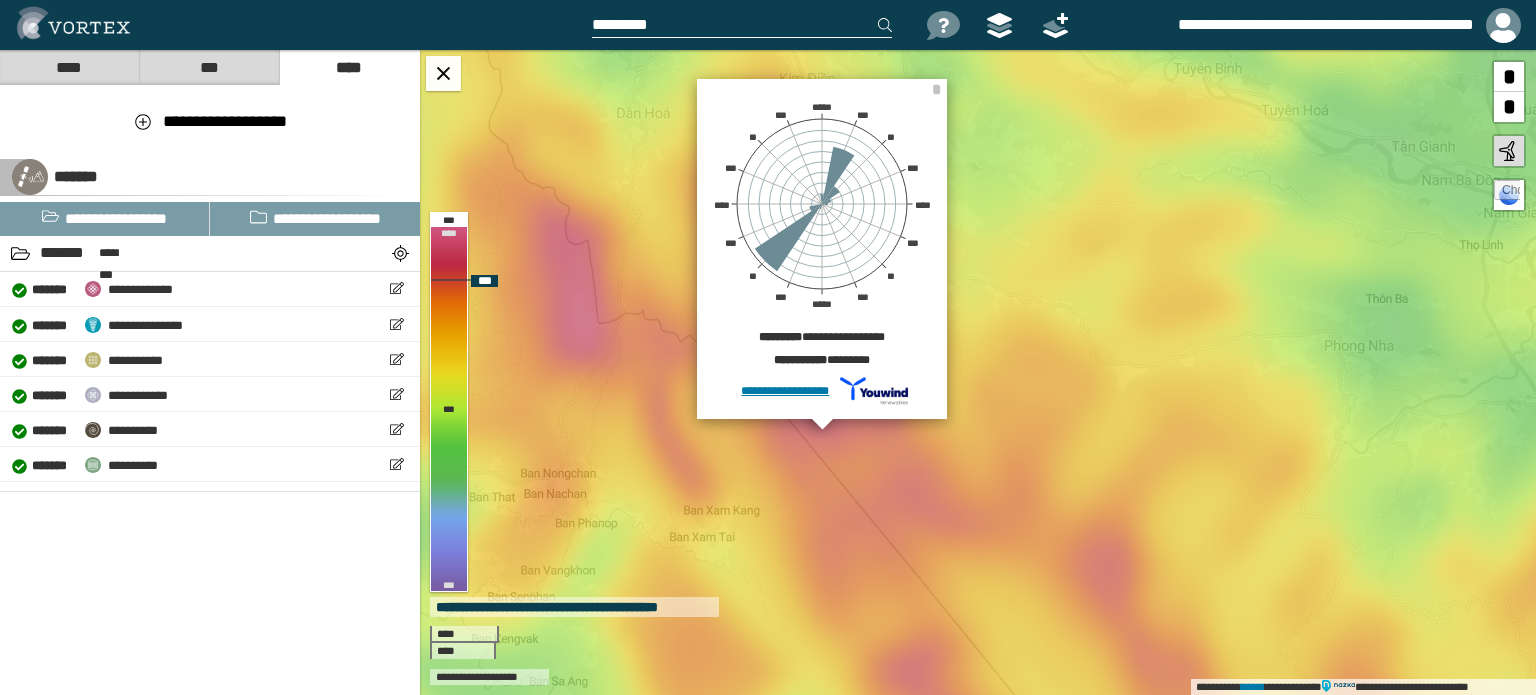 click on "**********" at bounding box center (978, 372) 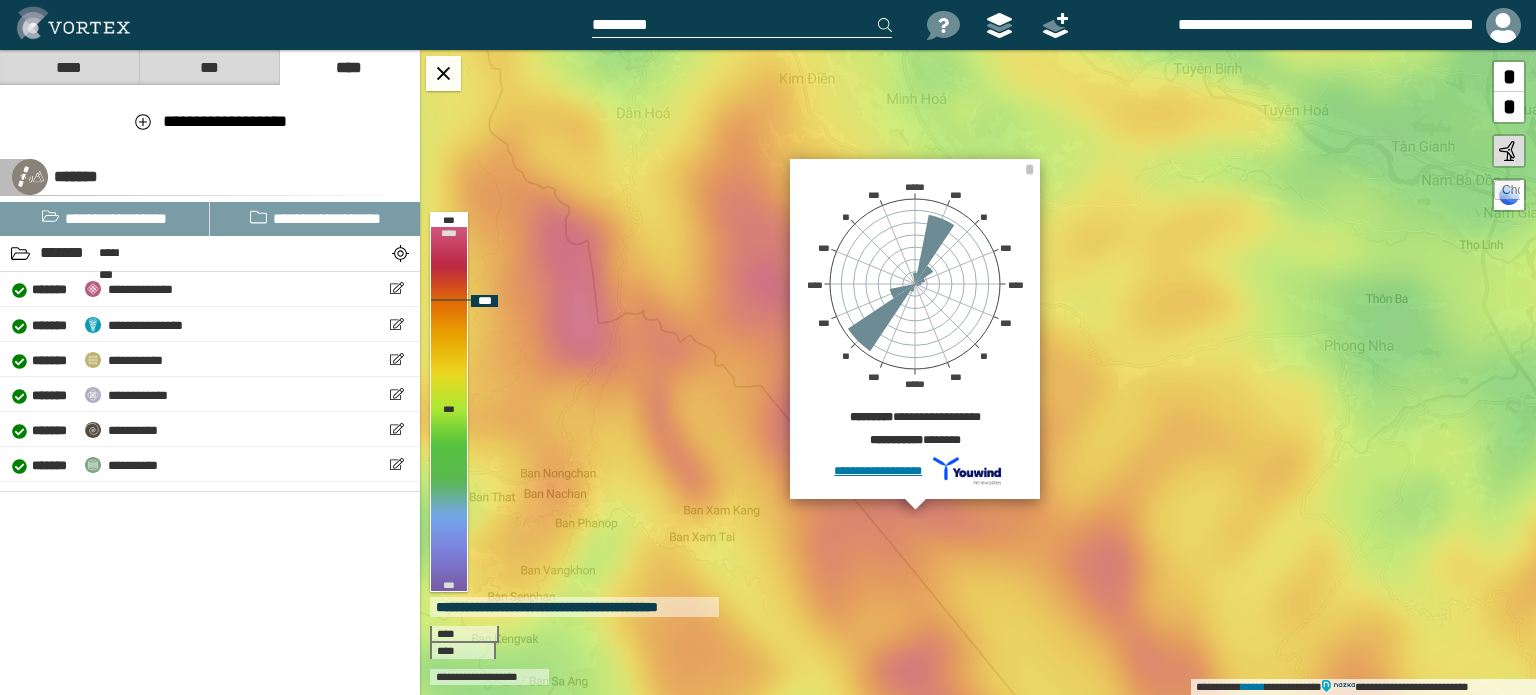 click on "**********" at bounding box center (978, 372) 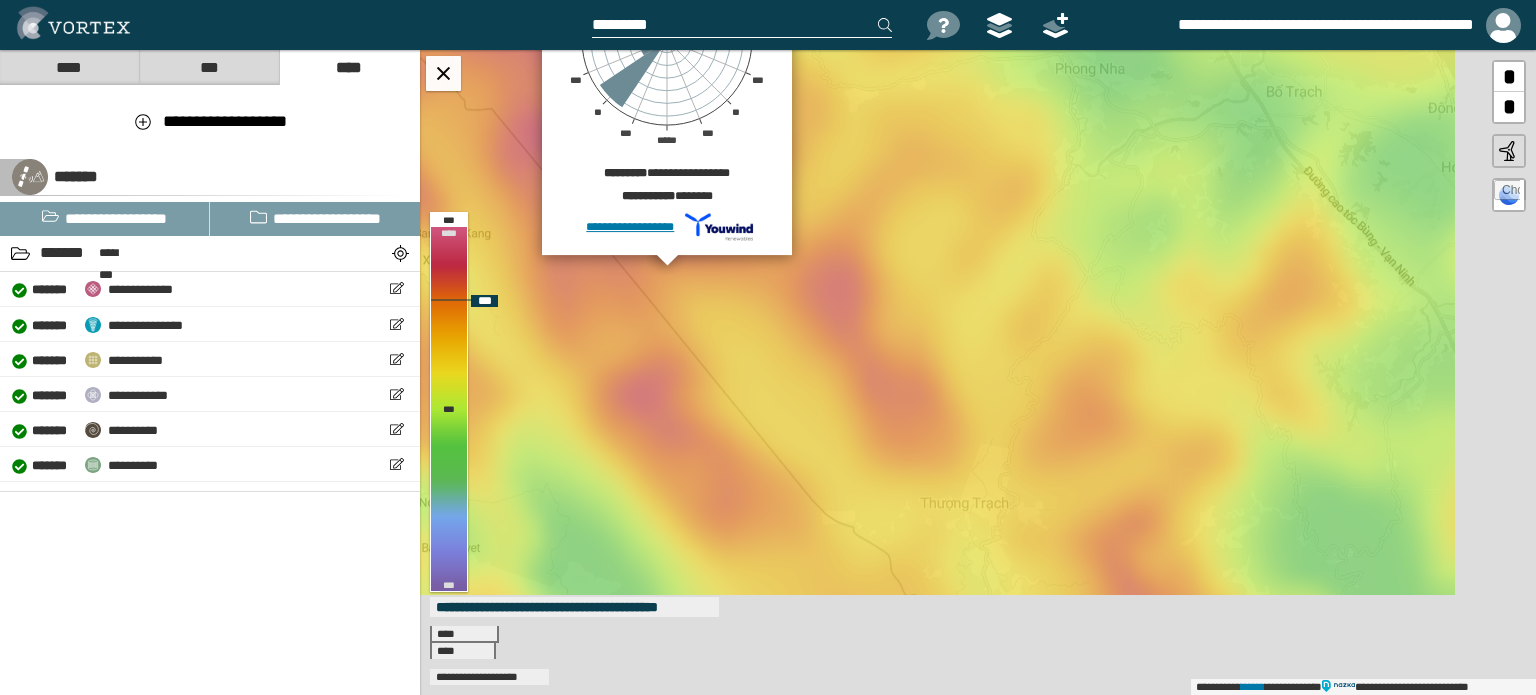 drag, startPoint x: 922, startPoint y: 561, endPoint x: 655, endPoint y: 286, distance: 383.2936 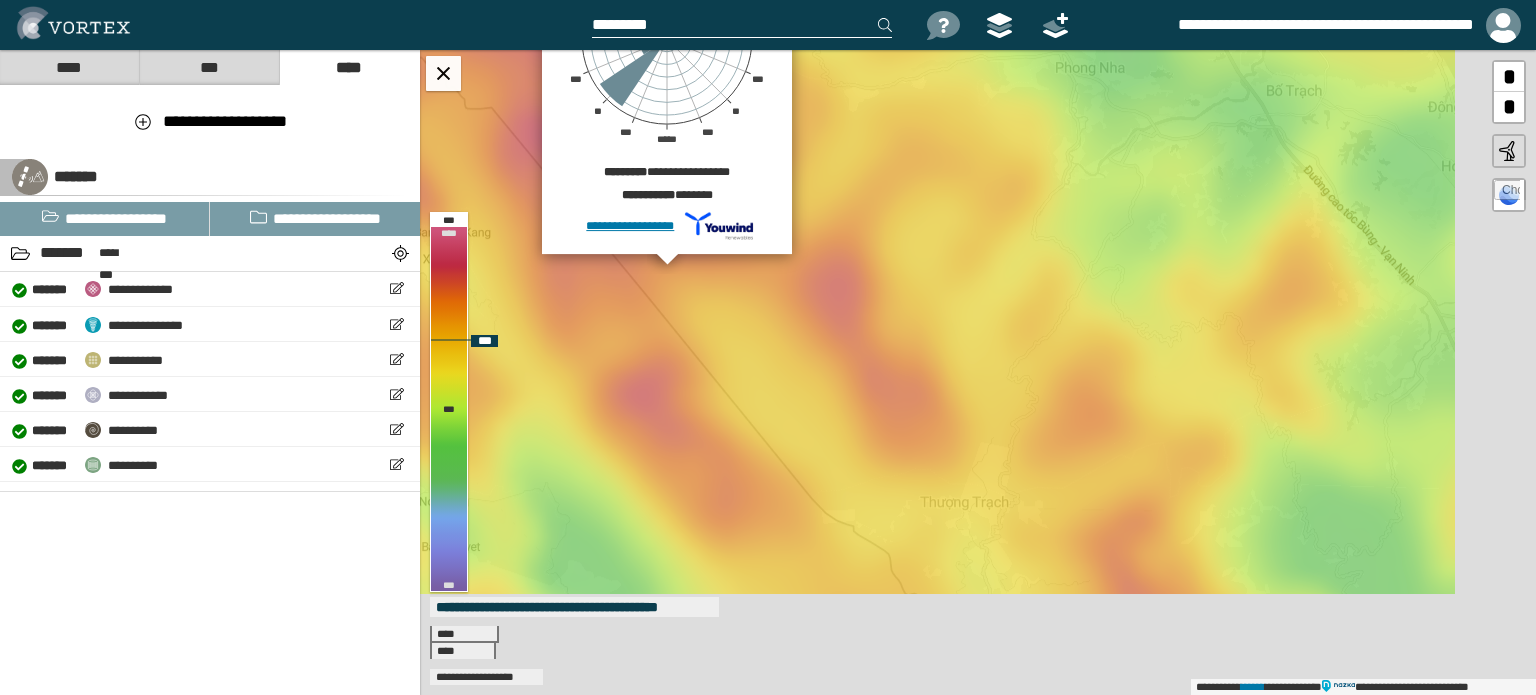 click on "**********" at bounding box center (978, 372) 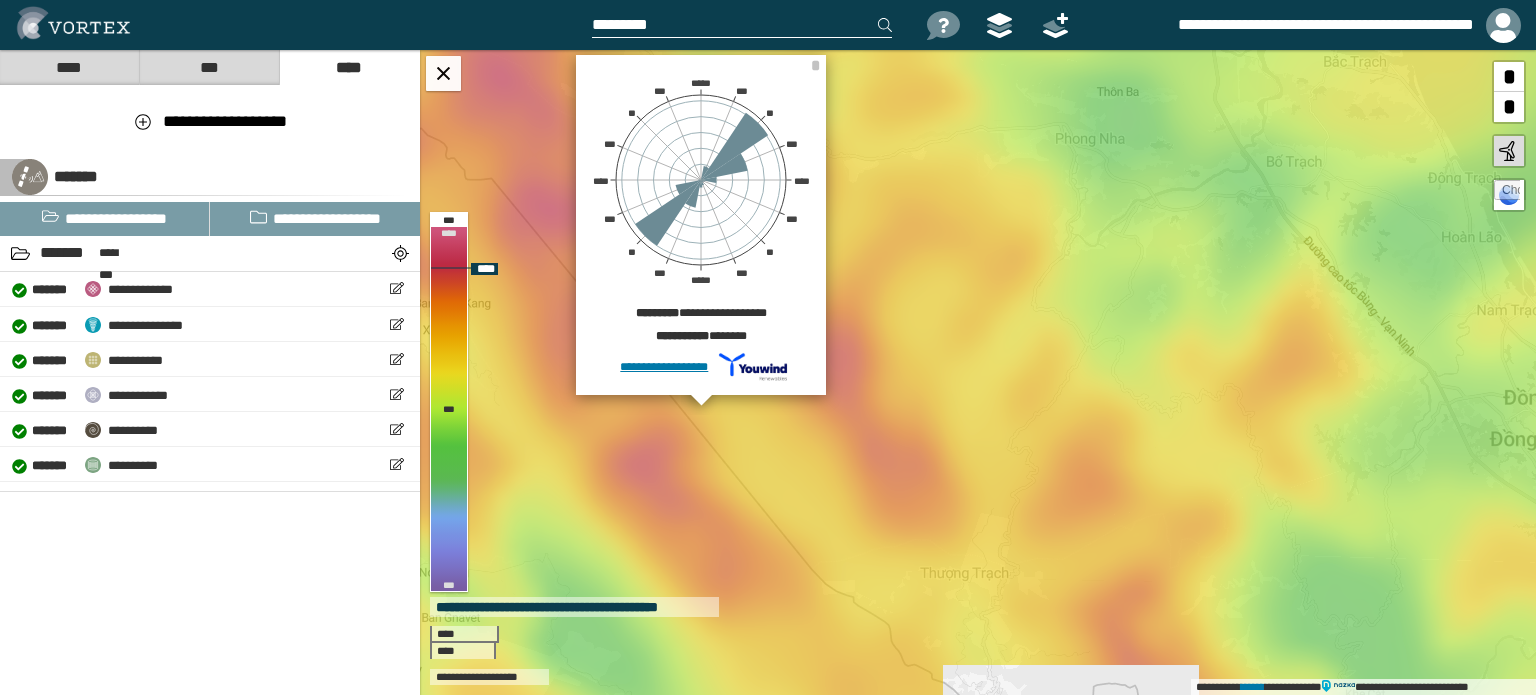click on "**********" at bounding box center [978, 372] 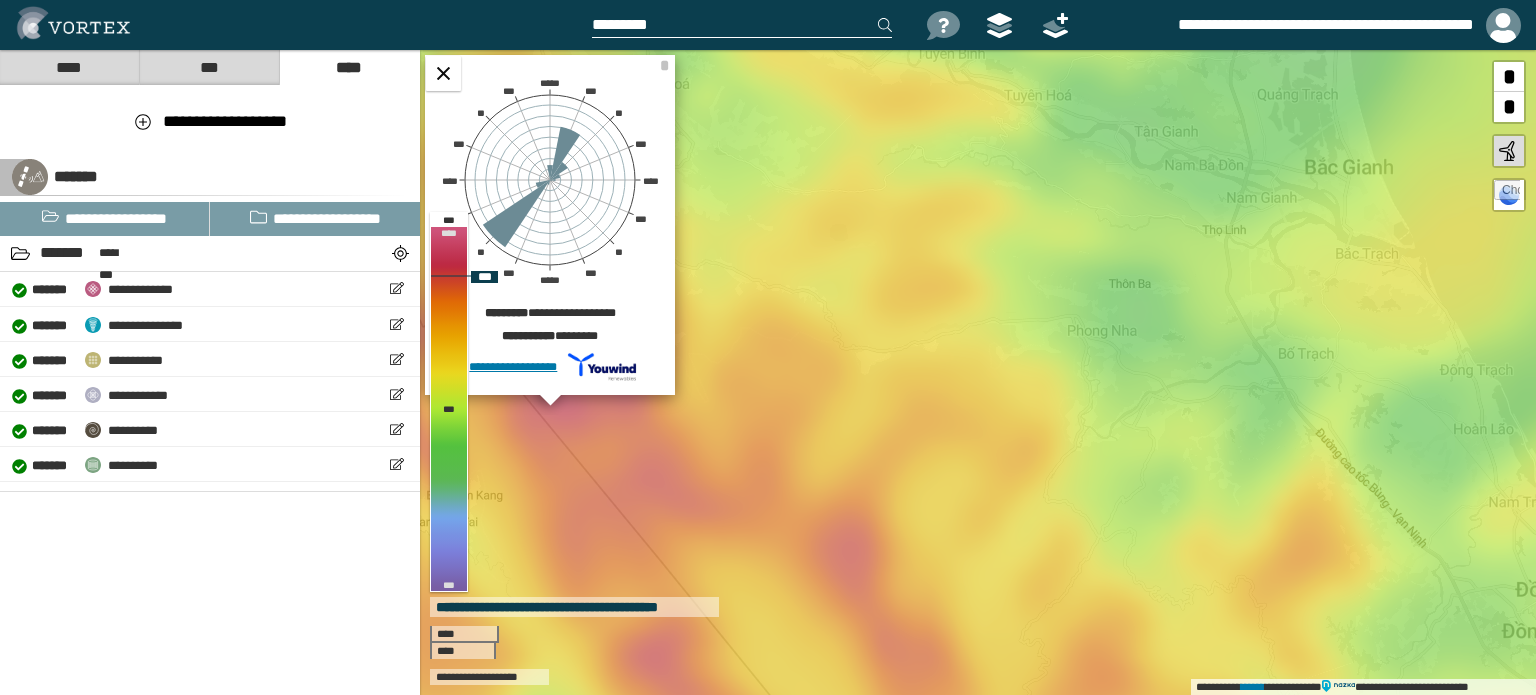 click on "**********" at bounding box center [978, 372] 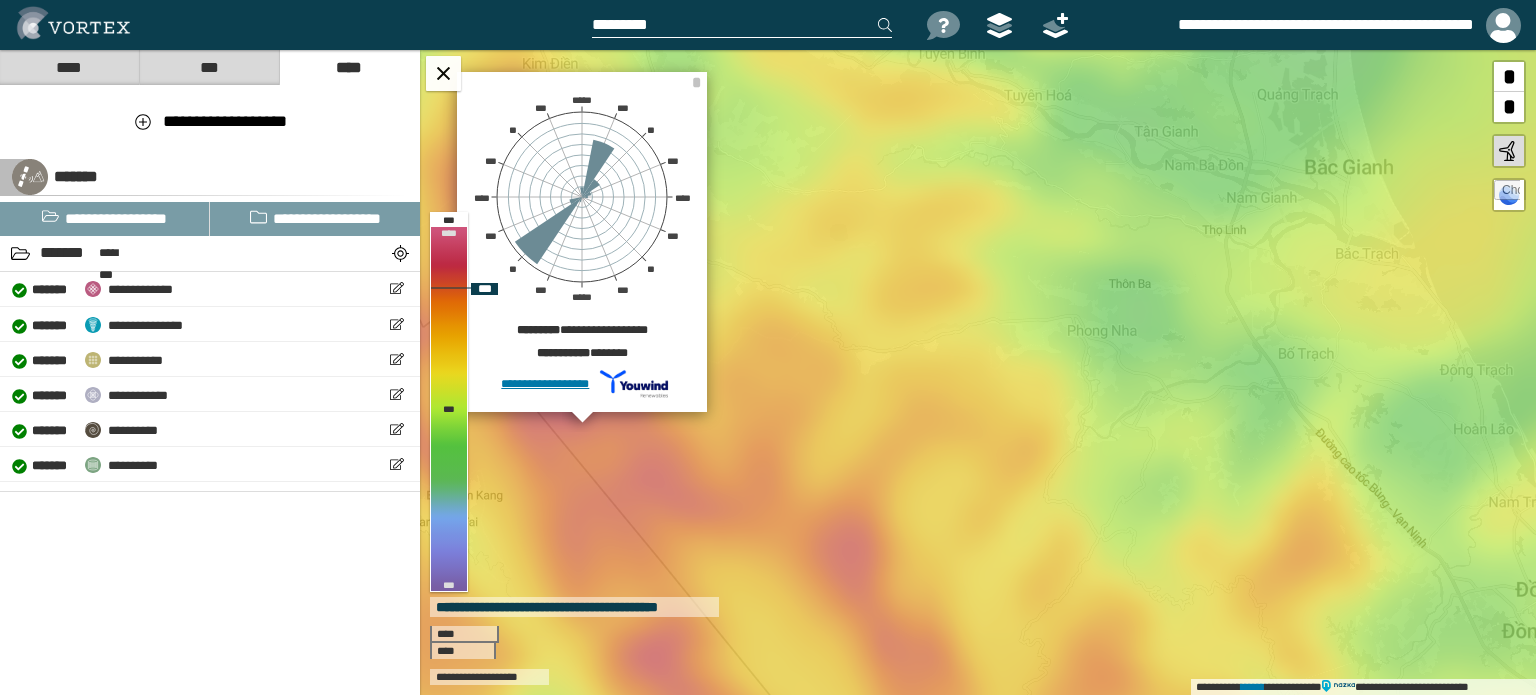 click on "**********" at bounding box center [978, 372] 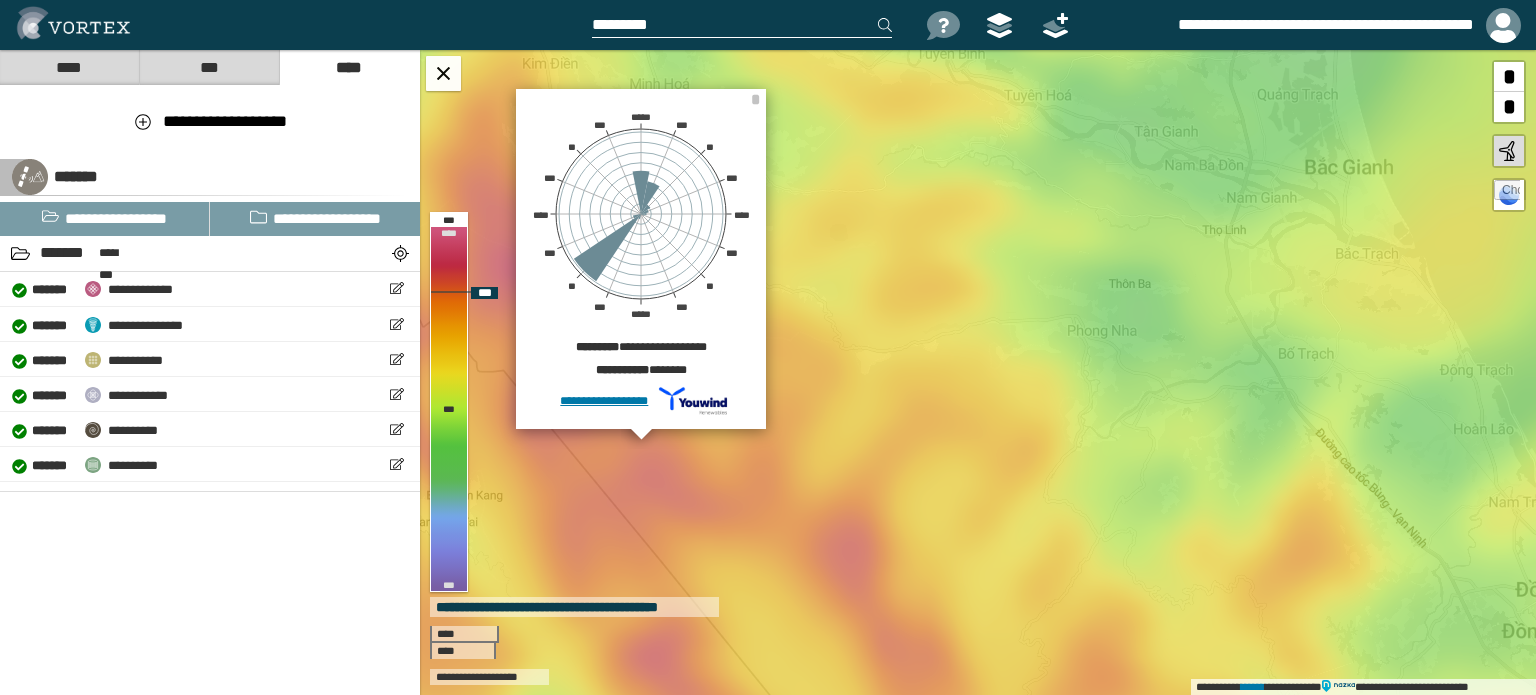 click on "**********" at bounding box center [978, 372] 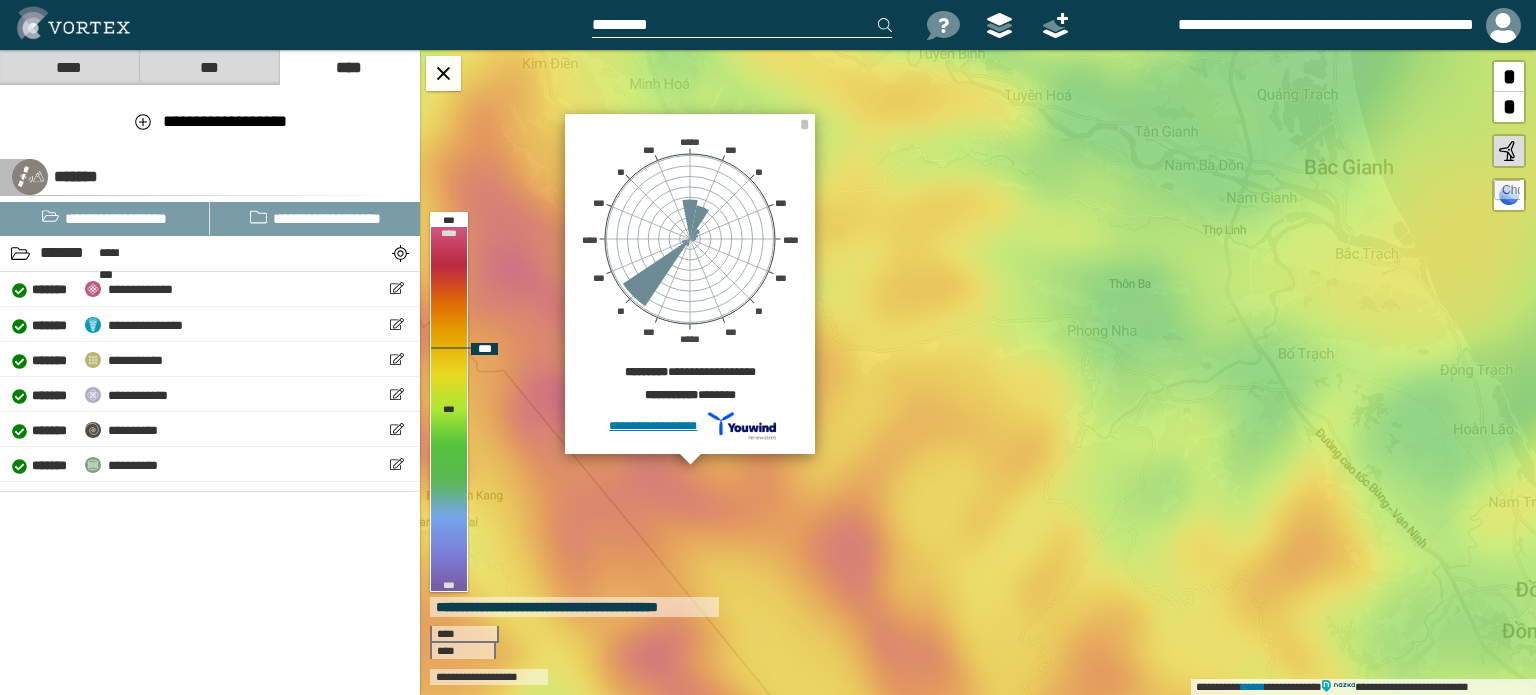 click on "**********" at bounding box center (978, 372) 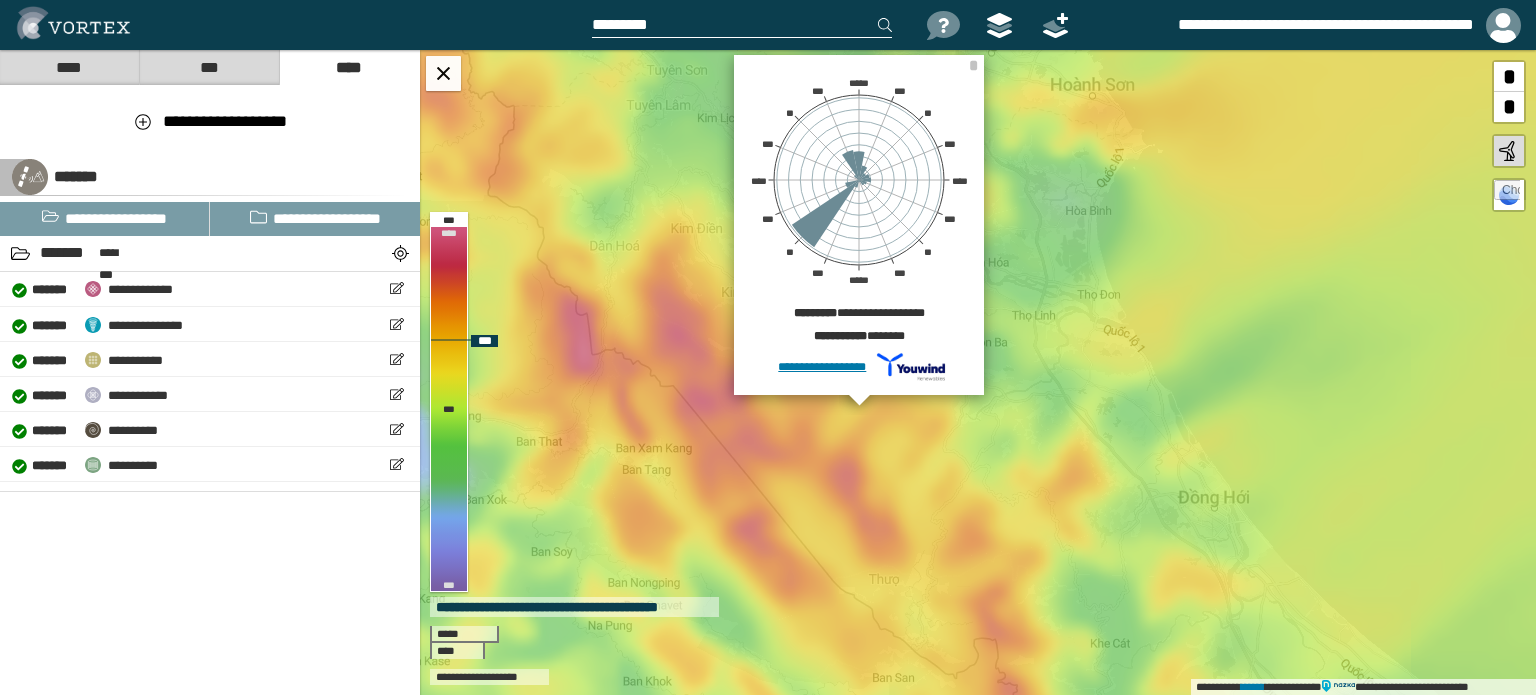 click on "**********" at bounding box center (978, 372) 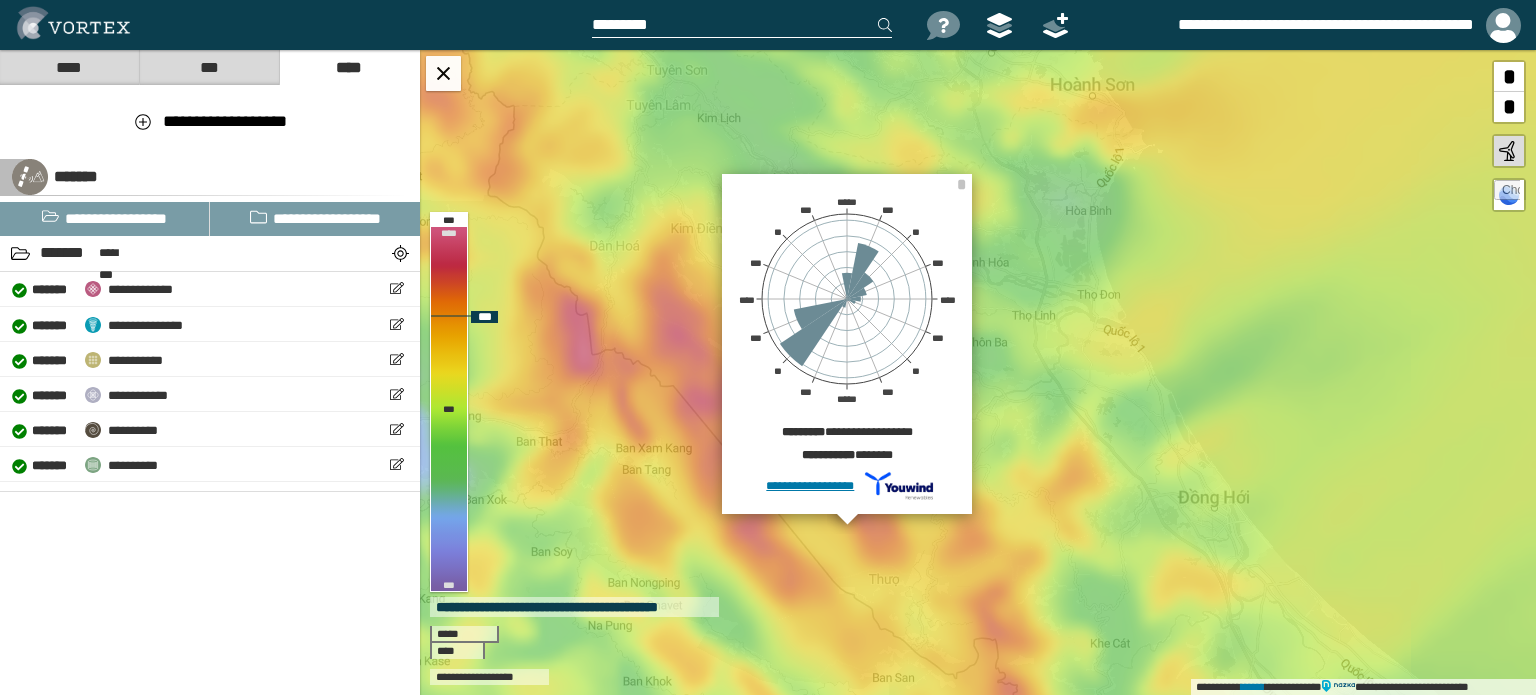 click on "**********" at bounding box center [978, 372] 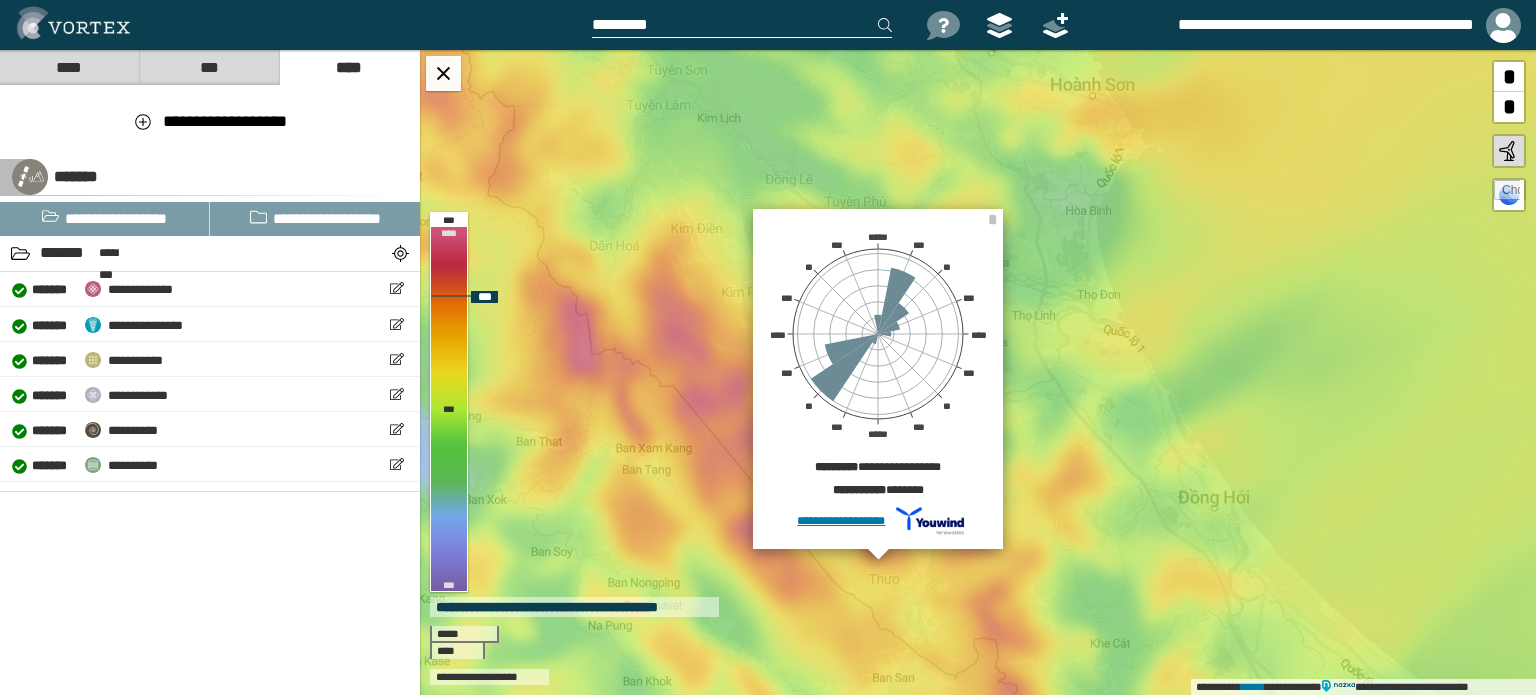 click on "**********" at bounding box center [978, 372] 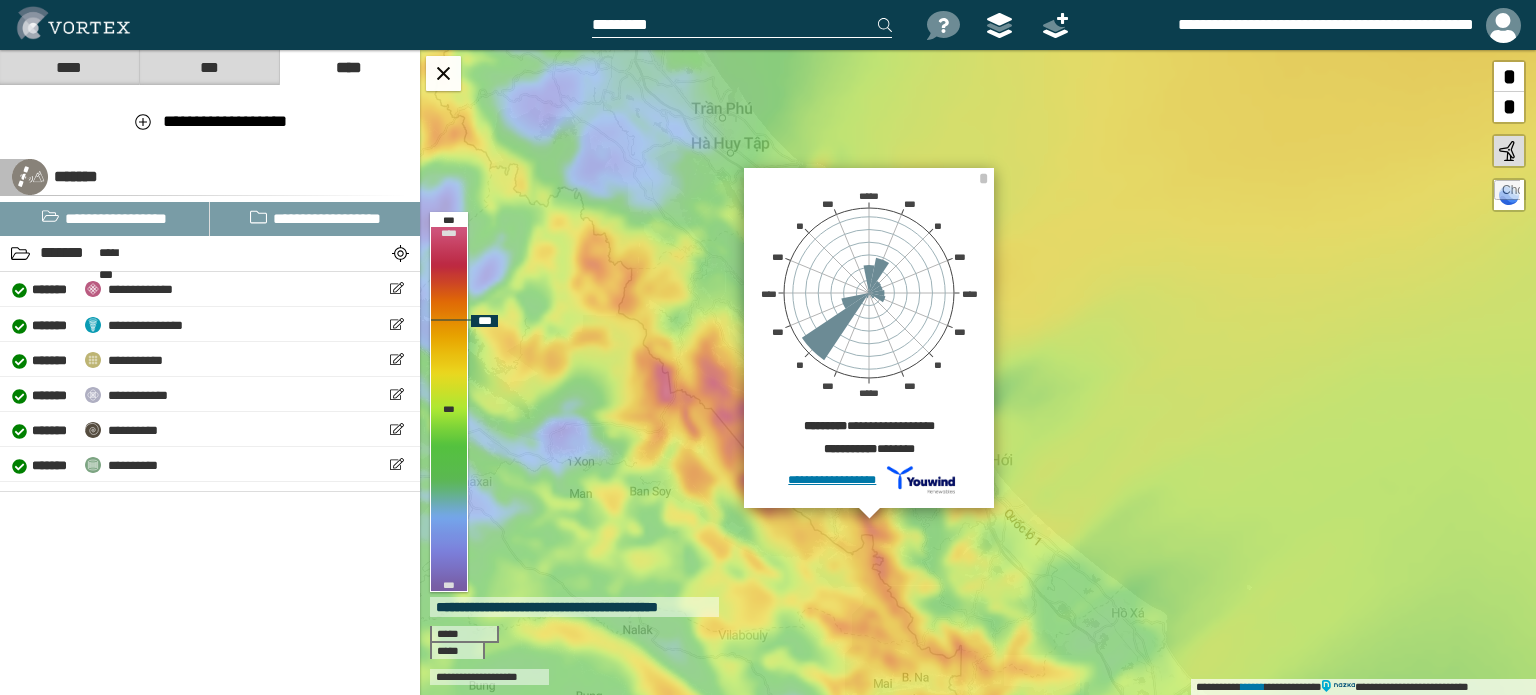 click on "**********" at bounding box center (978, 372) 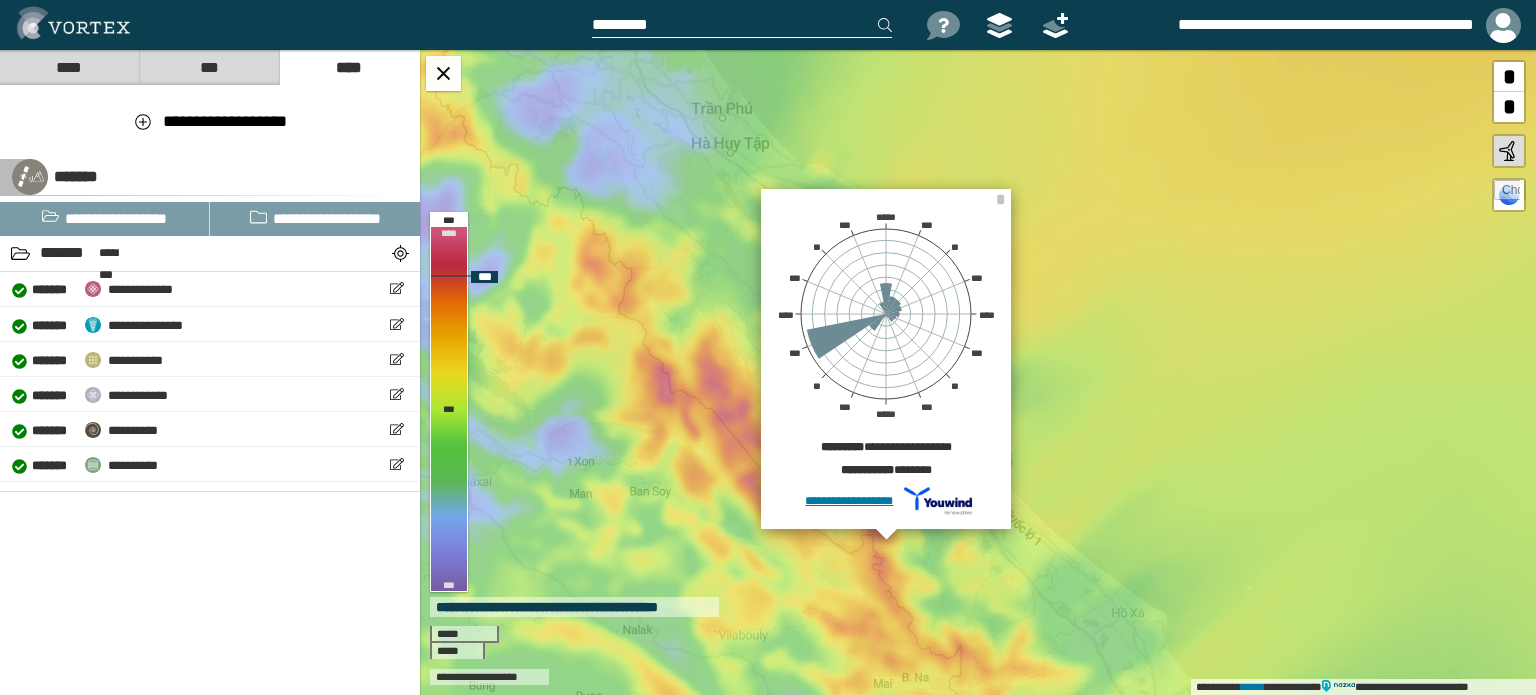 click on "**********" at bounding box center [978, 372] 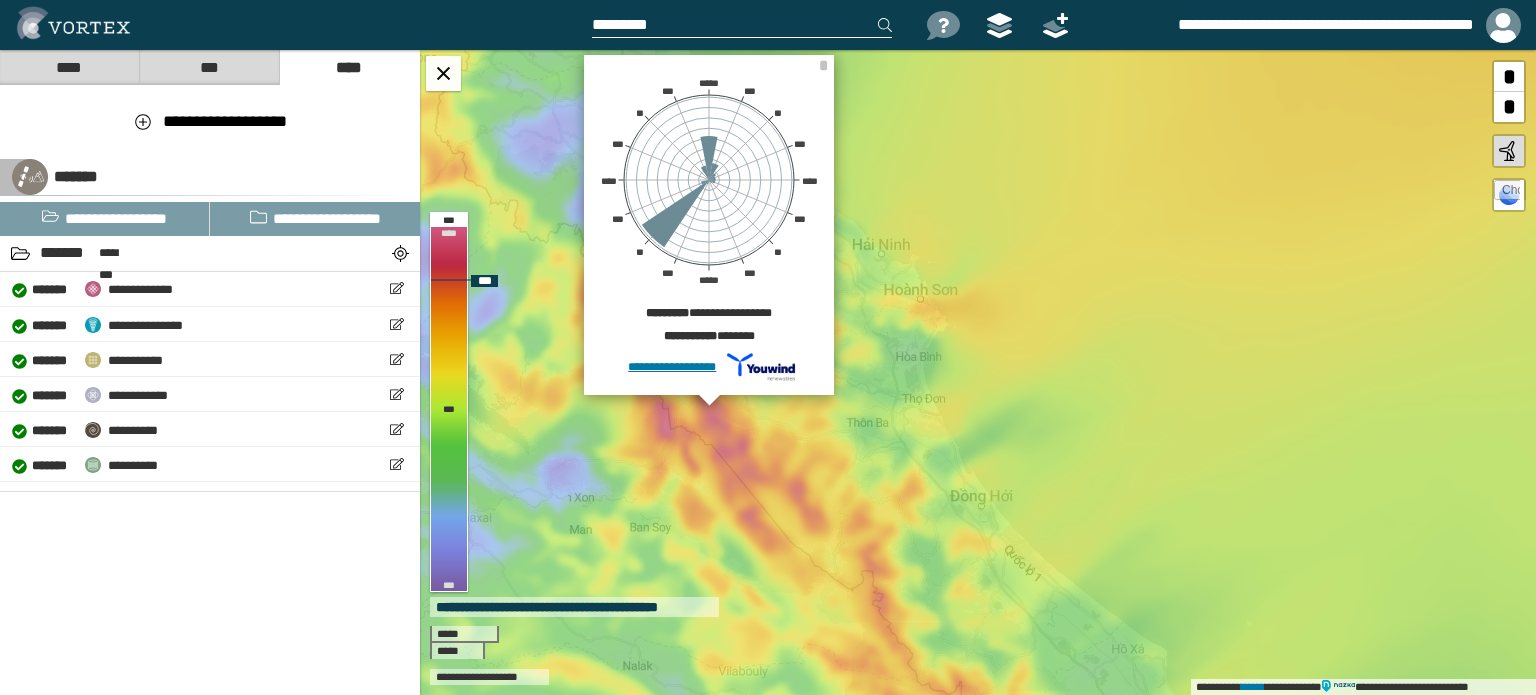 click on "**********" at bounding box center [978, 372] 